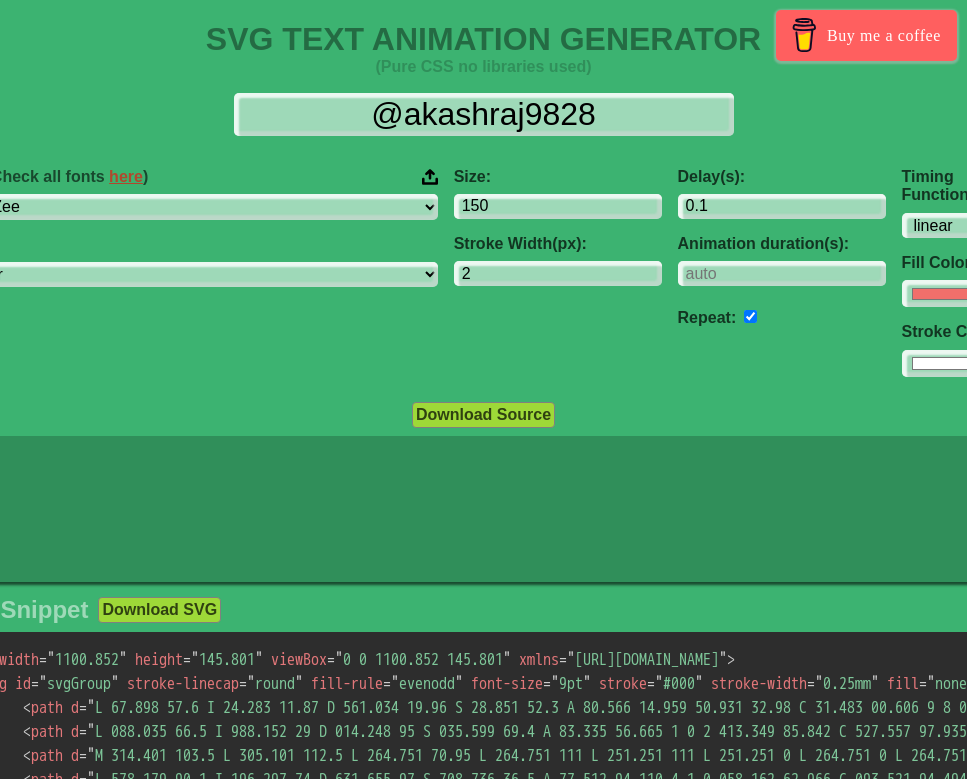 select on "linear" 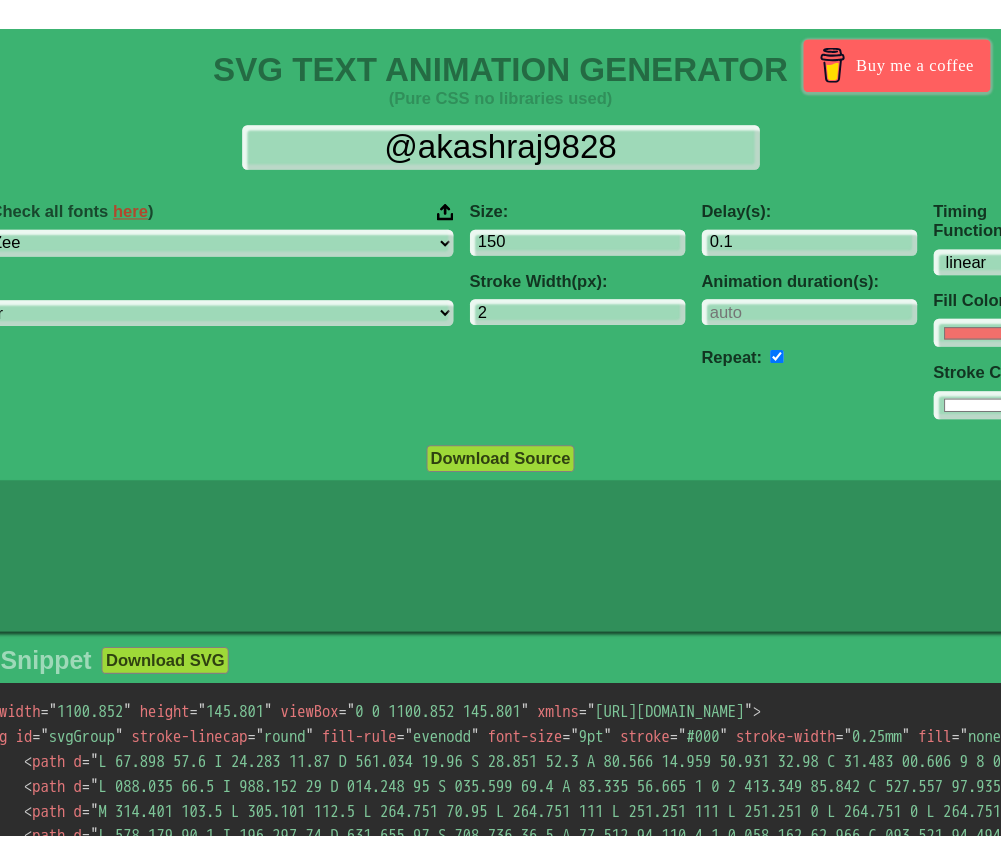 scroll, scrollTop: 0, scrollLeft: 0, axis: both 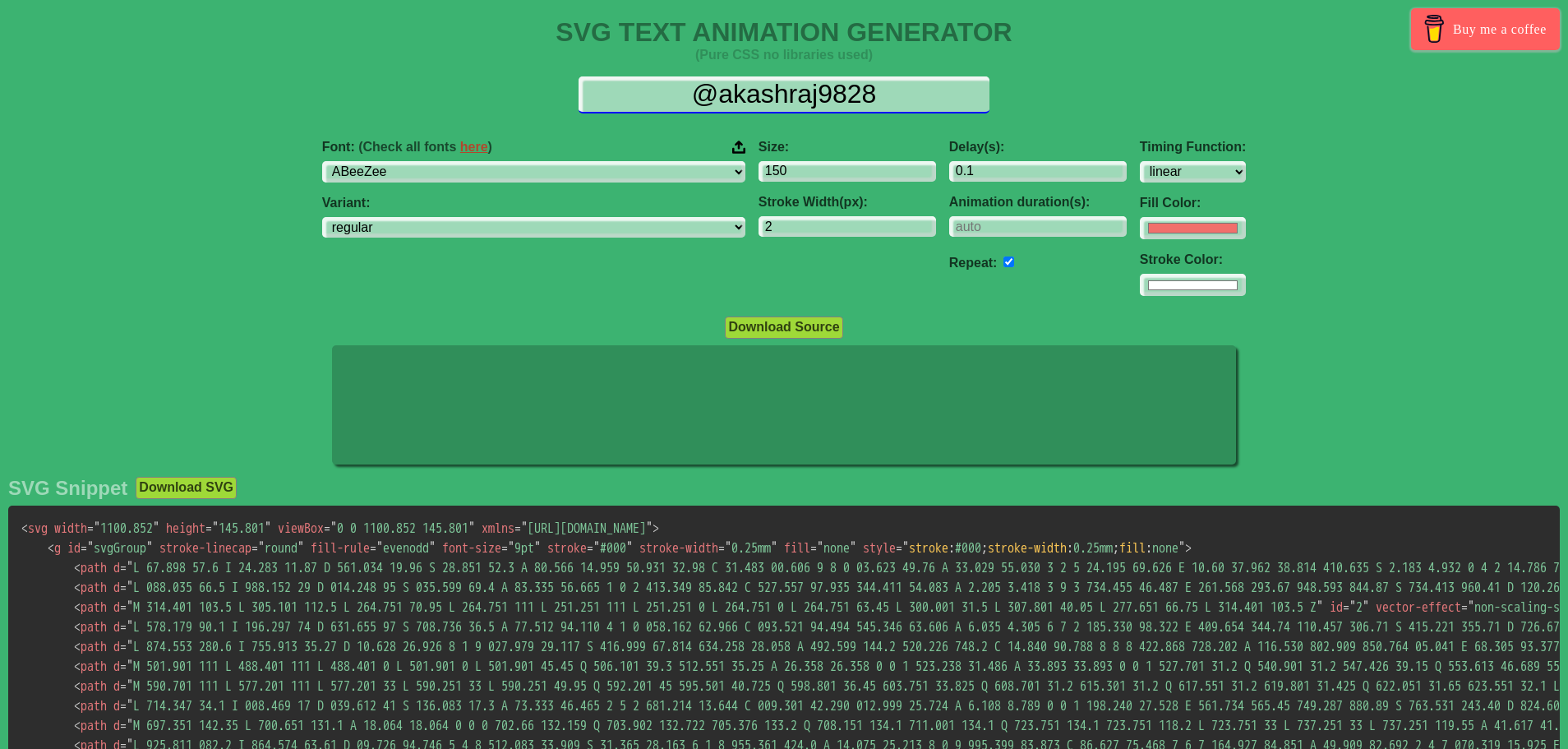 click on "@akashraj9828" at bounding box center [784, 95] 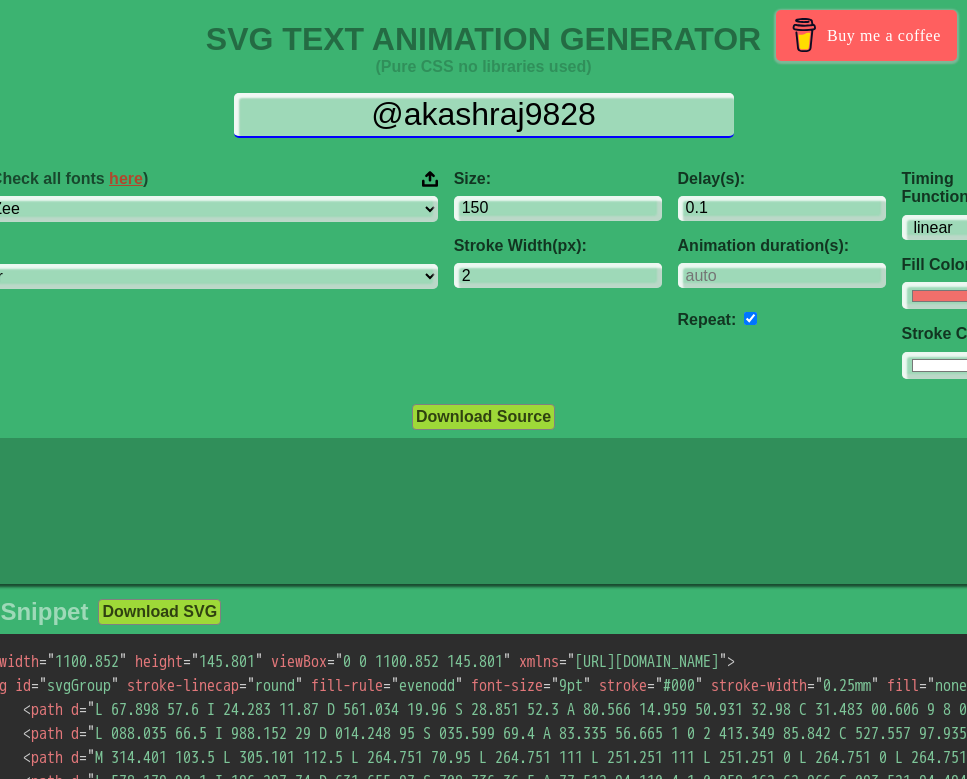 drag, startPoint x: 587, startPoint y: 113, endPoint x: -30, endPoint y: 133, distance: 617.32404 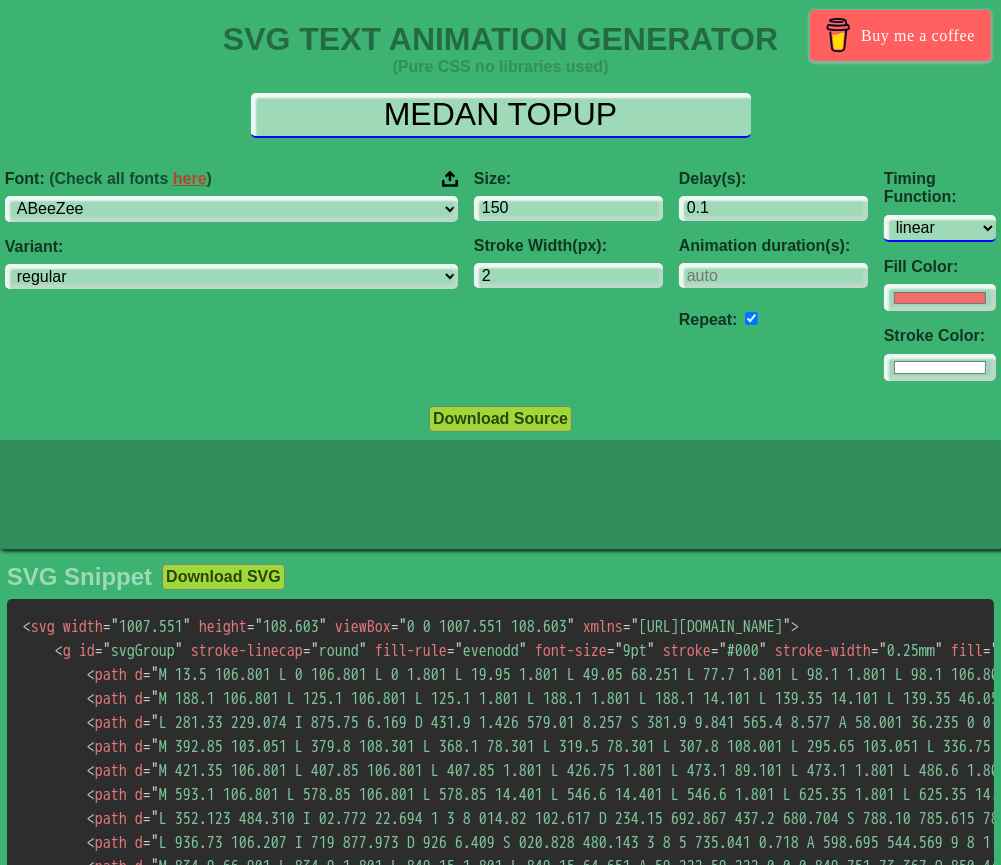 type on "MEDAN TOPUP" 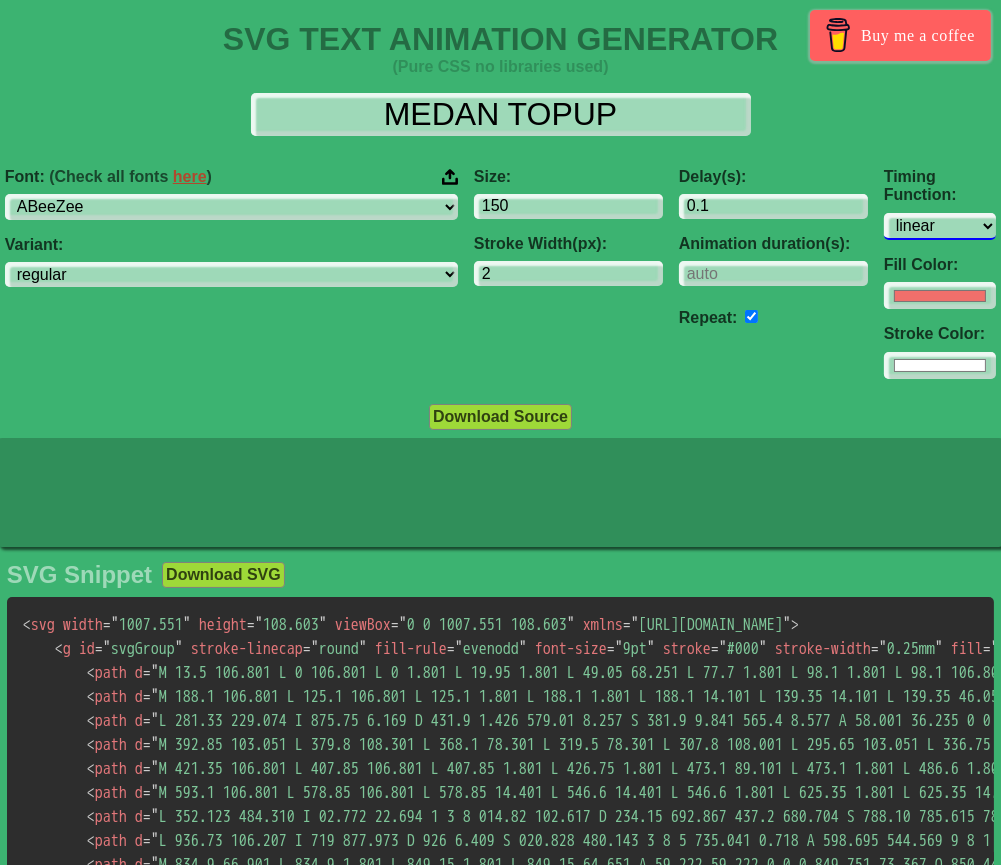 click on "ease ease-in ease-out ease-in-out linear step-start step-end" at bounding box center [940, 226] 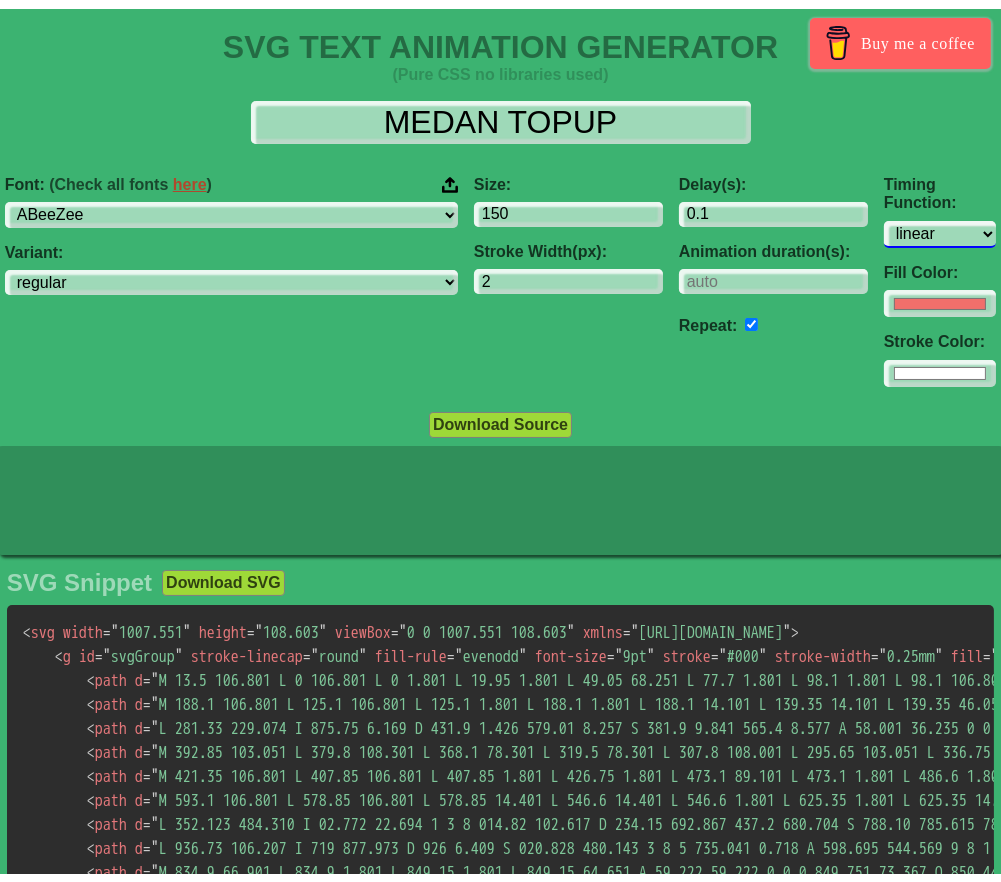 scroll, scrollTop: 0, scrollLeft: 0, axis: both 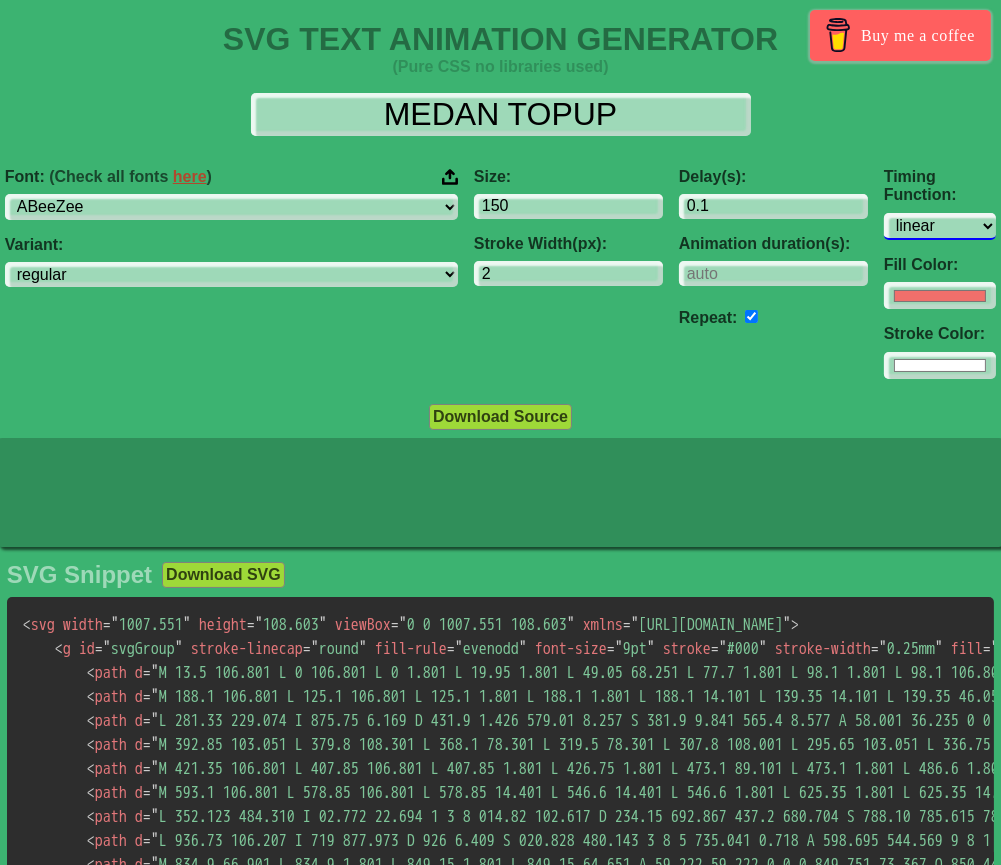 click on "ease ease-in ease-out ease-in-out linear step-start step-end" at bounding box center [940, 226] 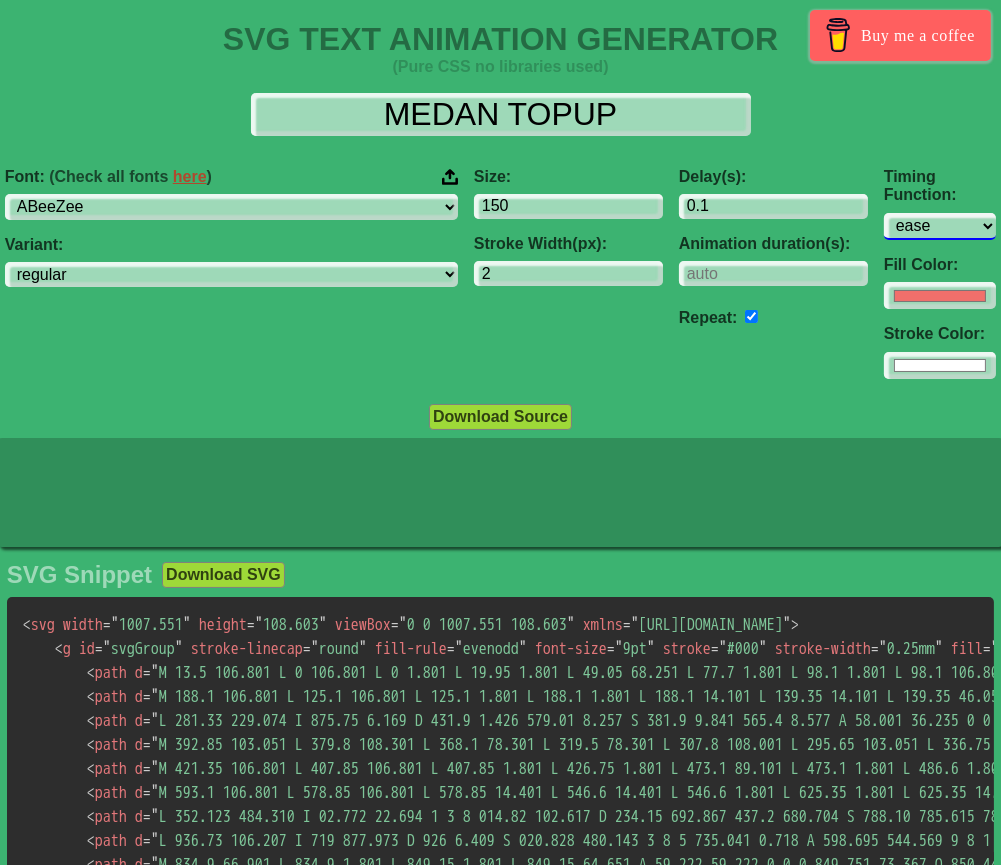 click on "ease ease-in ease-out ease-in-out linear step-start step-end" at bounding box center [940, 226] 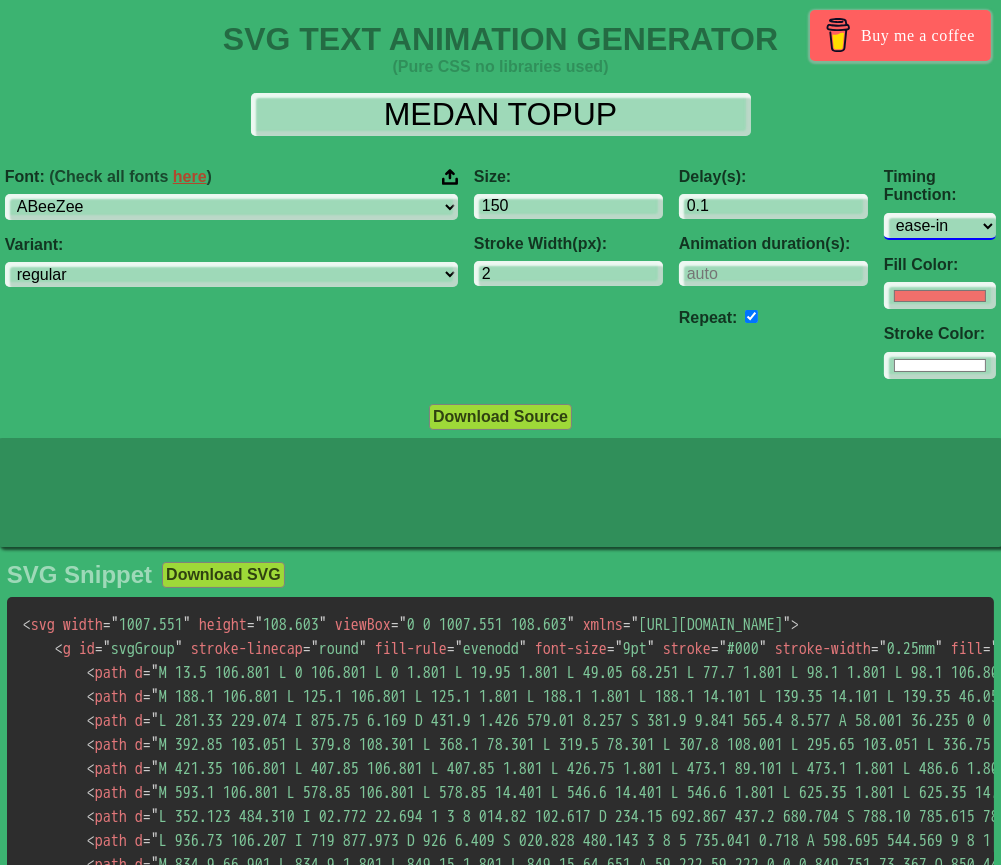click on "ease ease-in ease-out ease-in-out linear step-start step-end" at bounding box center (940, 226) 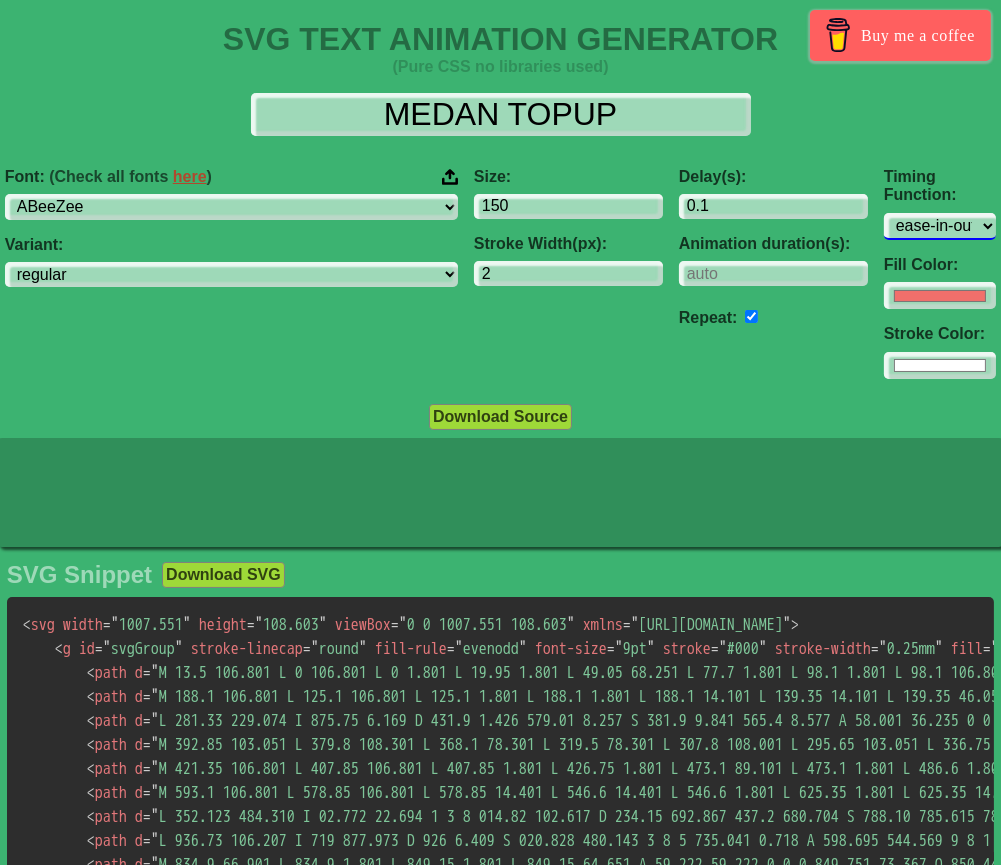 click on "ease ease-in ease-out ease-in-out linear step-start step-end" at bounding box center [940, 226] 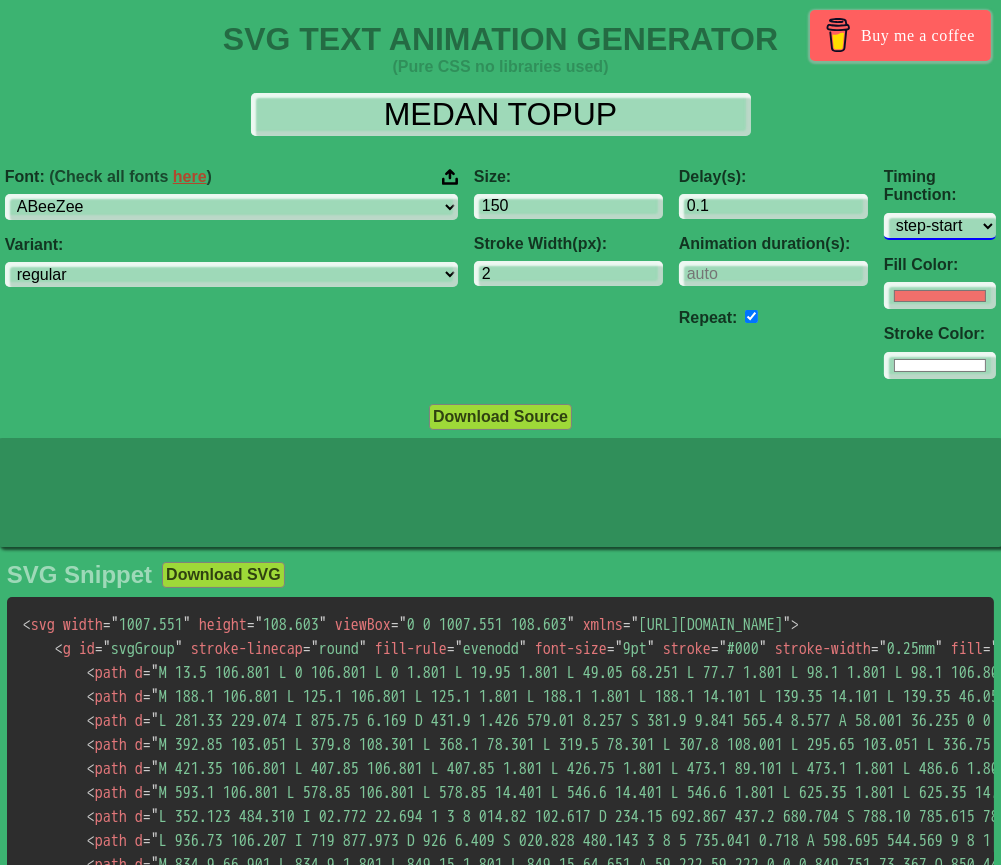click on "ease ease-in ease-out ease-in-out linear step-start step-end" at bounding box center [940, 226] 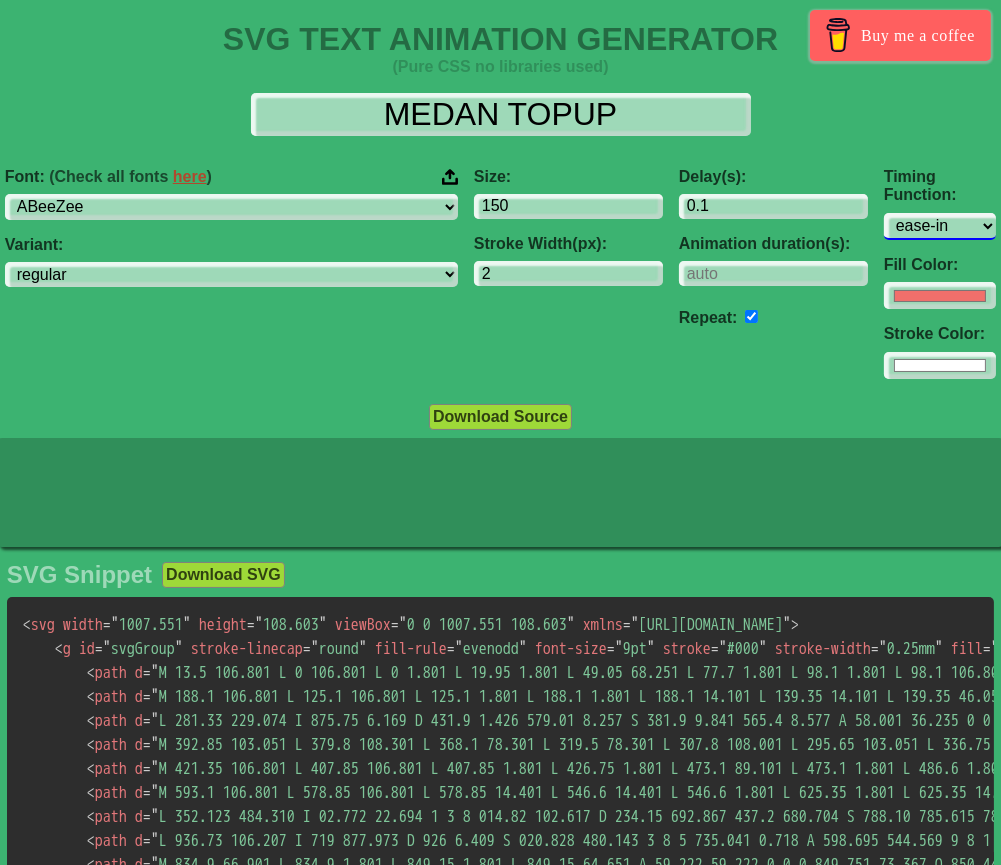 click on "ease ease-in ease-out ease-in-out linear step-start step-end" at bounding box center (940, 226) 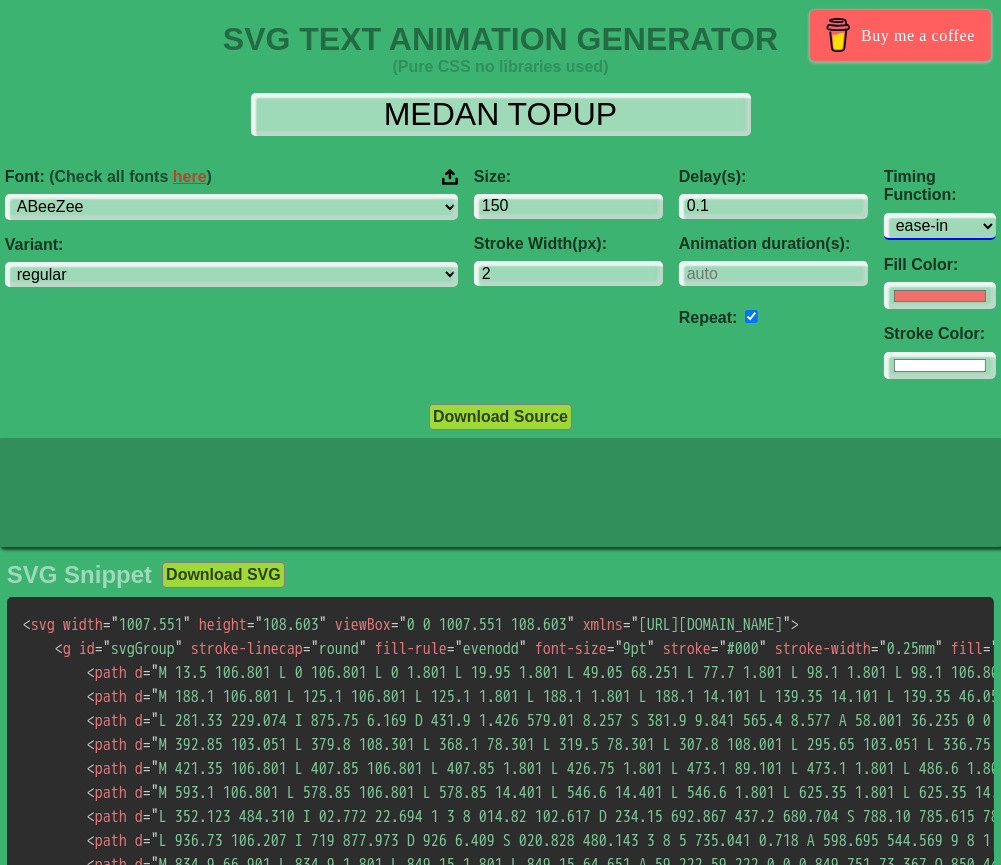 select on "ease-out" 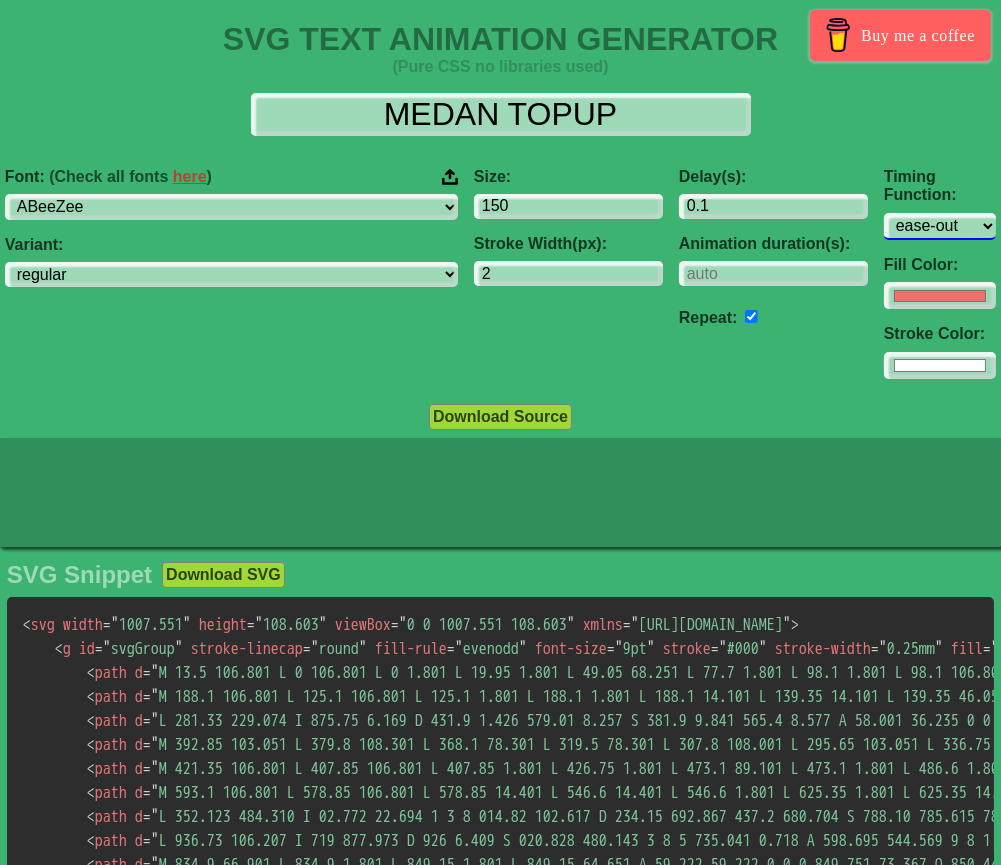 click on "ease ease-in ease-out ease-in-out linear step-start step-end" at bounding box center (940, 226) 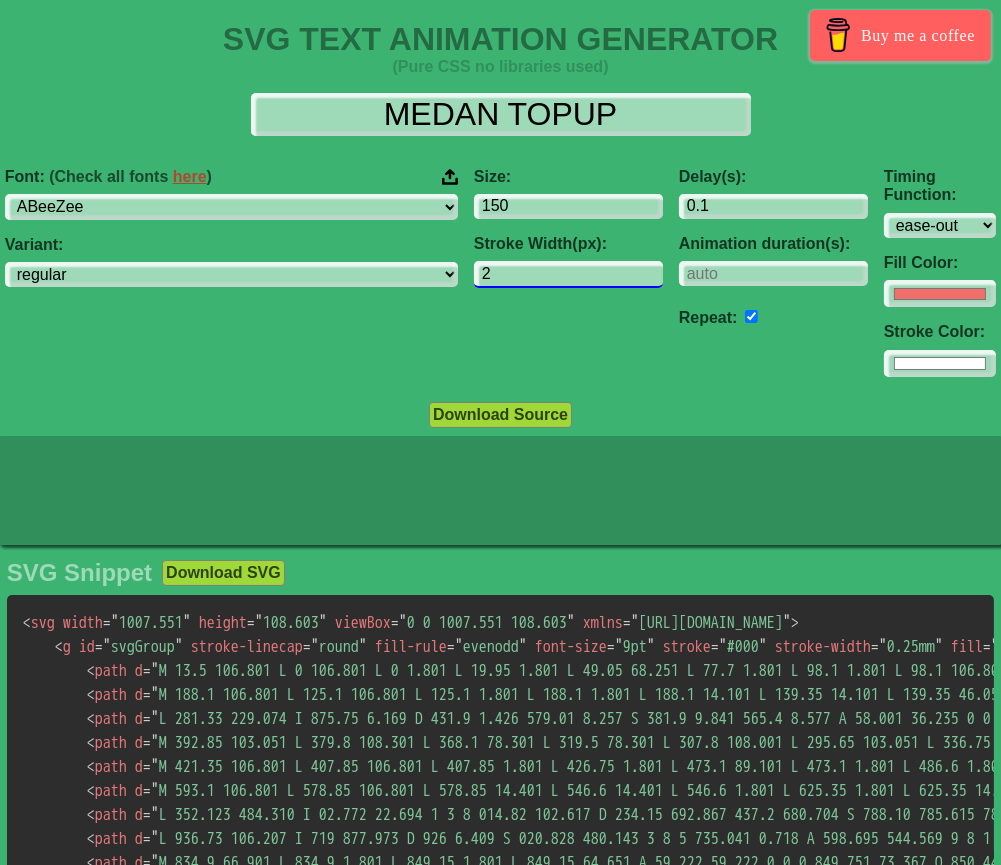 click on "2" at bounding box center [568, 274] 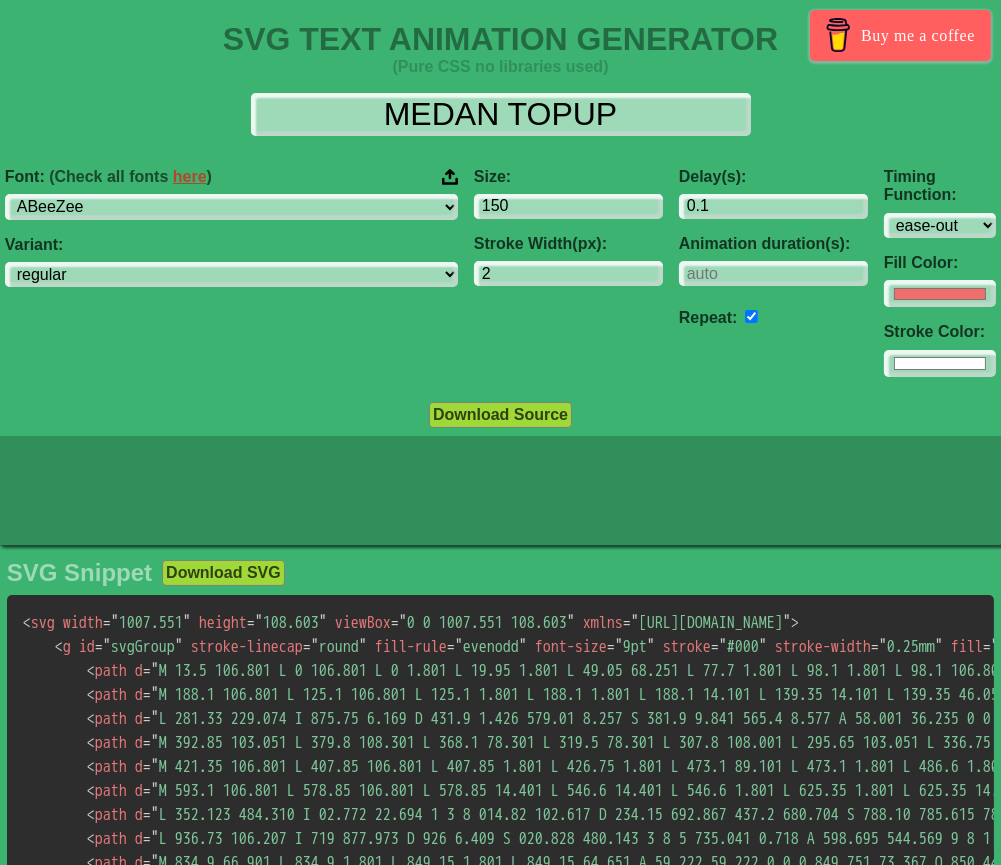 drag, startPoint x: 393, startPoint y: 364, endPoint x: 258, endPoint y: 301, distance: 148.9765 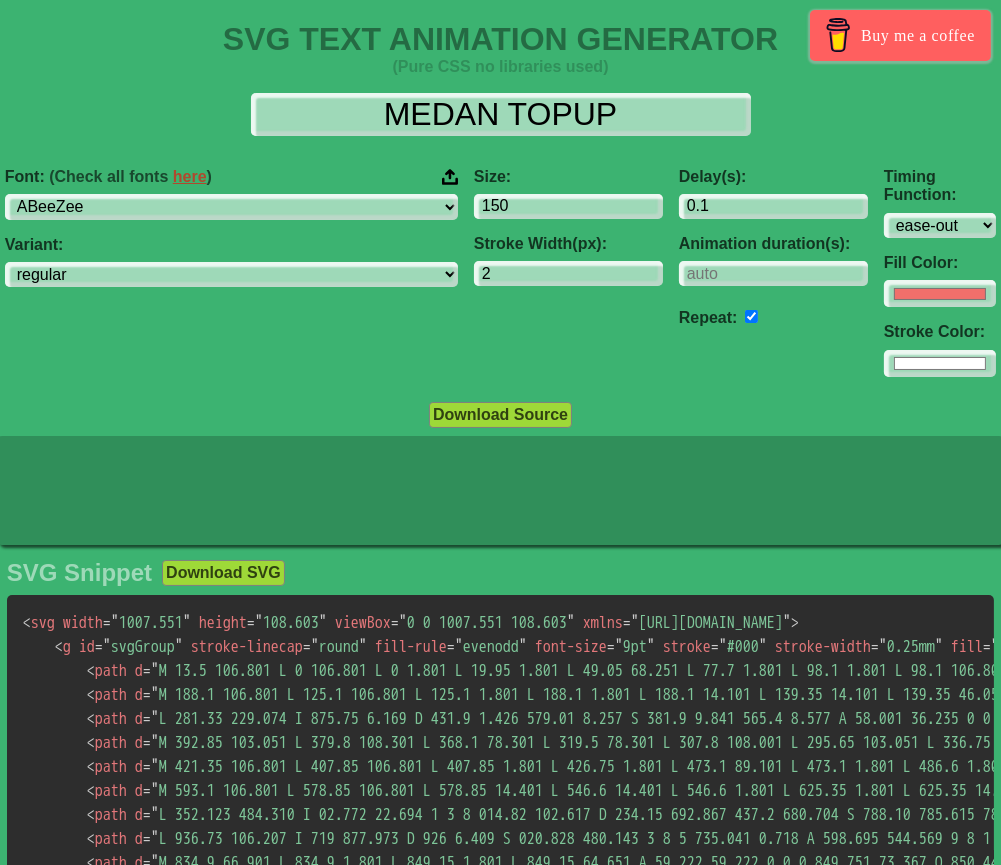click on "Size: 150 Stroke Width(px): 2" at bounding box center (568, 272) 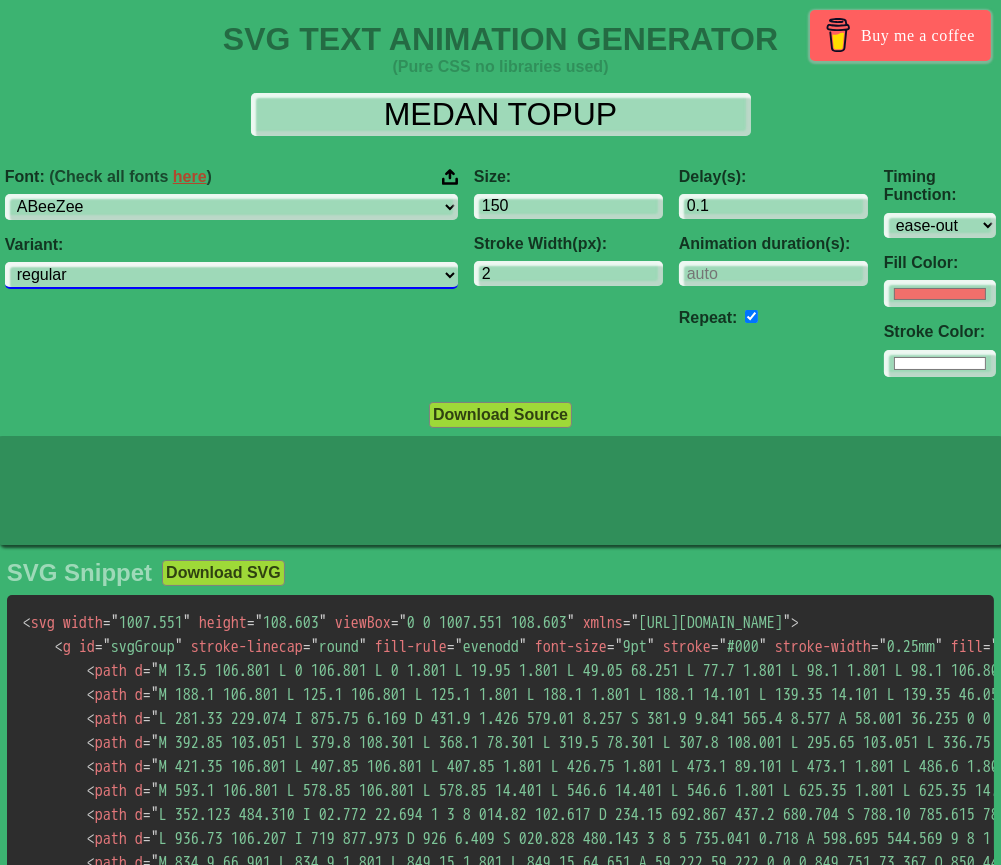 click on "regular italic" at bounding box center (231, 275) 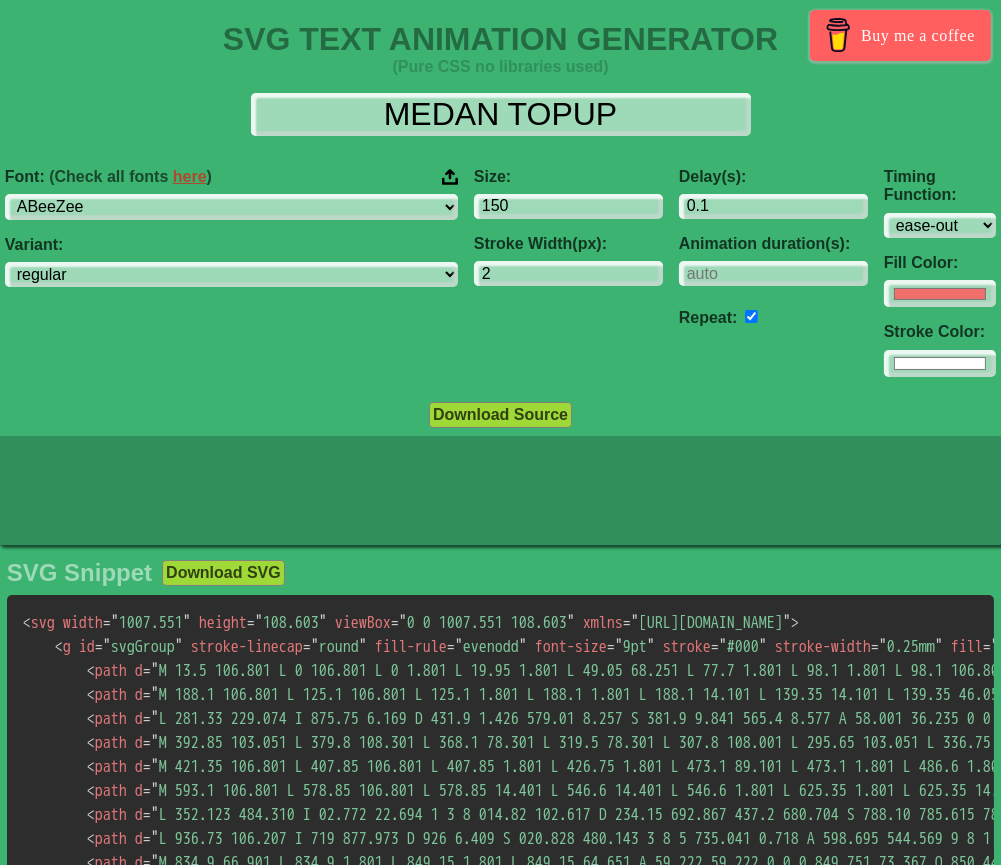 click on "(Check all fonts   here )" at bounding box center [130, 176] 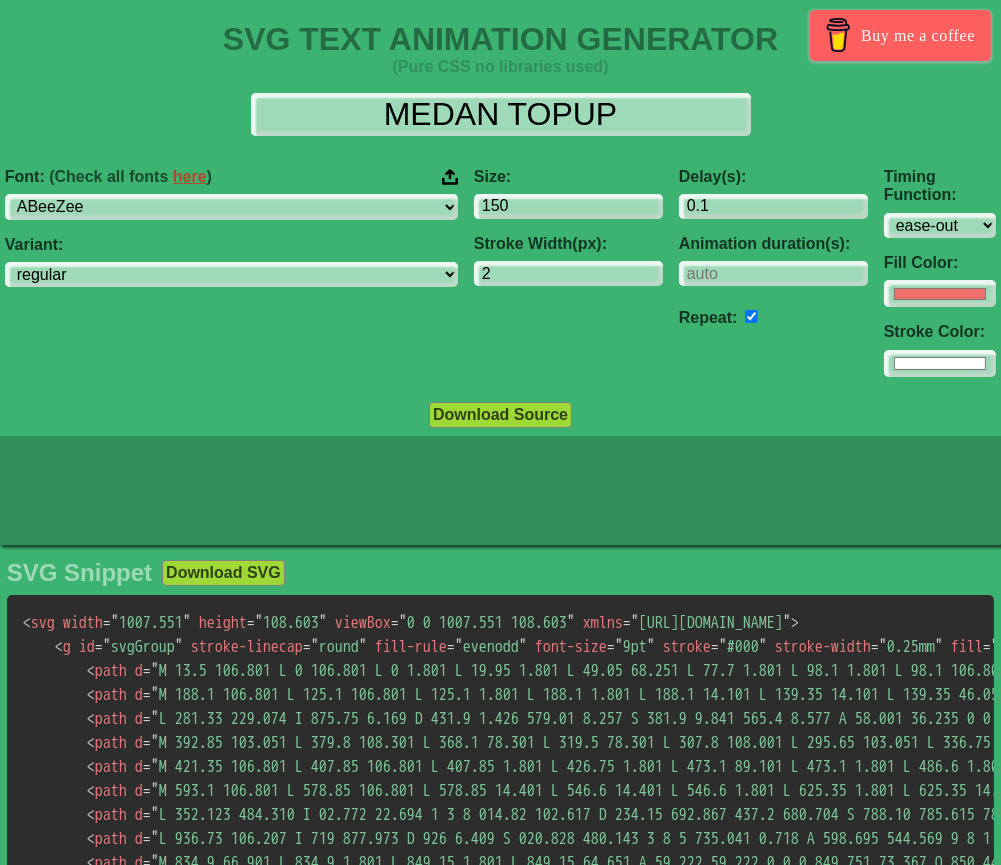 click on "Font:   (Check all fonts   here )" at bounding box center (0, 0) 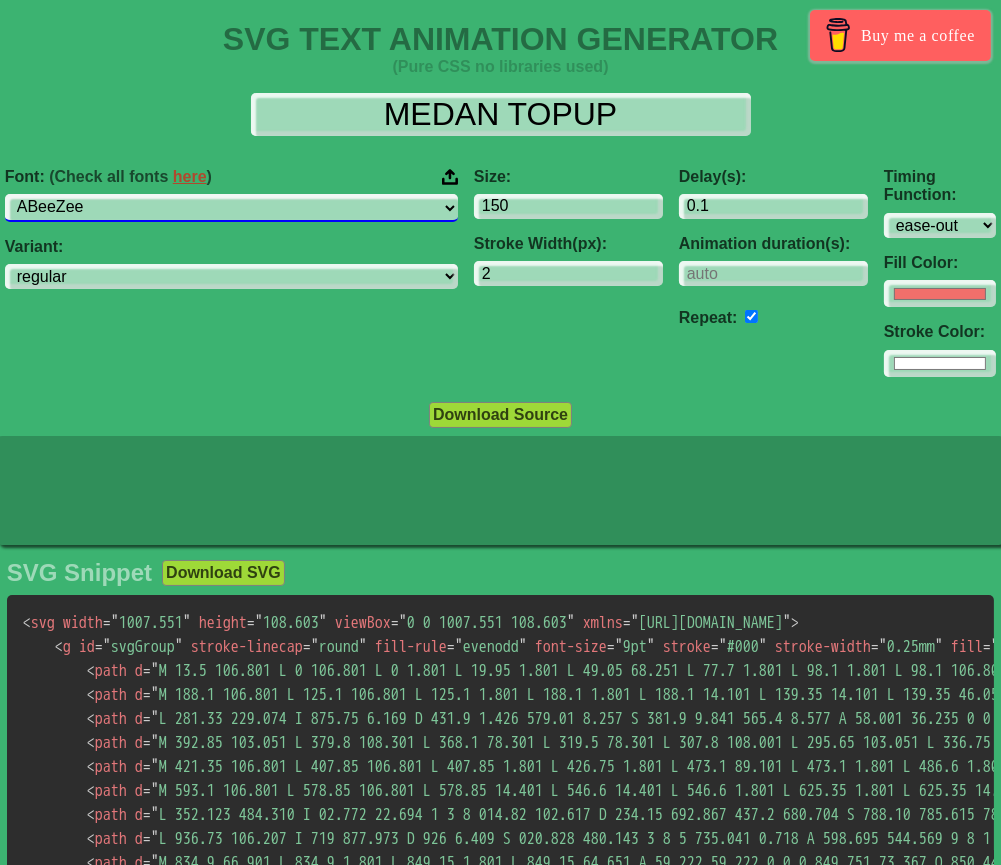 click on "ABeeZee [PERSON_NAME] Display AR One Sans [PERSON_NAME] Libre Aboreto Abril Fatface Abyssinica SIL Aclonica Acme Actor [PERSON_NAME] Advent Pro Afacad Afacad Flux Agbalumo Agdasima Agu Display Aguafina Script Akatab Akaya Kanadaka Akaya Telivigala [PERSON_NAME] Alata Alatsi [PERSON_NAME] Sans [PERSON_NAME] Alef Alegreya Alegreya SC Alegreya Sans Alegreya Sans SC [PERSON_NAME] Alexandria Alfa Slab One [PERSON_NAME] Angular Alkalami Alkatra [PERSON_NAME] Allerta Stencil [PERSON_NAME] Almarai [PERSON_NAME] Display Almendra SC Alumni Sans Alumni Sans Collegiate One Alumni Sans Inline One Alumni Sans Pinstripe Alumni Sans SC Amarante Amaranth Amatic SC Amethysta Amiko [PERSON_NAME] Quran [PERSON_NAME] Anaheim Ancizar Sans Ancizar Serif Andada Pro Andika Anek Bangla Anek Devanagari Anek [DEMOGRAPHIC_DATA] Anek Gurmukhi Anek Kannada Anek Latin Anek Malayalam Anek Odia Anek Tamil Anek Telugu Angkor Annapurna SIL [PERSON_NAME] Use Your Telescope Anonymous Pro Anta Antic Antic Didone Antic Slab [PERSON_NAME] SC [PERSON_NAME] Anybody Aoboshi One Arapey Arvo" at bounding box center (231, 207) 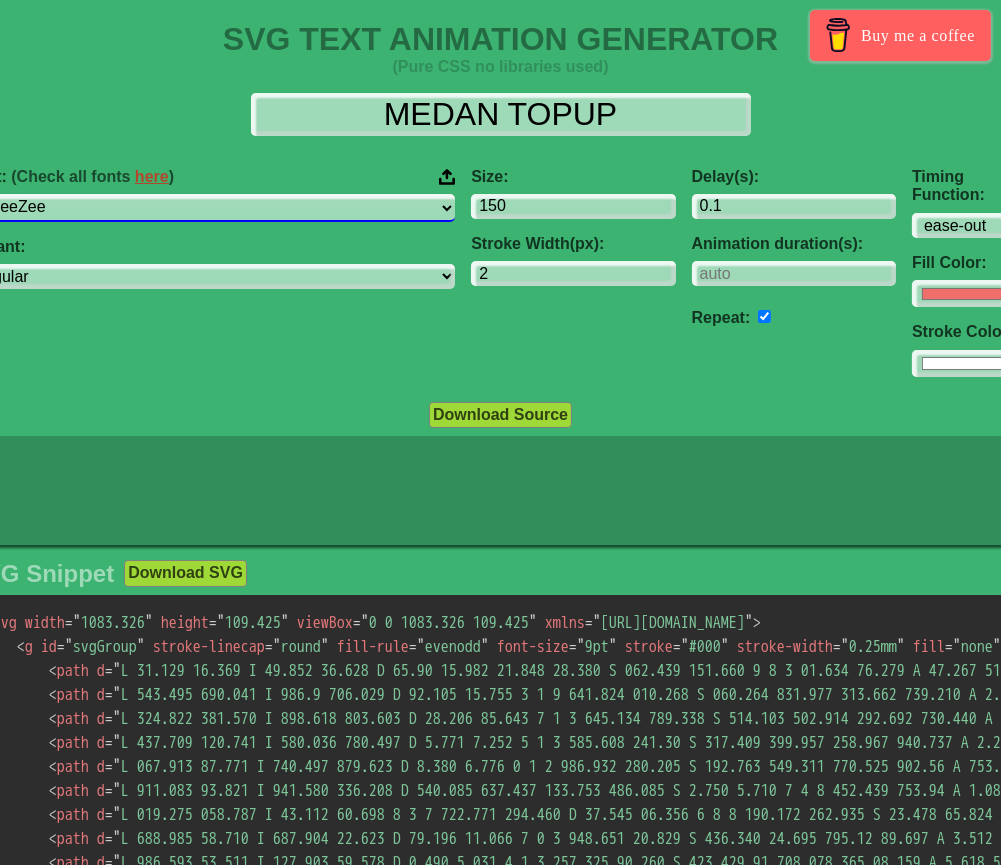 click on "ABeeZee [PERSON_NAME] Display AR One Sans [PERSON_NAME] Libre Aboreto Abril Fatface Abyssinica SIL Aclonica Acme Actor [PERSON_NAME] Advent Pro Afacad Afacad Flux Agbalumo Agdasima Agu Display Aguafina Script Akatab Akaya Kanadaka Akaya Telivigala [PERSON_NAME] Alata Alatsi [PERSON_NAME] Sans [PERSON_NAME] Alef Alegreya Alegreya SC Alegreya Sans Alegreya Sans SC [PERSON_NAME] Alexandria Alfa Slab One [PERSON_NAME] Angular Alkalami Alkatra [PERSON_NAME] Allerta Stencil [PERSON_NAME] Almarai [PERSON_NAME] Display Almendra SC Alumni Sans Alumni Sans Collegiate One Alumni Sans Inline One Alumni Sans Pinstripe Alumni Sans SC Amarante Amaranth Amatic SC Amethysta Amiko [PERSON_NAME] Quran [PERSON_NAME] Anaheim Ancizar Sans Ancizar Serif Andada Pro Andika Anek Bangla Anek Devanagari Anek [DEMOGRAPHIC_DATA] Anek Gurmukhi Anek Kannada Anek Latin Anek Malayalam Anek Odia Anek Tamil Anek Telugu Angkor Annapurna SIL [PERSON_NAME] Use Your Telescope Anonymous Pro Anta Antic Antic Didone Antic Slab [PERSON_NAME] SC [PERSON_NAME] Anybody Aoboshi One Arapey Arvo" at bounding box center (211, 207) 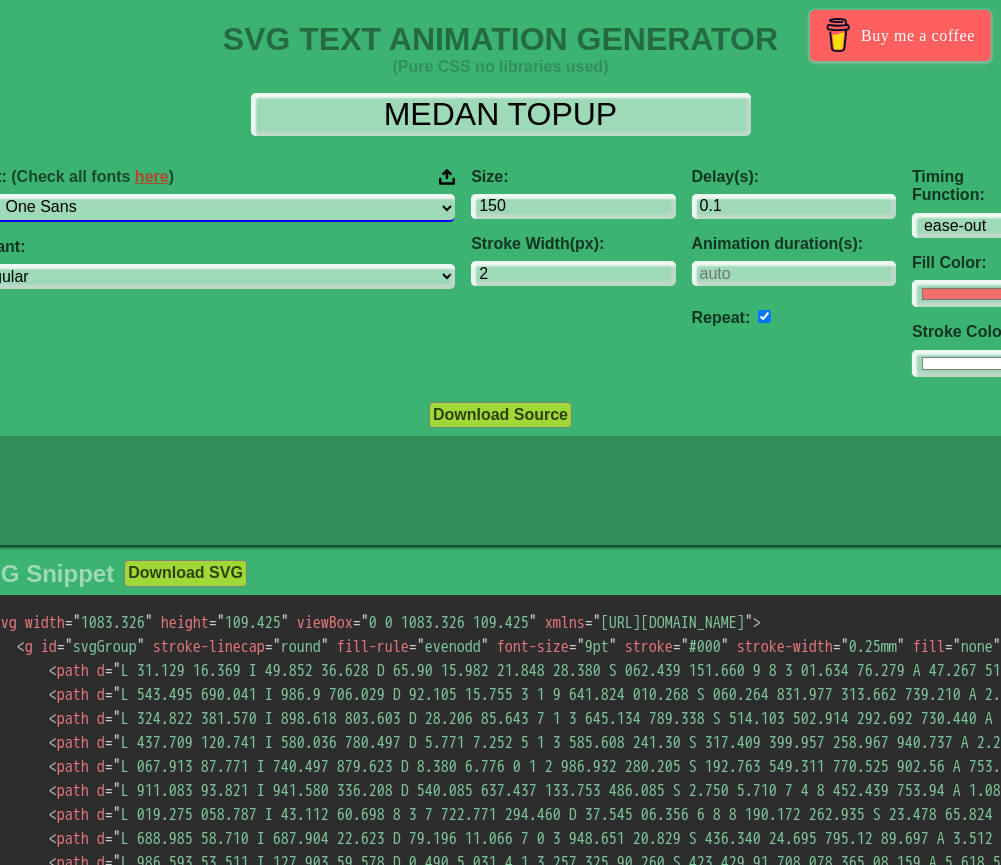 click on "ABeeZee [PERSON_NAME] Display AR One Sans [PERSON_NAME] Libre Aboreto Abril Fatface Abyssinica SIL Aclonica Acme Actor [PERSON_NAME] Advent Pro Afacad Afacad Flux Agbalumo Agdasima Agu Display Aguafina Script Akatab Akaya Kanadaka Akaya Telivigala [PERSON_NAME] Alata Alatsi [PERSON_NAME] Sans [PERSON_NAME] Alef Alegreya Alegreya SC Alegreya Sans Alegreya Sans SC [PERSON_NAME] Alexandria Alfa Slab One [PERSON_NAME] Angular Alkalami Alkatra [PERSON_NAME] Allerta Stencil [PERSON_NAME] Almarai [PERSON_NAME] Display Almendra SC Alumni Sans Alumni Sans Collegiate One Alumni Sans Inline One Alumni Sans Pinstripe Alumni Sans SC Amarante Amaranth Amatic SC Amethysta Amiko [PERSON_NAME] Quran [PERSON_NAME] Anaheim Ancizar Sans Ancizar Serif Andada Pro Andika Anek Bangla Anek Devanagari Anek [DEMOGRAPHIC_DATA] Anek Gurmukhi Anek Kannada Anek Latin Anek Malayalam Anek Odia Anek Tamil Anek Telugu Angkor Annapurna SIL [PERSON_NAME] Use Your Telescope Anonymous Pro Anta Antic Antic Didone Antic Slab [PERSON_NAME] SC [PERSON_NAME] Anybody Aoboshi One Arapey Arvo" at bounding box center [211, 207] 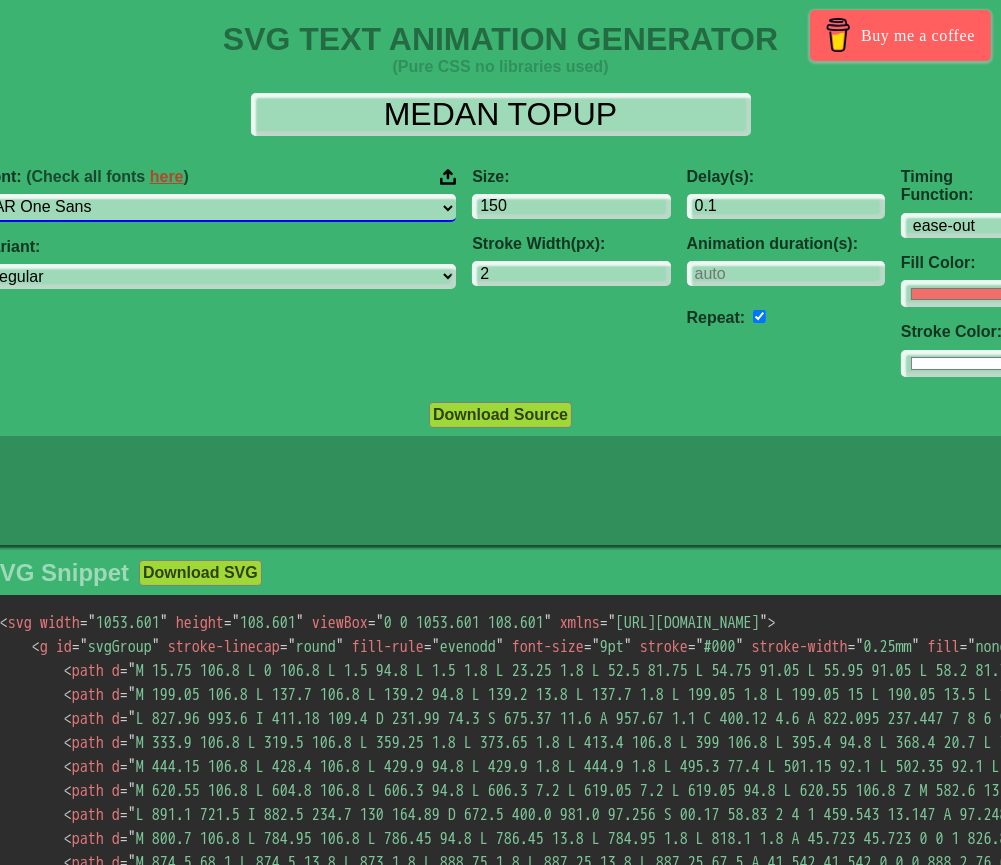 click on "ABeeZee [PERSON_NAME] Display AR One Sans [PERSON_NAME] Libre Aboreto Abril Fatface Abyssinica SIL Aclonica Acme Actor [PERSON_NAME] Advent Pro Afacad Afacad Flux Agbalumo Agdasima Agu Display Aguafina Script Akatab Akaya Kanadaka Akaya Telivigala [PERSON_NAME] Alata Alatsi [PERSON_NAME] Sans [PERSON_NAME] Alef Alegreya Alegreya SC Alegreya Sans Alegreya Sans SC [PERSON_NAME] Alexandria Alfa Slab One [PERSON_NAME] Angular Alkalami Alkatra [PERSON_NAME] Allerta Stencil [PERSON_NAME] Almarai [PERSON_NAME] Display Almendra SC Alumni Sans Alumni Sans Collegiate One Alumni Sans Inline One Alumni Sans Pinstripe Alumni Sans SC Amarante Amaranth Amatic SC Amethysta Amiko [PERSON_NAME] Quran [PERSON_NAME] Anaheim Ancizar Sans Ancizar Serif Andada Pro Andika Anek Bangla Anek Devanagari Anek [DEMOGRAPHIC_DATA] Anek Gurmukhi Anek Kannada Anek Latin Anek Malayalam Anek Odia Anek Tamil Anek Telugu Angkor Annapurna SIL [PERSON_NAME] Use Your Telescope Anonymous Pro Anta Antic Antic Didone Antic Slab [PERSON_NAME] SC [PERSON_NAME] Anybody Aoboshi One Arapey Arvo" at bounding box center [219, 207] 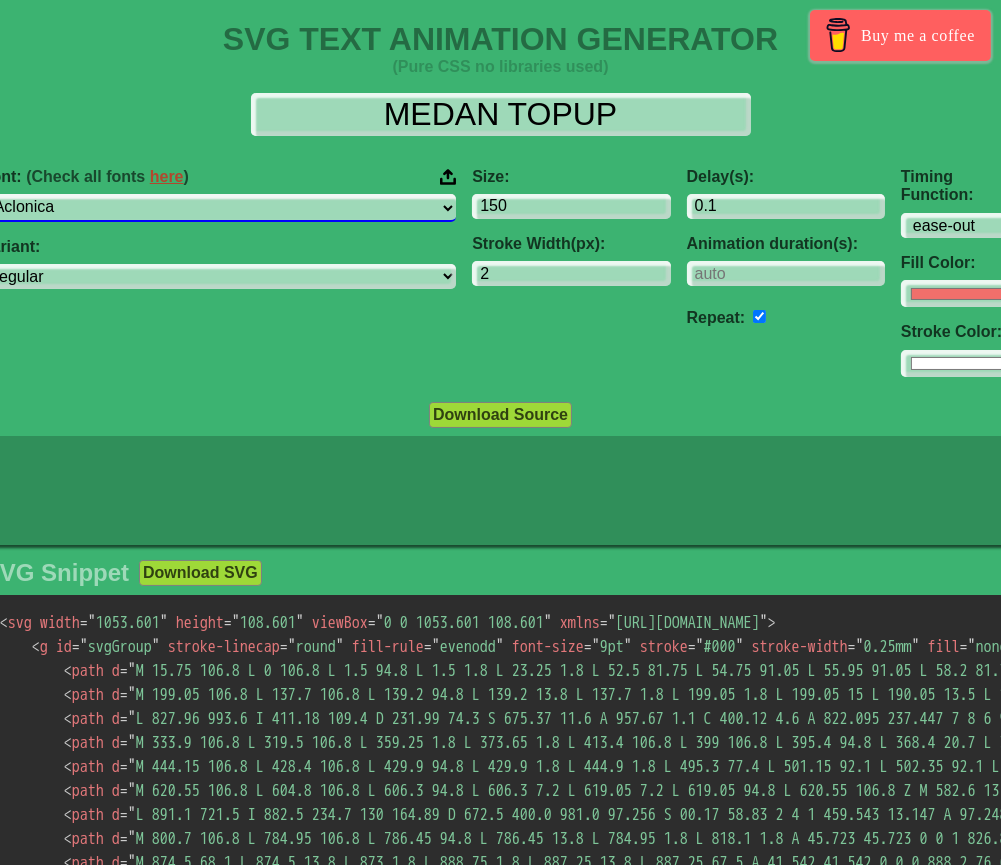 click on "ABeeZee [PERSON_NAME] Display AR One Sans [PERSON_NAME] Libre Aboreto Abril Fatface Abyssinica SIL Aclonica Acme Actor [PERSON_NAME] Advent Pro Afacad Afacad Flux Agbalumo Agdasima Agu Display Aguafina Script Akatab Akaya Kanadaka Akaya Telivigala [PERSON_NAME] Alata Alatsi [PERSON_NAME] Sans [PERSON_NAME] Alef Alegreya Alegreya SC Alegreya Sans Alegreya Sans SC [PERSON_NAME] Alexandria Alfa Slab One [PERSON_NAME] Angular Alkalami Alkatra [PERSON_NAME] Allerta Stencil [PERSON_NAME] Almarai [PERSON_NAME] Display Almendra SC Alumni Sans Alumni Sans Collegiate One Alumni Sans Inline One Alumni Sans Pinstripe Alumni Sans SC Amarante Amaranth Amatic SC Amethysta Amiko [PERSON_NAME] Quran [PERSON_NAME] Anaheim Ancizar Sans Ancizar Serif Andada Pro Andika Anek Bangla Anek Devanagari Anek [DEMOGRAPHIC_DATA] Anek Gurmukhi Anek Kannada Anek Latin Anek Malayalam Anek Odia Anek Tamil Anek Telugu Angkor Annapurna SIL [PERSON_NAME] Use Your Telescope Anonymous Pro Anta Antic Antic Didone Antic Slab [PERSON_NAME] SC [PERSON_NAME] Anybody Aoboshi One Arapey Arvo" at bounding box center [219, 207] 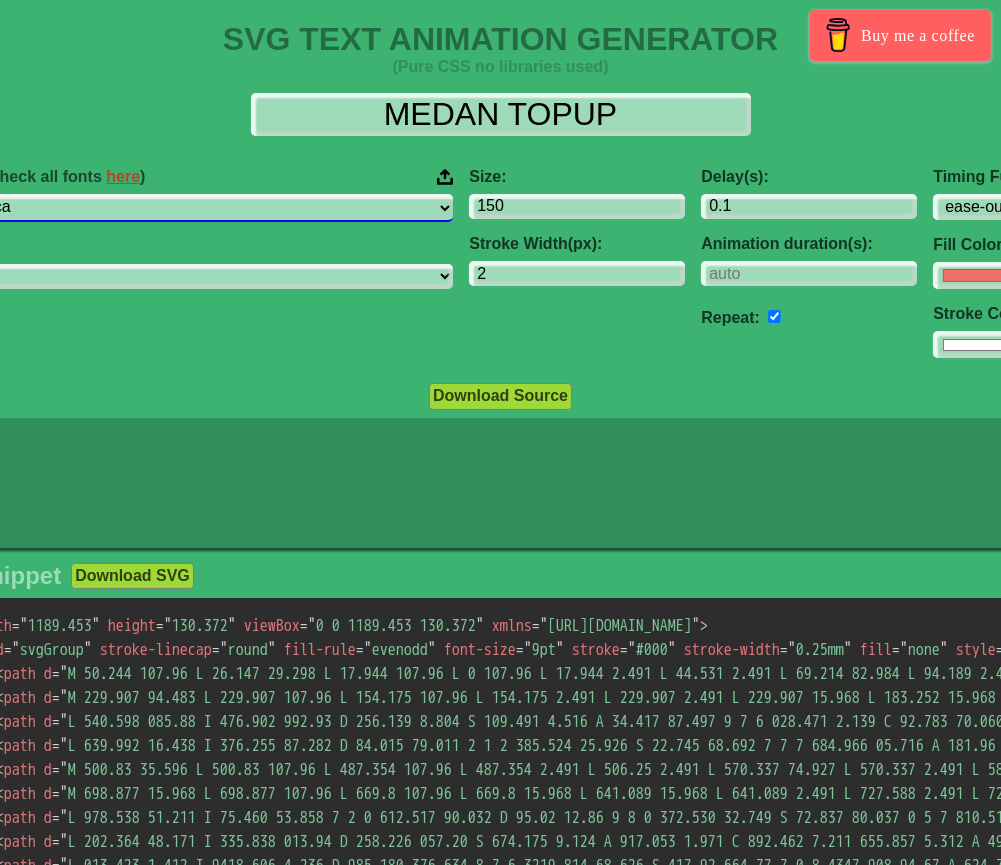 click on "ABeeZee [PERSON_NAME] Display AR One Sans [PERSON_NAME] Libre Aboreto Abril Fatface Abyssinica SIL Aclonica Acme Actor [PERSON_NAME] Advent Pro Afacad Afacad Flux Agbalumo Agdasima Agu Display Aguafina Script Akatab Akaya Kanadaka Akaya Telivigala [PERSON_NAME] Alata Alatsi [PERSON_NAME] Sans [PERSON_NAME] Alef Alegreya Alegreya SC Alegreya Sans Alegreya Sans SC [PERSON_NAME] Alexandria Alfa Slab One [PERSON_NAME] Angular Alkalami Alkatra [PERSON_NAME] Allerta Stencil [PERSON_NAME] Almarai [PERSON_NAME] Display Almendra SC Alumni Sans Alumni Sans Collegiate One Alumni Sans Inline One Alumni Sans Pinstripe Alumni Sans SC Amarante Amaranth Amatic SC Amethysta Amiko [PERSON_NAME] Quran [PERSON_NAME] Anaheim Ancizar Sans Ancizar Serif Andada Pro Andika Anek Bangla Anek Devanagari Anek [DEMOGRAPHIC_DATA] Anek Gurmukhi Anek Kannada Anek Latin Anek Malayalam Anek Odia Anek Tamil Anek Telugu Angkor Annapurna SIL [PERSON_NAME] Use Your Telescope Anonymous Pro Anta Antic Antic Didone Antic Slab [PERSON_NAME] SC [PERSON_NAME] Anybody Aoboshi One Arapey Arvo" at bounding box center [195, 207] 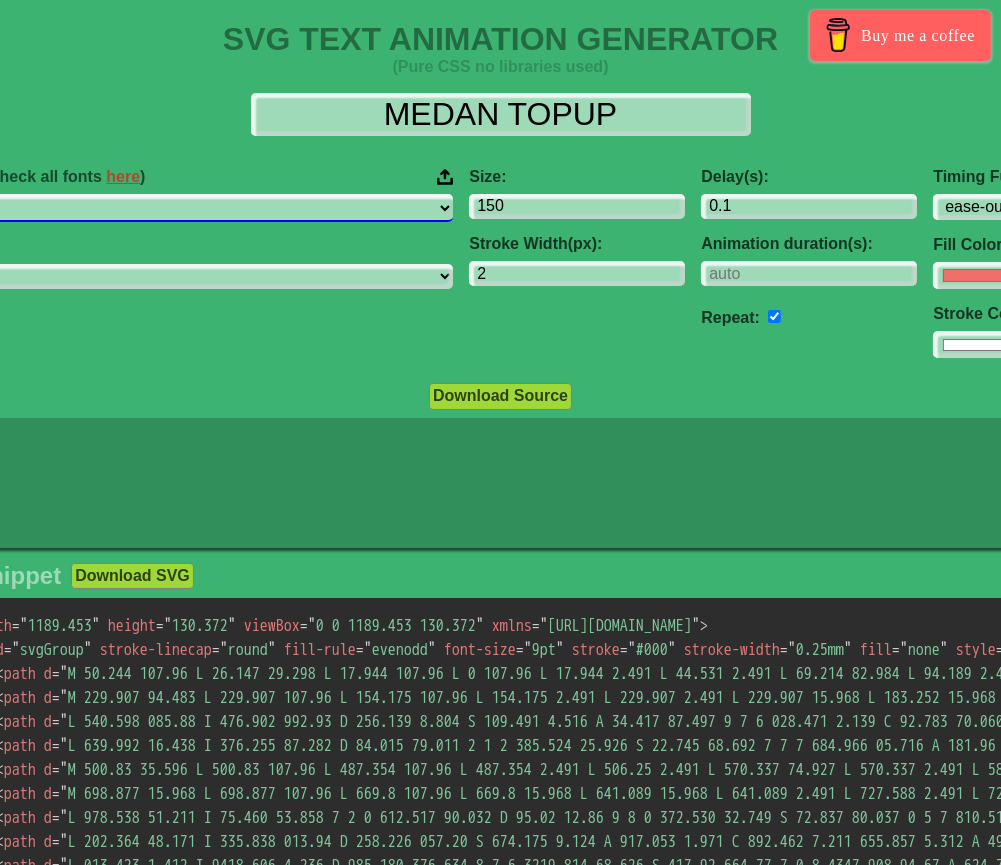 click on "ABeeZee [PERSON_NAME] Display AR One Sans [PERSON_NAME] Libre Aboreto Abril Fatface Abyssinica SIL Aclonica Acme Actor [PERSON_NAME] Advent Pro Afacad Afacad Flux Agbalumo Agdasima Agu Display Aguafina Script Akatab Akaya Kanadaka Akaya Telivigala [PERSON_NAME] Alata Alatsi [PERSON_NAME] Sans [PERSON_NAME] Alef Alegreya Alegreya SC Alegreya Sans Alegreya Sans SC [PERSON_NAME] Alexandria Alfa Slab One [PERSON_NAME] Angular Alkalami Alkatra [PERSON_NAME] Allerta Stencil [PERSON_NAME] Almarai [PERSON_NAME] Display Almendra SC Alumni Sans Alumni Sans Collegiate One Alumni Sans Inline One Alumni Sans Pinstripe Alumni Sans SC Amarante Amaranth Amatic SC Amethysta Amiko [PERSON_NAME] Quran [PERSON_NAME] Anaheim Ancizar Sans Ancizar Serif Andada Pro Andika Anek Bangla Anek Devanagari Anek [DEMOGRAPHIC_DATA] Anek Gurmukhi Anek Kannada Anek Latin Anek Malayalam Anek Odia Anek Tamil Anek Telugu Angkor Annapurna SIL [PERSON_NAME] Use Your Telescope Anonymous Pro Anta Antic Antic Didone Antic Slab [PERSON_NAME] SC [PERSON_NAME] Anybody Aoboshi One Arapey Arvo" at bounding box center [195, 207] 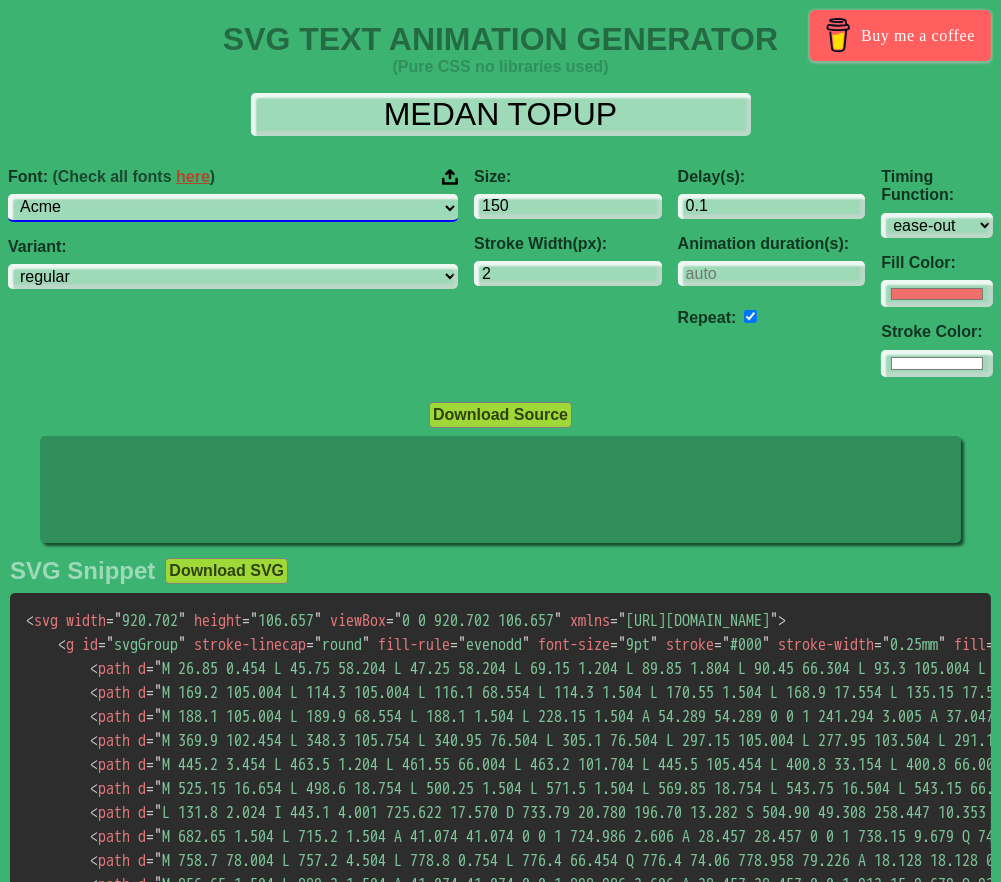 click on "ABeeZee [PERSON_NAME] Display AR One Sans [PERSON_NAME] Libre Aboreto Abril Fatface Abyssinica SIL Aclonica Acme Actor [PERSON_NAME] Advent Pro Afacad Afacad Flux Agbalumo Agdasima Agu Display Aguafina Script Akatab Akaya Kanadaka Akaya Telivigala [PERSON_NAME] Alata Alatsi [PERSON_NAME] Sans [PERSON_NAME] Alef Alegreya Alegreya SC Alegreya Sans Alegreya Sans SC [PERSON_NAME] Alexandria Alfa Slab One [PERSON_NAME] Angular Alkalami Alkatra [PERSON_NAME] Allerta Stencil [PERSON_NAME] Almarai [PERSON_NAME] Display Almendra SC Alumni Sans Alumni Sans Collegiate One Alumni Sans Inline One Alumni Sans Pinstripe Alumni Sans SC Amarante Amaranth Amatic SC Amethysta Amiko [PERSON_NAME] Quran [PERSON_NAME] Anaheim Ancizar Sans Ancizar Serif Andada Pro Andika Anek Bangla Anek Devanagari Anek [DEMOGRAPHIC_DATA] Anek Gurmukhi Anek Kannada Anek Latin Anek Malayalam Anek Odia Anek Tamil Anek Telugu Angkor Annapurna SIL [PERSON_NAME] Use Your Telescope Anonymous Pro Anta Antic Antic Didone Antic Slab [PERSON_NAME] SC [PERSON_NAME] Anybody Aoboshi One Arapey Arvo" at bounding box center (233, 207) 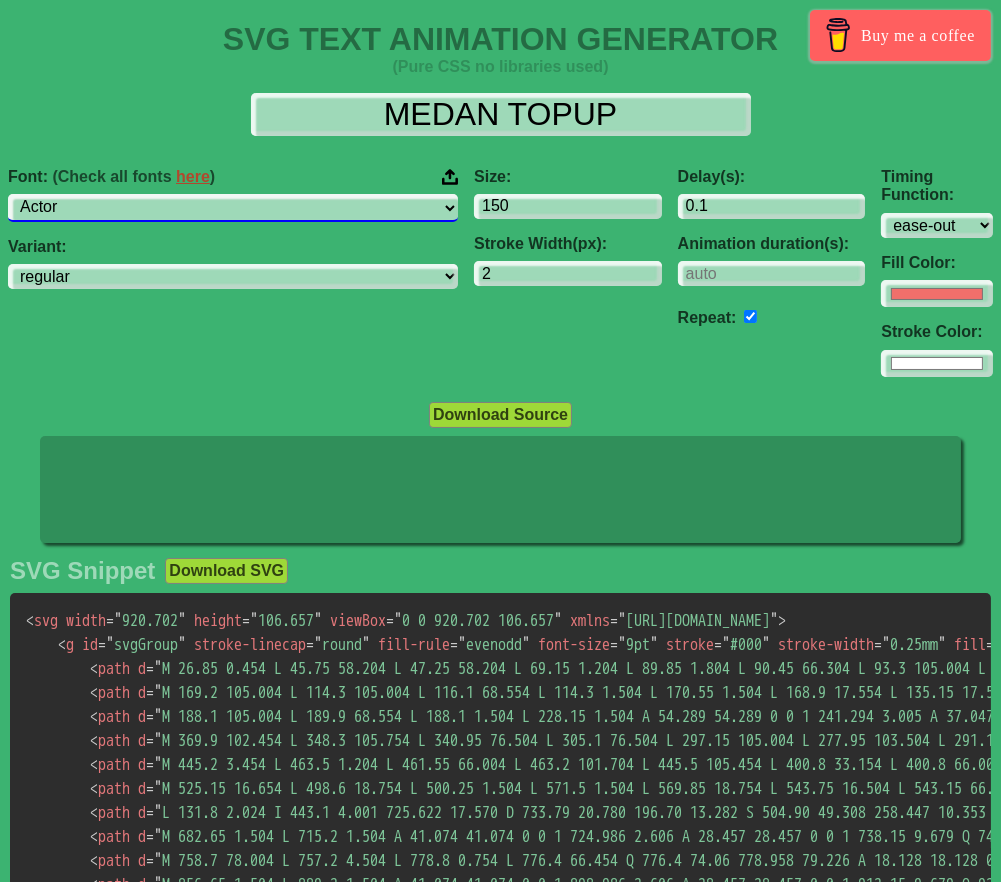 click on "ABeeZee [PERSON_NAME] Display AR One Sans [PERSON_NAME] Libre Aboreto Abril Fatface Abyssinica SIL Aclonica Acme Actor [PERSON_NAME] Advent Pro Afacad Afacad Flux Agbalumo Agdasima Agu Display Aguafina Script Akatab Akaya Kanadaka Akaya Telivigala [PERSON_NAME] Alata Alatsi [PERSON_NAME] Sans [PERSON_NAME] Alef Alegreya Alegreya SC Alegreya Sans Alegreya Sans SC [PERSON_NAME] Alexandria Alfa Slab One [PERSON_NAME] Angular Alkalami Alkatra [PERSON_NAME] Allerta Stencil [PERSON_NAME] Almarai [PERSON_NAME] Display Almendra SC Alumni Sans Alumni Sans Collegiate One Alumni Sans Inline One Alumni Sans Pinstripe Alumni Sans SC Amarante Amaranth Amatic SC Amethysta Amiko [PERSON_NAME] Quran [PERSON_NAME] Anaheim Ancizar Sans Ancizar Serif Andada Pro Andika Anek Bangla Anek Devanagari Anek [DEMOGRAPHIC_DATA] Anek Gurmukhi Anek Kannada Anek Latin Anek Malayalam Anek Odia Anek Tamil Anek Telugu Angkor Annapurna SIL [PERSON_NAME] Use Your Telescope Anonymous Pro Anta Antic Antic Didone Antic Slab [PERSON_NAME] SC [PERSON_NAME] Anybody Aoboshi One Arapey Arvo" at bounding box center [233, 207] 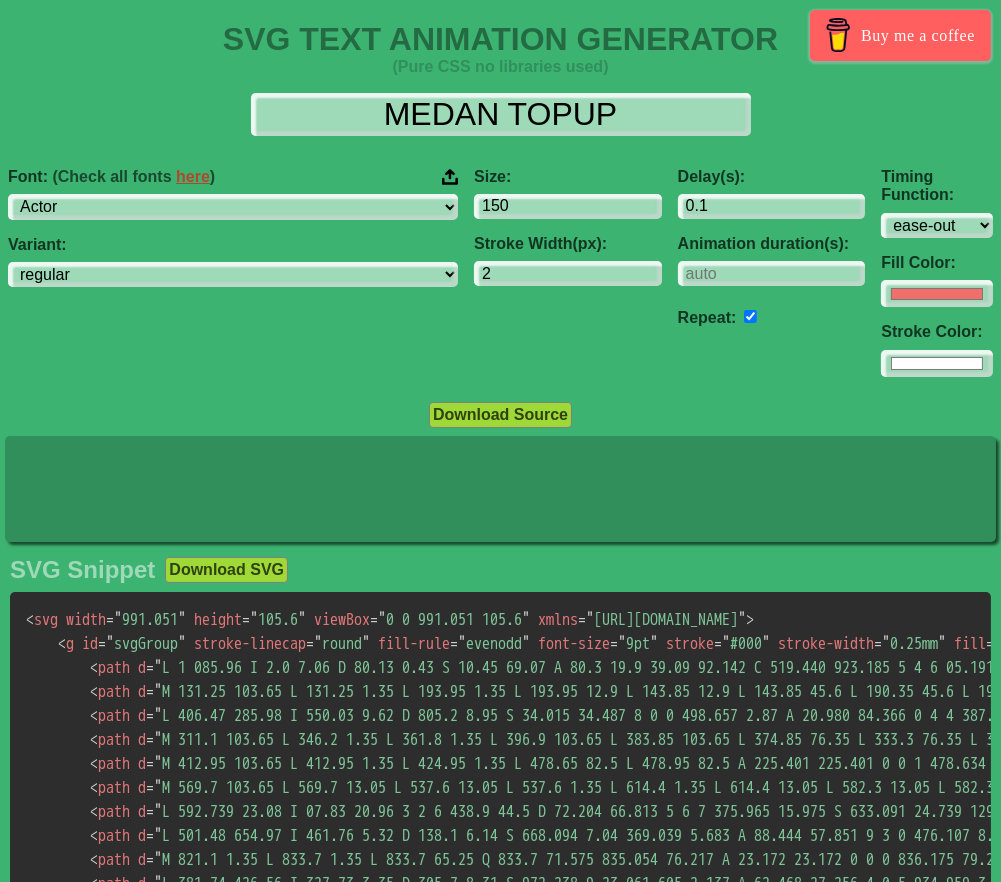 click on "Font:   (Check all fonts   here ) ABeeZee [PERSON_NAME] Display AR One Sans [PERSON_NAME] Libre Aboreto Abril Fatface Abyssinica SIL Aclonica Acme Actor Adamina Advent Pro Afacad Afacad Flux Agbalumo Agdasima Agu Display Aguafina Script Akatab Akaya Kanadaka Akaya Telivigala Akronim Akshar Aladin Alata Alatsi [PERSON_NAME] Sans [PERSON_NAME] Alef Alegreya Alegreya SC Alegreya Sans Alegreya Sans SC [PERSON_NAME] Alexandria Alfa Slab One [PERSON_NAME] Angular Alkalami Alkatra [PERSON_NAME] Allerta Allerta Stencil [PERSON_NAME] Almarai [PERSON_NAME] Display Almendra SC Alumni Sans Alumni Sans Collegiate One Alumni Sans Inline One Alumni Sans Pinstripe Alumni Sans SC Amarante Amaranth Amatic SC Amethysta Amiko [PERSON_NAME] Quran [PERSON_NAME] Anaheim Ancizar Sans Ancizar Serif Andada Pro Andika Anek Bangla Anek Devanagari Anek Gujarati Anek Gurmukhi Anek Kannada Anek Latin Anek Malayalam Anek Odia Anek Tamil Anek Telugu Angkor Annapurna SIL [PERSON_NAME] Use Your Telescope Anonymous Pro Anta Antic Antic Didone Antic Slab [PERSON_NAME] SC [PERSON_NAME]" at bounding box center (233, 194) 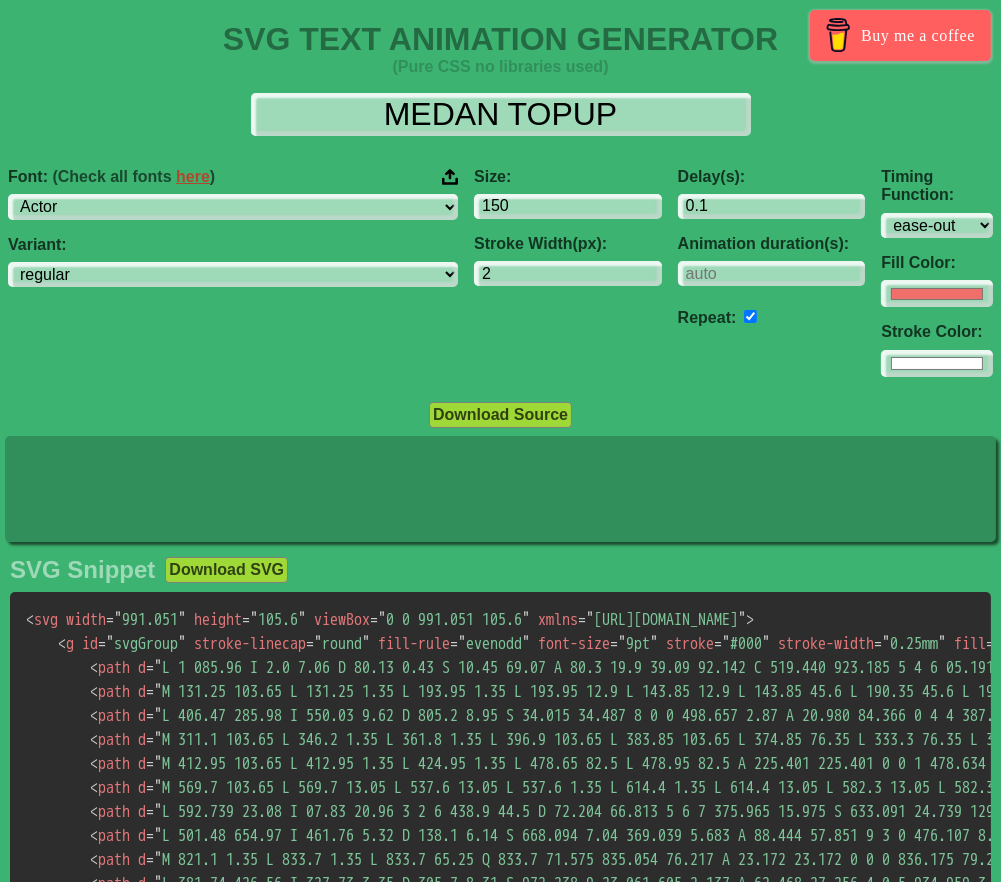 click on "Font:   (Check all fonts   here ) ABeeZee [PERSON_NAME] Display AR One Sans [PERSON_NAME] Libre Aboreto Abril Fatface Abyssinica SIL Aclonica Acme Actor Adamina Advent Pro Afacad Afacad Flux Agbalumo Agdasima Agu Display Aguafina Script Akatab Akaya Kanadaka Akaya Telivigala Akronim Akshar Aladin Alata Alatsi [PERSON_NAME] Sans [PERSON_NAME] Alef Alegreya Alegreya SC Alegreya Sans Alegreya Sans SC [PERSON_NAME] Alexandria Alfa Slab One [PERSON_NAME] Angular Alkalami Alkatra [PERSON_NAME] Allerta Allerta Stencil [PERSON_NAME] Almarai [PERSON_NAME] Display Almendra SC Alumni Sans Alumni Sans Collegiate One Alumni Sans Inline One Alumni Sans Pinstripe Alumni Sans SC Amarante Amaranth Amatic SC Amethysta Amiko [PERSON_NAME] Quran [PERSON_NAME] Anaheim Ancizar Sans Ancizar Serif Andada Pro Andika Anek Bangla Anek Devanagari Anek Gujarati Anek Gurmukhi Anek Kannada Anek Latin Anek Malayalam Anek Odia Anek Tamil Anek Telugu Angkor Annapurna SIL [PERSON_NAME] Use Your Telescope Anonymous Pro Anta Antic Antic Didone Antic Slab [PERSON_NAME] SC [PERSON_NAME]" at bounding box center [233, 194] 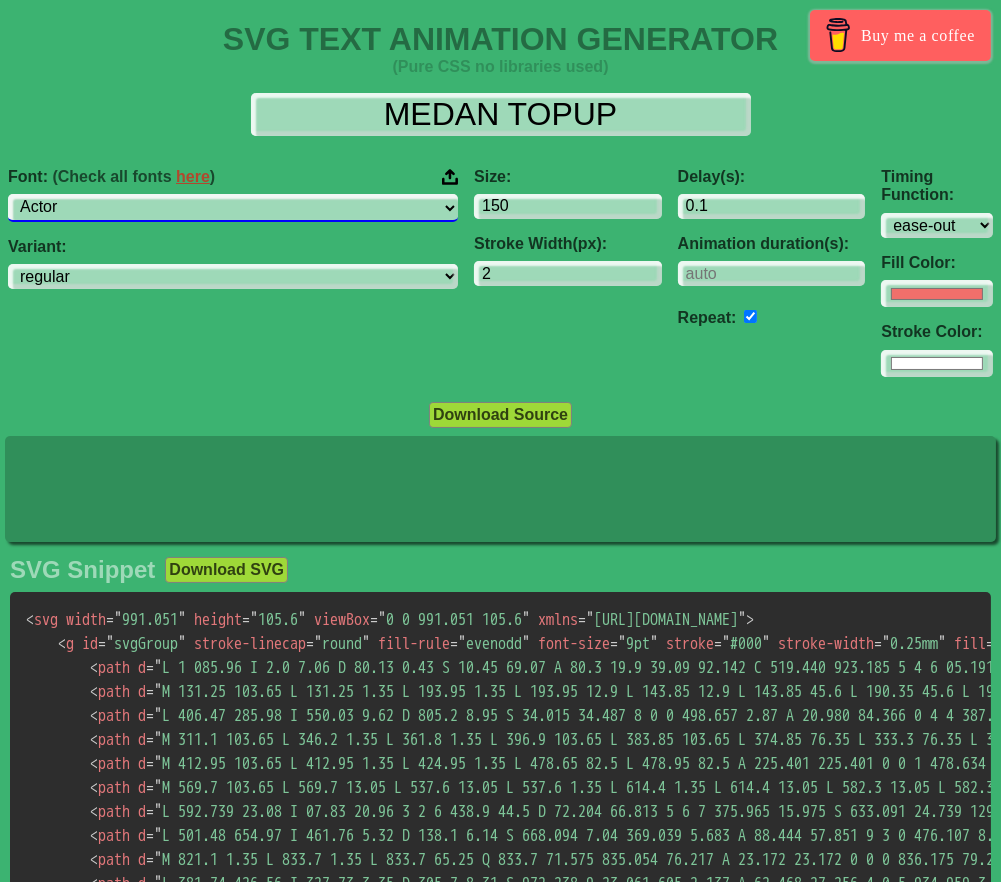 click on "ABeeZee [PERSON_NAME] Display AR One Sans [PERSON_NAME] Libre Aboreto Abril Fatface Abyssinica SIL Aclonica Acme Actor [PERSON_NAME] Advent Pro Afacad Afacad Flux Agbalumo Agdasima Agu Display Aguafina Script Akatab Akaya Kanadaka Akaya Telivigala [PERSON_NAME] Alata Alatsi [PERSON_NAME] Sans [PERSON_NAME] Alef Alegreya Alegreya SC Alegreya Sans Alegreya Sans SC [PERSON_NAME] Alexandria Alfa Slab One [PERSON_NAME] Angular Alkalami Alkatra [PERSON_NAME] Allerta Stencil [PERSON_NAME] Almarai [PERSON_NAME] Display Almendra SC Alumni Sans Alumni Sans Collegiate One Alumni Sans Inline One Alumni Sans Pinstripe Alumni Sans SC Amarante Amaranth Amatic SC Amethysta Amiko [PERSON_NAME] Quran [PERSON_NAME] Anaheim Ancizar Sans Ancizar Serif Andada Pro Andika Anek Bangla Anek Devanagari Anek [DEMOGRAPHIC_DATA] Anek Gurmukhi Anek Kannada Anek Latin Anek Malayalam Anek Odia Anek Tamil Anek Telugu Angkor Annapurna SIL [PERSON_NAME] Use Your Telescope Anonymous Pro Anta Antic Antic Didone Antic Slab [PERSON_NAME] SC [PERSON_NAME] Anybody Aoboshi One Arapey Arvo" at bounding box center (233, 207) 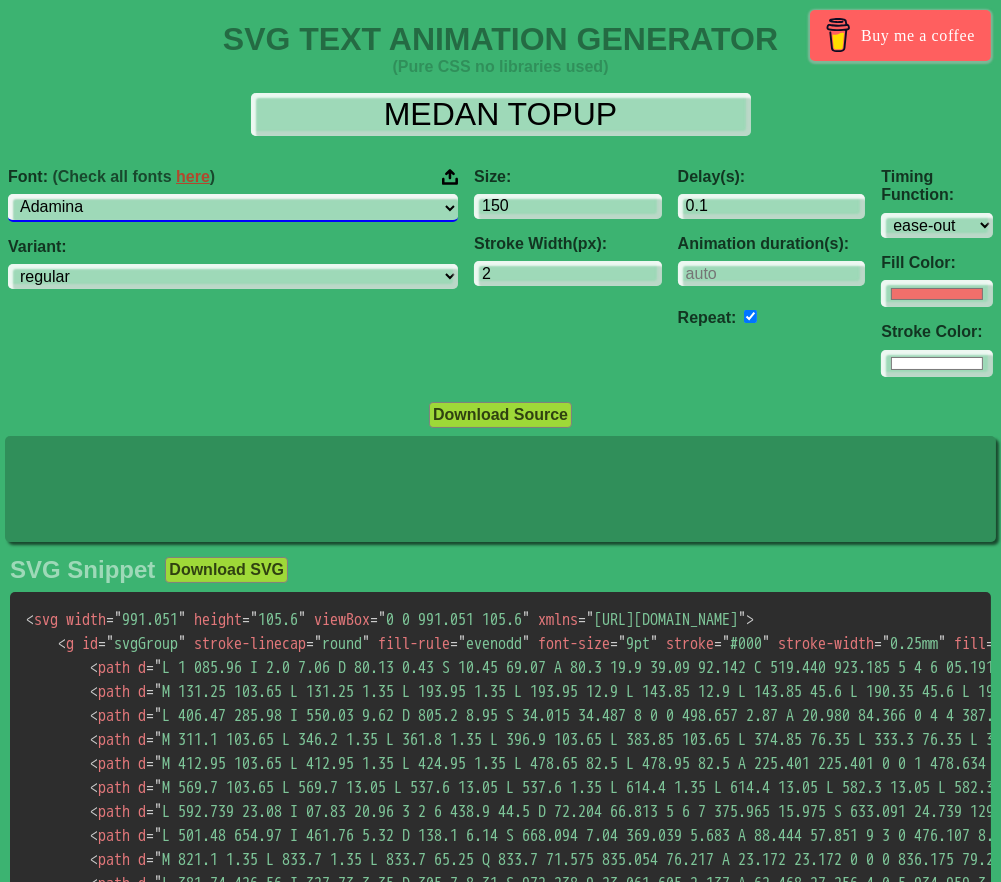 click on "ABeeZee [PERSON_NAME] Display AR One Sans [PERSON_NAME] Libre Aboreto Abril Fatface Abyssinica SIL Aclonica Acme Actor [PERSON_NAME] Advent Pro Afacad Afacad Flux Agbalumo Agdasima Agu Display Aguafina Script Akatab Akaya Kanadaka Akaya Telivigala [PERSON_NAME] Alata Alatsi [PERSON_NAME] Sans [PERSON_NAME] Alef Alegreya Alegreya SC Alegreya Sans Alegreya Sans SC [PERSON_NAME] Alexandria Alfa Slab One [PERSON_NAME] Angular Alkalami Alkatra [PERSON_NAME] Allerta Stencil [PERSON_NAME] Almarai [PERSON_NAME] Display Almendra SC Alumni Sans Alumni Sans Collegiate One Alumni Sans Inline One Alumni Sans Pinstripe Alumni Sans SC Amarante Amaranth Amatic SC Amethysta Amiko [PERSON_NAME] Quran [PERSON_NAME] Anaheim Ancizar Sans Ancizar Serif Andada Pro Andika Anek Bangla Anek Devanagari Anek [DEMOGRAPHIC_DATA] Anek Gurmukhi Anek Kannada Anek Latin Anek Malayalam Anek Odia Anek Tamil Anek Telugu Angkor Annapurna SIL [PERSON_NAME] Use Your Telescope Anonymous Pro Anta Antic Antic Didone Antic Slab [PERSON_NAME] SC [PERSON_NAME] Anybody Aoboshi One Arapey Arvo" at bounding box center (233, 207) 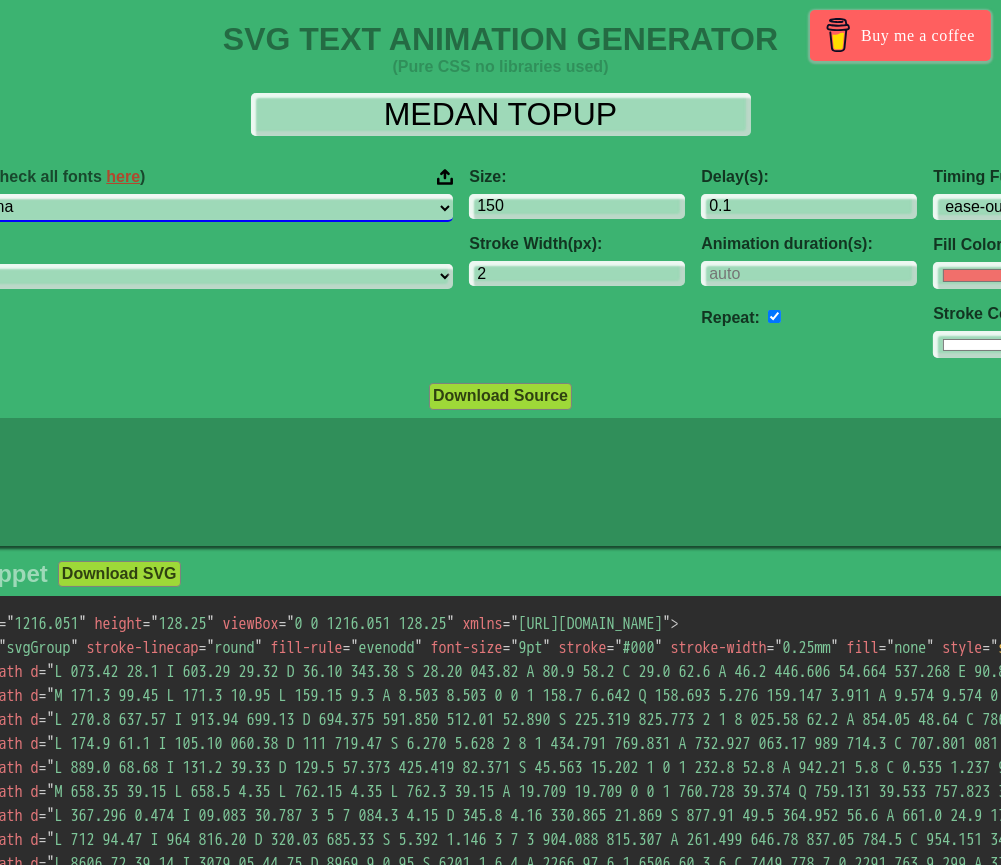 click on "ABeeZee [PERSON_NAME] Display AR One Sans [PERSON_NAME] Libre Aboreto Abril Fatface Abyssinica SIL Aclonica Acme Actor [PERSON_NAME] Advent Pro Afacad Afacad Flux Agbalumo Agdasima Agu Display Aguafina Script Akatab Akaya Kanadaka Akaya Telivigala [PERSON_NAME] Alata Alatsi [PERSON_NAME] Sans [PERSON_NAME] Alef Alegreya Alegreya SC Alegreya Sans Alegreya Sans SC [PERSON_NAME] Alexandria Alfa Slab One [PERSON_NAME] Angular Alkalami Alkatra [PERSON_NAME] Allerta Stencil [PERSON_NAME] Almarai [PERSON_NAME] Display Almendra SC Alumni Sans Alumni Sans Collegiate One Alumni Sans Inline One Alumni Sans Pinstripe Alumni Sans SC Amarante Amaranth Amatic SC Amethysta Amiko [PERSON_NAME] Quran [PERSON_NAME] Anaheim Ancizar Sans Ancizar Serif Andada Pro Andika Anek Bangla Anek Devanagari Anek [DEMOGRAPHIC_DATA] Anek Gurmukhi Anek Kannada Anek Latin Anek Malayalam Anek Odia Anek Tamil Anek Telugu Angkor Annapurna SIL [PERSON_NAME] Use Your Telescope Anonymous Pro Anta Antic Antic Didone Antic Slab [PERSON_NAME] SC [PERSON_NAME] Anybody Aoboshi One Arapey Arvo" at bounding box center [195, 207] 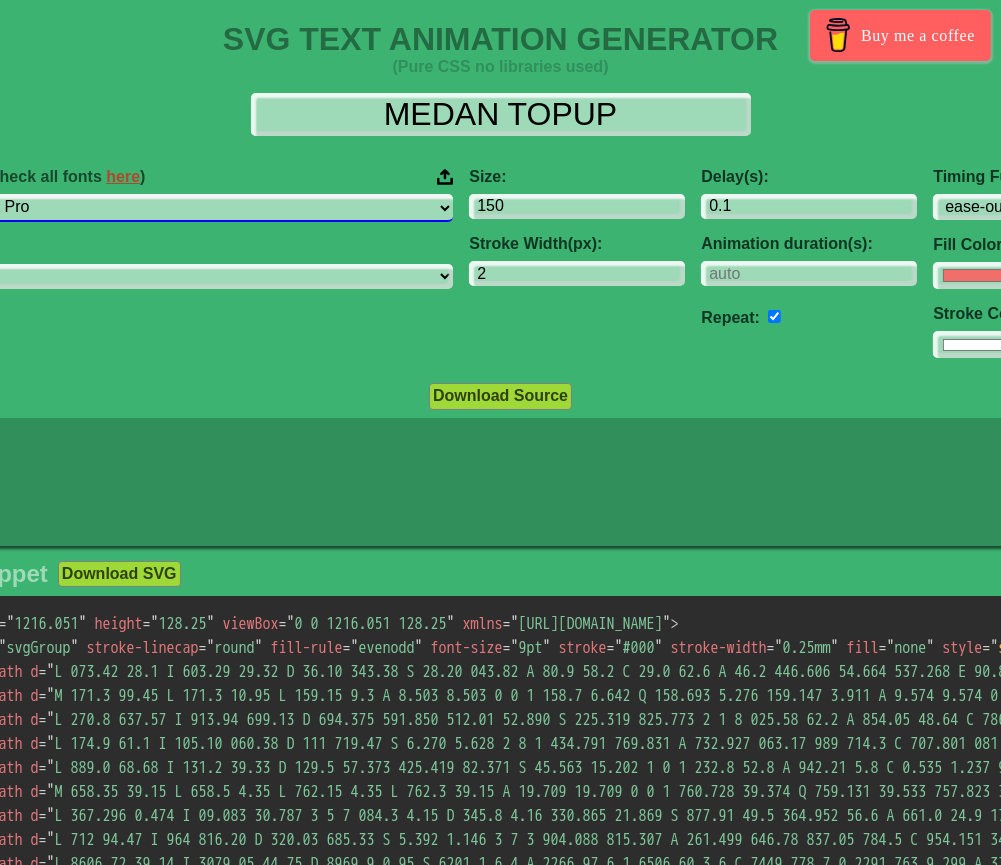 click on "ABeeZee [PERSON_NAME] Display AR One Sans [PERSON_NAME] Libre Aboreto Abril Fatface Abyssinica SIL Aclonica Acme Actor [PERSON_NAME] Advent Pro Afacad Afacad Flux Agbalumo Agdasima Agu Display Aguafina Script Akatab Akaya Kanadaka Akaya Telivigala [PERSON_NAME] Alata Alatsi [PERSON_NAME] Sans [PERSON_NAME] Alef Alegreya Alegreya SC Alegreya Sans Alegreya Sans SC [PERSON_NAME] Alexandria Alfa Slab One [PERSON_NAME] Angular Alkalami Alkatra [PERSON_NAME] Allerta Stencil [PERSON_NAME] Almarai [PERSON_NAME] Display Almendra SC Alumni Sans Alumni Sans Collegiate One Alumni Sans Inline One Alumni Sans Pinstripe Alumni Sans SC Amarante Amaranth Amatic SC Amethysta Amiko [PERSON_NAME] Quran [PERSON_NAME] Anaheim Ancizar Sans Ancizar Serif Andada Pro Andika Anek Bangla Anek Devanagari Anek [DEMOGRAPHIC_DATA] Anek Gurmukhi Anek Kannada Anek Latin Anek Malayalam Anek Odia Anek Tamil Anek Telugu Angkor Annapurna SIL [PERSON_NAME] Use Your Telescope Anonymous Pro Anta Antic Antic Didone Antic Slab [PERSON_NAME] SC [PERSON_NAME] Anybody Aoboshi One Arapey Arvo" at bounding box center [195, 207] 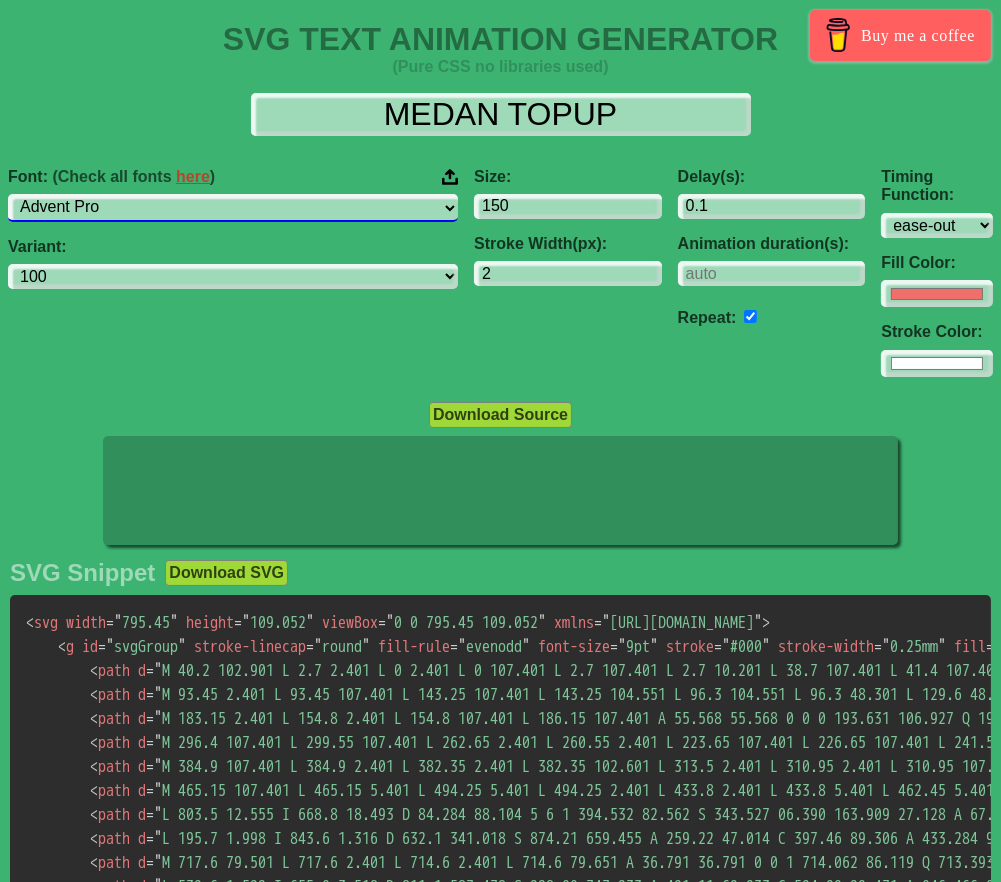 click on "ABeeZee [PERSON_NAME] Display AR One Sans [PERSON_NAME] Libre Aboreto Abril Fatface Abyssinica SIL Aclonica Acme Actor [PERSON_NAME] Advent Pro Afacad Afacad Flux Agbalumo Agdasima Agu Display Aguafina Script Akatab Akaya Kanadaka Akaya Telivigala [PERSON_NAME] Alata Alatsi [PERSON_NAME] Sans [PERSON_NAME] Alef Alegreya Alegreya SC Alegreya Sans Alegreya Sans SC [PERSON_NAME] Alexandria Alfa Slab One [PERSON_NAME] Angular Alkalami Alkatra [PERSON_NAME] Allerta Stencil [PERSON_NAME] Almarai [PERSON_NAME] Display Almendra SC Alumni Sans Alumni Sans Collegiate One Alumni Sans Inline One Alumni Sans Pinstripe Alumni Sans SC Amarante Amaranth Amatic SC Amethysta Amiko [PERSON_NAME] Quran [PERSON_NAME] Anaheim Ancizar Sans Ancizar Serif Andada Pro Andika Anek Bangla Anek Devanagari Anek [DEMOGRAPHIC_DATA] Anek Gurmukhi Anek Kannada Anek Latin Anek Malayalam Anek Odia Anek Tamil Anek Telugu Angkor Annapurna SIL [PERSON_NAME] Use Your Telescope Anonymous Pro Anta Antic Antic Didone Antic Slab [PERSON_NAME] SC [PERSON_NAME] Anybody Aoboshi One Arapey Arvo" at bounding box center [233, 207] 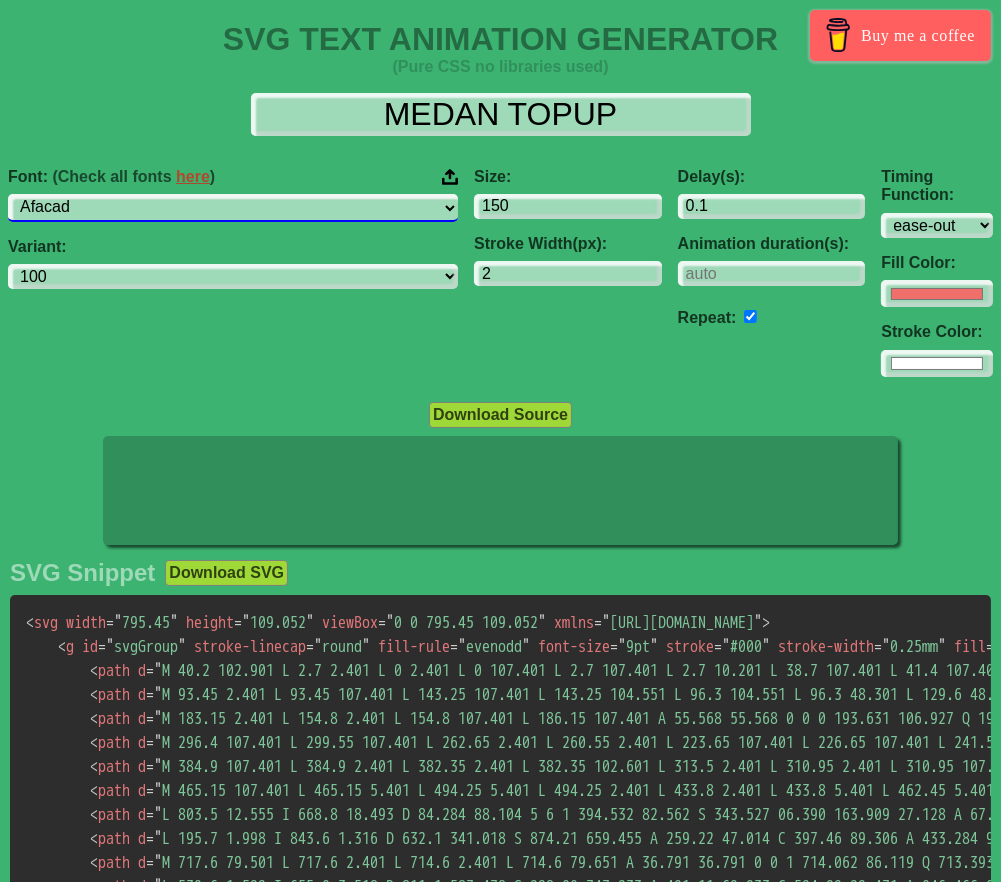 click on "ABeeZee [PERSON_NAME] Display AR One Sans [PERSON_NAME] Libre Aboreto Abril Fatface Abyssinica SIL Aclonica Acme Actor [PERSON_NAME] Advent Pro Afacad Afacad Flux Agbalumo Agdasima Agu Display Aguafina Script Akatab Akaya Kanadaka Akaya Telivigala [PERSON_NAME] Alata Alatsi [PERSON_NAME] Sans [PERSON_NAME] Alef Alegreya Alegreya SC Alegreya Sans Alegreya Sans SC [PERSON_NAME] Alexandria Alfa Slab One [PERSON_NAME] Angular Alkalami Alkatra [PERSON_NAME] Allerta Stencil [PERSON_NAME] Almarai [PERSON_NAME] Display Almendra SC Alumni Sans Alumni Sans Collegiate One Alumni Sans Inline One Alumni Sans Pinstripe Alumni Sans SC Amarante Amaranth Amatic SC Amethysta Amiko [PERSON_NAME] Quran [PERSON_NAME] Anaheim Ancizar Sans Ancizar Serif Andada Pro Andika Anek Bangla Anek Devanagari Anek [DEMOGRAPHIC_DATA] Anek Gurmukhi Anek Kannada Anek Latin Anek Malayalam Anek Odia Anek Tamil Anek Telugu Angkor Annapurna SIL [PERSON_NAME] Use Your Telescope Anonymous Pro Anta Antic Antic Didone Antic Slab [PERSON_NAME] SC [PERSON_NAME] Anybody Aoboshi One Arapey Arvo" at bounding box center [233, 207] 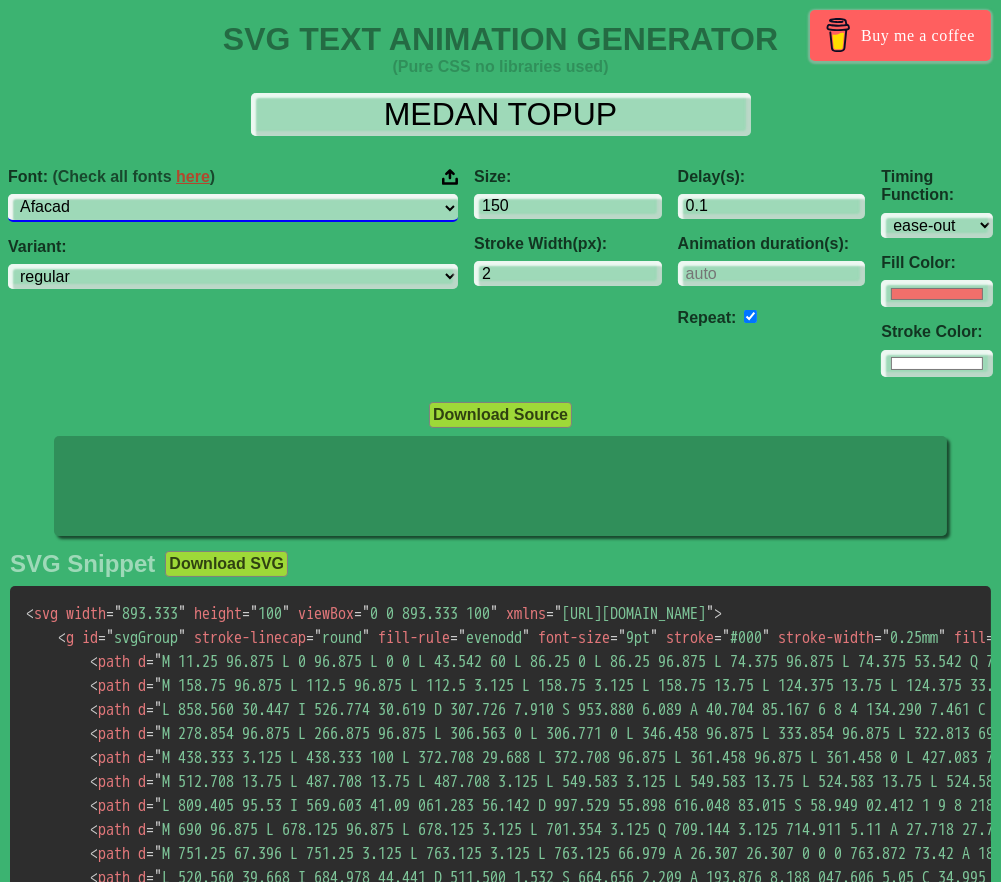 click on "ABeeZee [PERSON_NAME] Display AR One Sans [PERSON_NAME] Libre Aboreto Abril Fatface Abyssinica SIL Aclonica Acme Actor [PERSON_NAME] Advent Pro Afacad Afacad Flux Agbalumo Agdasima Agu Display Aguafina Script Akatab Akaya Kanadaka Akaya Telivigala [PERSON_NAME] Alata Alatsi [PERSON_NAME] Sans [PERSON_NAME] Alef Alegreya Alegreya SC Alegreya Sans Alegreya Sans SC [PERSON_NAME] Alexandria Alfa Slab One [PERSON_NAME] Angular Alkalami Alkatra [PERSON_NAME] Allerta Stencil [PERSON_NAME] Almarai [PERSON_NAME] Display Almendra SC Alumni Sans Alumni Sans Collegiate One Alumni Sans Inline One Alumni Sans Pinstripe Alumni Sans SC Amarante Amaranth Amatic SC Amethysta Amiko [PERSON_NAME] Quran [PERSON_NAME] Anaheim Ancizar Sans Ancizar Serif Andada Pro Andika Anek Bangla Anek Devanagari Anek [DEMOGRAPHIC_DATA] Anek Gurmukhi Anek Kannada Anek Latin Anek Malayalam Anek Odia Anek Tamil Anek Telugu Angkor Annapurna SIL [PERSON_NAME] Use Your Telescope Anonymous Pro Anta Antic Antic Didone Antic Slab [PERSON_NAME] SC [PERSON_NAME] Anybody Aoboshi One Arapey Arvo" at bounding box center [233, 207] 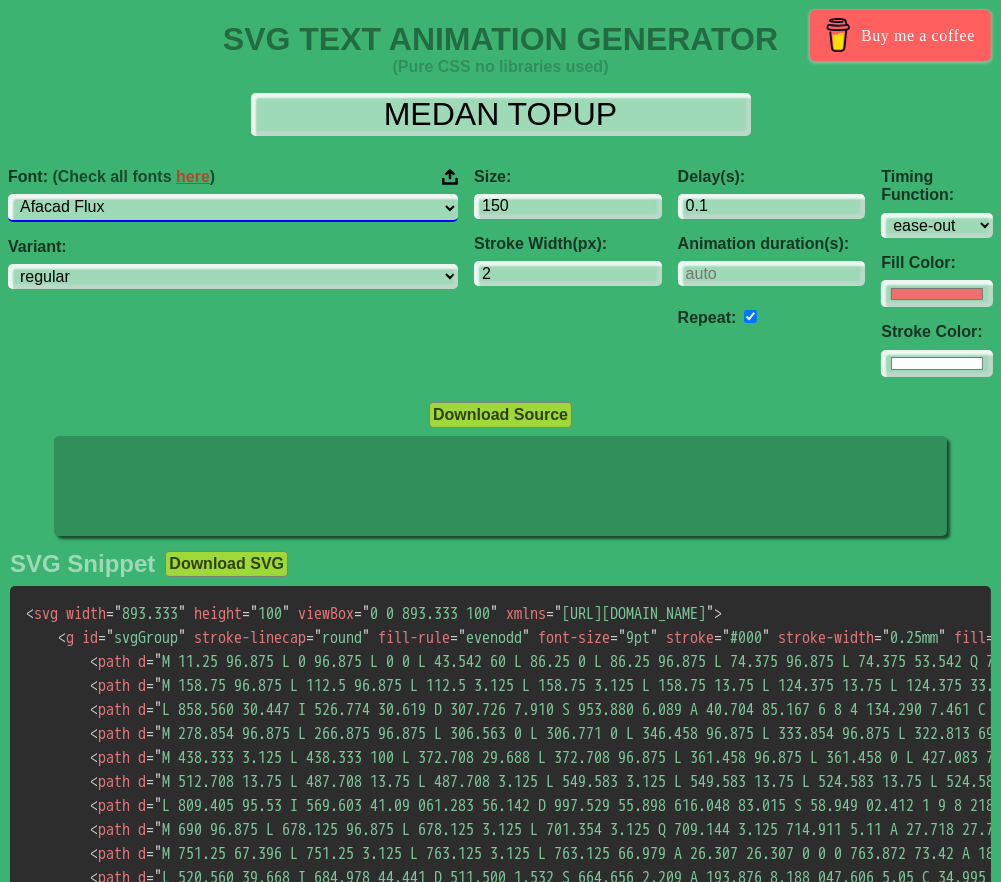 click on "ABeeZee [PERSON_NAME] Display AR One Sans [PERSON_NAME] Libre Aboreto Abril Fatface Abyssinica SIL Aclonica Acme Actor [PERSON_NAME] Advent Pro Afacad Afacad Flux Agbalumo Agdasima Agu Display Aguafina Script Akatab Akaya Kanadaka Akaya Telivigala [PERSON_NAME] Alata Alatsi [PERSON_NAME] Sans [PERSON_NAME] Alef Alegreya Alegreya SC Alegreya Sans Alegreya Sans SC [PERSON_NAME] Alexandria Alfa Slab One [PERSON_NAME] Angular Alkalami Alkatra [PERSON_NAME] Allerta Stencil [PERSON_NAME] Almarai [PERSON_NAME] Display Almendra SC Alumni Sans Alumni Sans Collegiate One Alumni Sans Inline One Alumni Sans Pinstripe Alumni Sans SC Amarante Amaranth Amatic SC Amethysta Amiko [PERSON_NAME] Quran [PERSON_NAME] Anaheim Ancizar Sans Ancizar Serif Andada Pro Andika Anek Bangla Anek Devanagari Anek [DEMOGRAPHIC_DATA] Anek Gurmukhi Anek Kannada Anek Latin Anek Malayalam Anek Odia Anek Tamil Anek Telugu Angkor Annapurna SIL [PERSON_NAME] Use Your Telescope Anonymous Pro Anta Antic Antic Didone Antic Slab [PERSON_NAME] SC [PERSON_NAME] Anybody Aoboshi One Arapey Arvo" at bounding box center (233, 207) 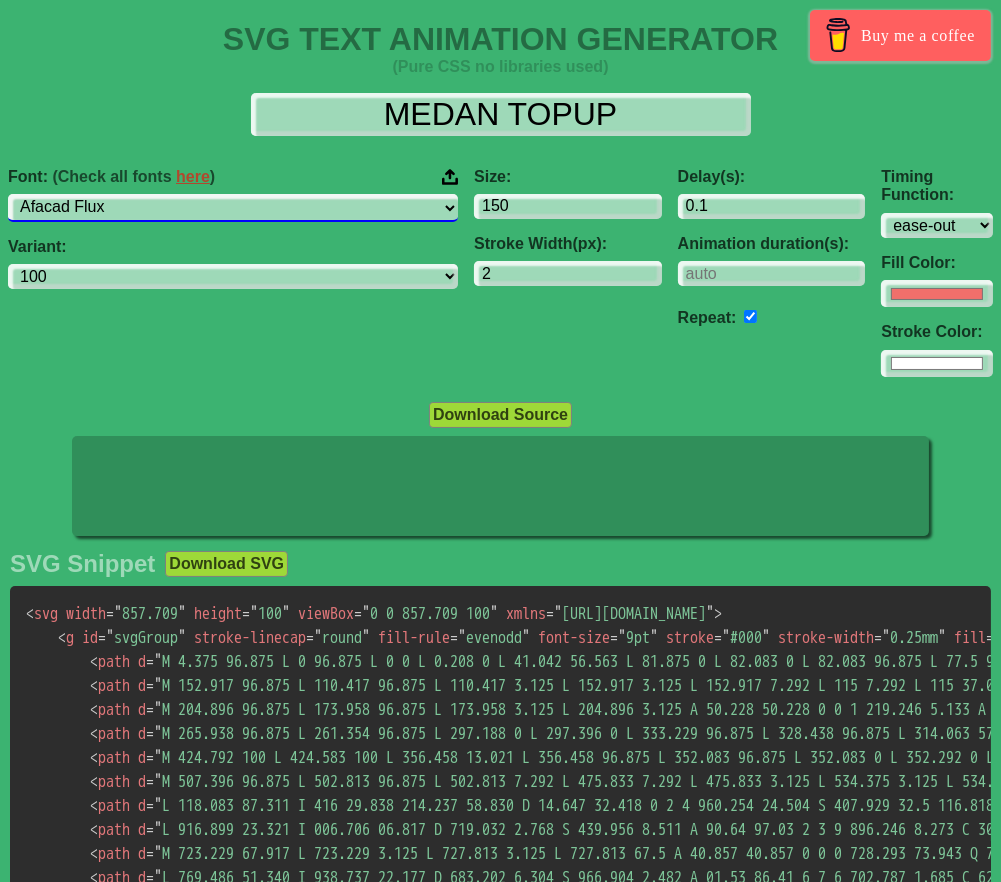 click on "ABeeZee [PERSON_NAME] Display AR One Sans [PERSON_NAME] Libre Aboreto Abril Fatface Abyssinica SIL Aclonica Acme Actor [PERSON_NAME] Advent Pro Afacad Afacad Flux Agbalumo Agdasima Agu Display Aguafina Script Akatab Akaya Kanadaka Akaya Telivigala [PERSON_NAME] Alata Alatsi [PERSON_NAME] Sans [PERSON_NAME] Alef Alegreya Alegreya SC Alegreya Sans Alegreya Sans SC [PERSON_NAME] Alexandria Alfa Slab One [PERSON_NAME] Angular Alkalami Alkatra [PERSON_NAME] Allerta Stencil [PERSON_NAME] Almarai [PERSON_NAME] Display Almendra SC Alumni Sans Alumni Sans Collegiate One Alumni Sans Inline One Alumni Sans Pinstripe Alumni Sans SC Amarante Amaranth Amatic SC Amethysta Amiko [PERSON_NAME] Quran [PERSON_NAME] Anaheim Ancizar Sans Ancizar Serif Andada Pro Andika Anek Bangla Anek Devanagari Anek [DEMOGRAPHIC_DATA] Anek Gurmukhi Anek Kannada Anek Latin Anek Malayalam Anek Odia Anek Tamil Anek Telugu Angkor Annapurna SIL [PERSON_NAME] Use Your Telescope Anonymous Pro Anta Antic Antic Didone Antic Slab [PERSON_NAME] SC [PERSON_NAME] Anybody Aoboshi One Arapey Arvo" at bounding box center [233, 207] 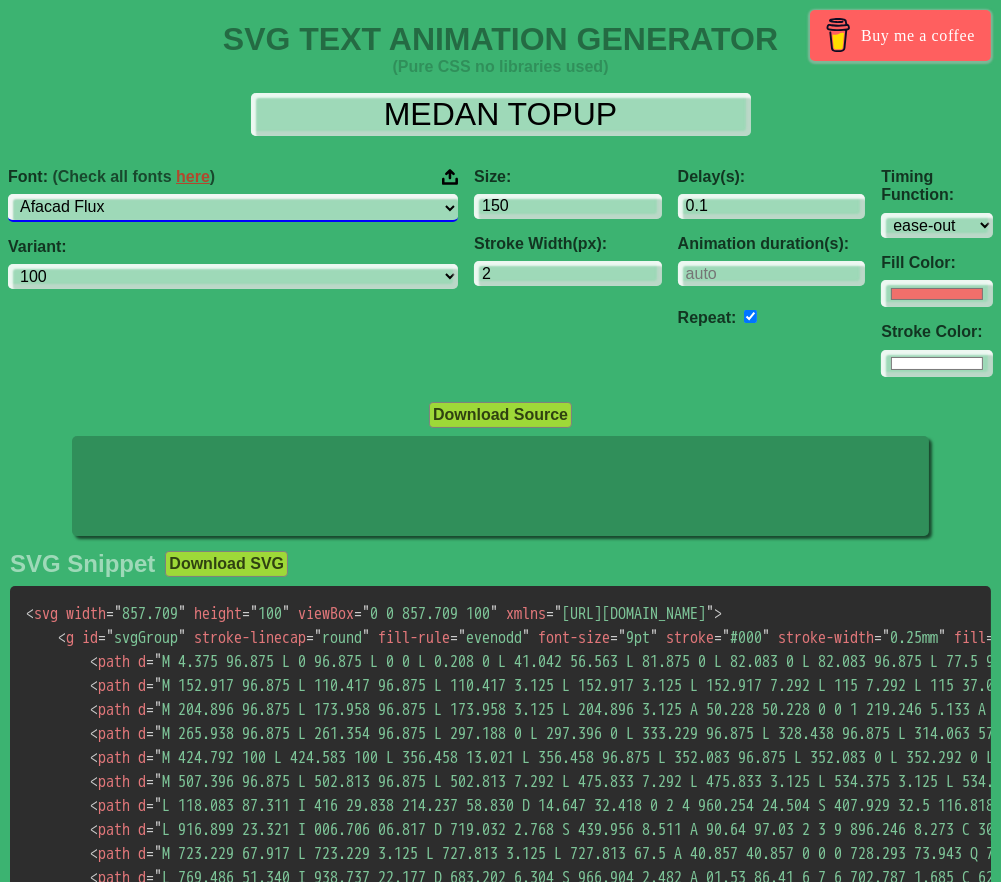 select on "Agbalumo" 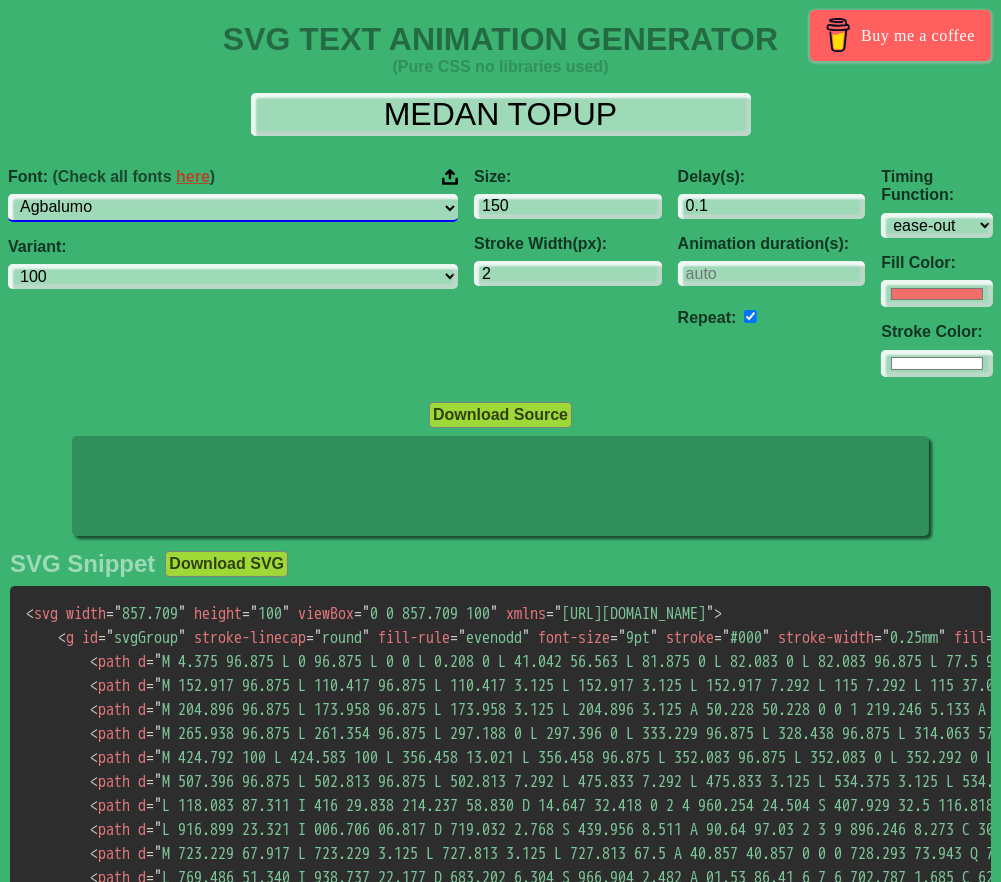 click on "ABeeZee [PERSON_NAME] Display AR One Sans [PERSON_NAME] Libre Aboreto Abril Fatface Abyssinica SIL Aclonica Acme Actor [PERSON_NAME] Advent Pro Afacad Afacad Flux Agbalumo Agdasima Agu Display Aguafina Script Akatab Akaya Kanadaka Akaya Telivigala [PERSON_NAME] Alata Alatsi [PERSON_NAME] Sans [PERSON_NAME] Alef Alegreya Alegreya SC Alegreya Sans Alegreya Sans SC [PERSON_NAME] Alexandria Alfa Slab One [PERSON_NAME] Angular Alkalami Alkatra [PERSON_NAME] Allerta Stencil [PERSON_NAME] Almarai [PERSON_NAME] Display Almendra SC Alumni Sans Alumni Sans Collegiate One Alumni Sans Inline One Alumni Sans Pinstripe Alumni Sans SC Amarante Amaranth Amatic SC Amethysta Amiko [PERSON_NAME] Quran [PERSON_NAME] Anaheim Ancizar Sans Ancizar Serif Andada Pro Andika Anek Bangla Anek Devanagari Anek [DEMOGRAPHIC_DATA] Anek Gurmukhi Anek Kannada Anek Latin Anek Malayalam Anek Odia Anek Tamil Anek Telugu Angkor Annapurna SIL [PERSON_NAME] Use Your Telescope Anonymous Pro Anta Antic Antic Didone Antic Slab [PERSON_NAME] SC [PERSON_NAME] Anybody Aoboshi One Arapey Arvo" at bounding box center [233, 207] 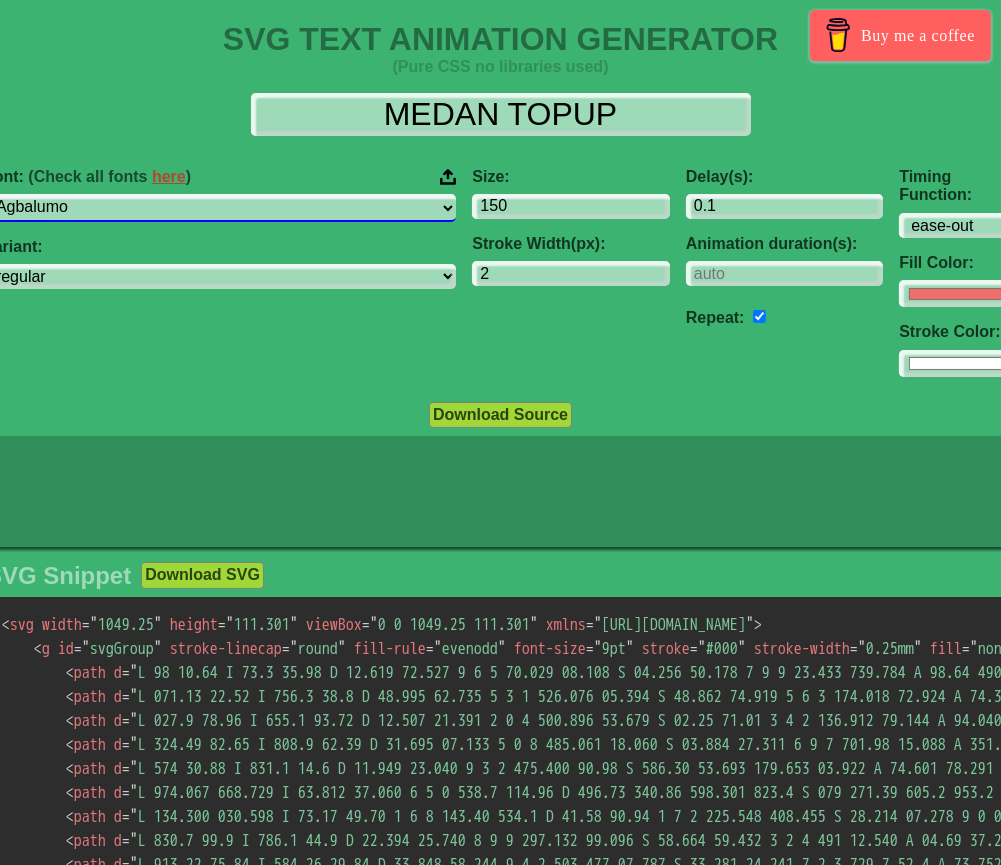 click on "ABeeZee [PERSON_NAME] Display AR One Sans [PERSON_NAME] Libre Aboreto Abril Fatface Abyssinica SIL Aclonica Acme Actor [PERSON_NAME] Advent Pro Afacad Afacad Flux Agbalumo Agdasima Agu Display Aguafina Script Akatab Akaya Kanadaka Akaya Telivigala [PERSON_NAME] Alata Alatsi [PERSON_NAME] Sans [PERSON_NAME] Alef Alegreya Alegreya SC Alegreya Sans Alegreya Sans SC [PERSON_NAME] Alexandria Alfa Slab One [PERSON_NAME] Angular Alkalami Alkatra [PERSON_NAME] Allerta Stencil [PERSON_NAME] Almarai [PERSON_NAME] Display Almendra SC Alumni Sans Alumni Sans Collegiate One Alumni Sans Inline One Alumni Sans Pinstripe Alumni Sans SC Amarante Amaranth Amatic SC Amethysta Amiko [PERSON_NAME] Quran [PERSON_NAME] Anaheim Ancizar Sans Ancizar Serif Andada Pro Andika Anek Bangla Anek Devanagari Anek [DEMOGRAPHIC_DATA] Anek Gurmukhi Anek Kannada Anek Latin Anek Malayalam Anek Odia Anek Tamil Anek Telugu Angkor Annapurna SIL [PERSON_NAME] Use Your Telescope Anonymous Pro Anta Antic Antic Didone Antic Slab [PERSON_NAME] SC [PERSON_NAME] Anybody Aoboshi One Arapey Arvo" at bounding box center [220, 207] 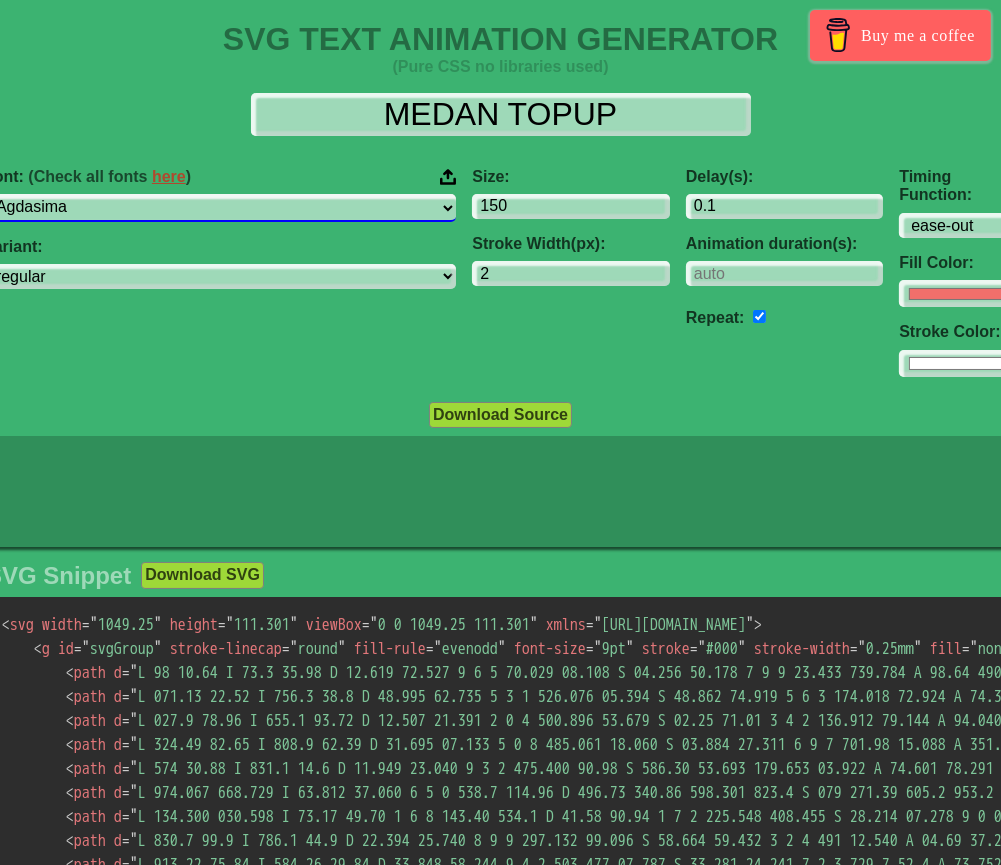 click on "ABeeZee [PERSON_NAME] Display AR One Sans [PERSON_NAME] Libre Aboreto Abril Fatface Abyssinica SIL Aclonica Acme Actor [PERSON_NAME] Advent Pro Afacad Afacad Flux Agbalumo Agdasima Agu Display Aguafina Script Akatab Akaya Kanadaka Akaya Telivigala [PERSON_NAME] Alata Alatsi [PERSON_NAME] Sans [PERSON_NAME] Alef Alegreya Alegreya SC Alegreya Sans Alegreya Sans SC [PERSON_NAME] Alexandria Alfa Slab One [PERSON_NAME] Angular Alkalami Alkatra [PERSON_NAME] Allerta Stencil [PERSON_NAME] Almarai [PERSON_NAME] Display Almendra SC Alumni Sans Alumni Sans Collegiate One Alumni Sans Inline One Alumni Sans Pinstripe Alumni Sans SC Amarante Amaranth Amatic SC Amethysta Amiko [PERSON_NAME] Quran [PERSON_NAME] Anaheim Ancizar Sans Ancizar Serif Andada Pro Andika Anek Bangla Anek Devanagari Anek [DEMOGRAPHIC_DATA] Anek Gurmukhi Anek Kannada Anek Latin Anek Malayalam Anek Odia Anek Tamil Anek Telugu Angkor Annapurna SIL [PERSON_NAME] Use Your Telescope Anonymous Pro Anta Antic Antic Didone Antic Slab [PERSON_NAME] SC [PERSON_NAME] Anybody Aoboshi One Arapey Arvo" at bounding box center [220, 207] 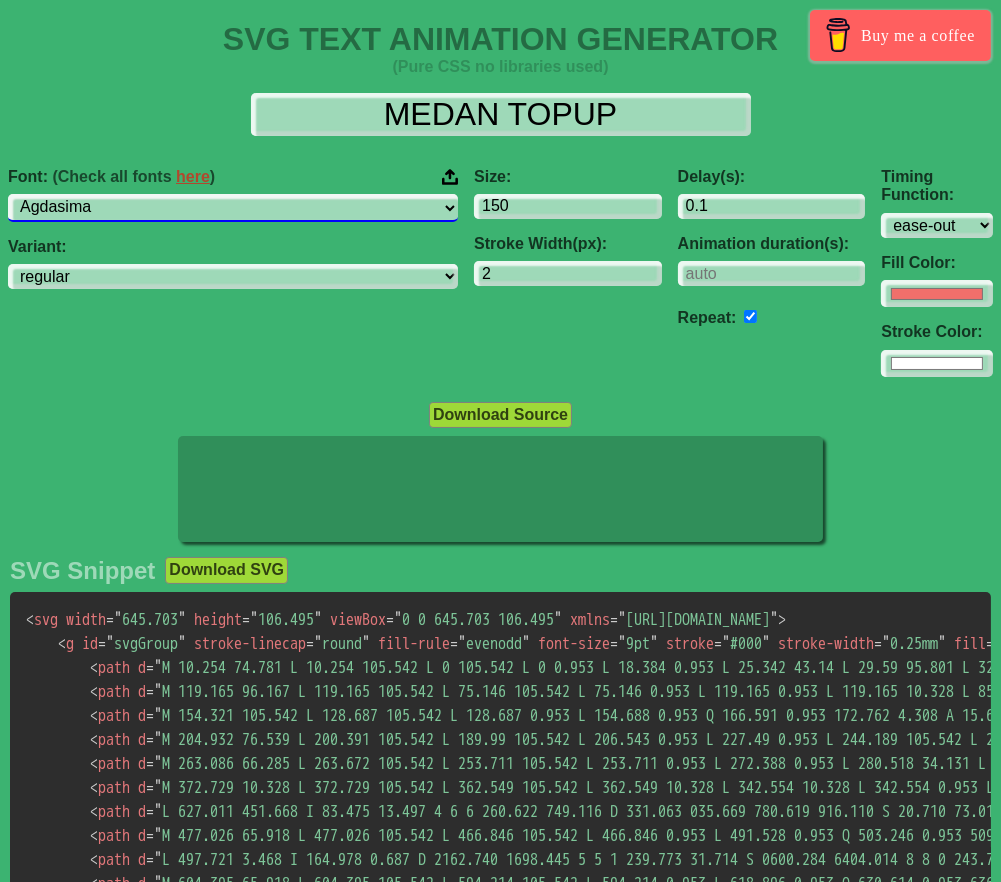 click on "ABeeZee [PERSON_NAME] Display AR One Sans [PERSON_NAME] Libre Aboreto Abril Fatface Abyssinica SIL Aclonica Acme Actor [PERSON_NAME] Advent Pro Afacad Afacad Flux Agbalumo Agdasima Agu Display Aguafina Script Akatab Akaya Kanadaka Akaya Telivigala [PERSON_NAME] Alata Alatsi [PERSON_NAME] Sans [PERSON_NAME] Alef Alegreya Alegreya SC Alegreya Sans Alegreya Sans SC [PERSON_NAME] Alexandria Alfa Slab One [PERSON_NAME] Angular Alkalami Alkatra [PERSON_NAME] Allerta Stencil [PERSON_NAME] Almarai [PERSON_NAME] Display Almendra SC Alumni Sans Alumni Sans Collegiate One Alumni Sans Inline One Alumni Sans Pinstripe Alumni Sans SC Amarante Amaranth Amatic SC Amethysta Amiko [PERSON_NAME] Quran [PERSON_NAME] Anaheim Ancizar Sans Ancizar Serif Andada Pro Andika Anek Bangla Anek Devanagari Anek [DEMOGRAPHIC_DATA] Anek Gurmukhi Anek Kannada Anek Latin Anek Malayalam Anek Odia Anek Tamil Anek Telugu Angkor Annapurna SIL [PERSON_NAME] Use Your Telescope Anonymous Pro Anta Antic Antic Didone Antic Slab [PERSON_NAME] SC [PERSON_NAME] Anybody Aoboshi One Arapey Arvo" at bounding box center [233, 207] 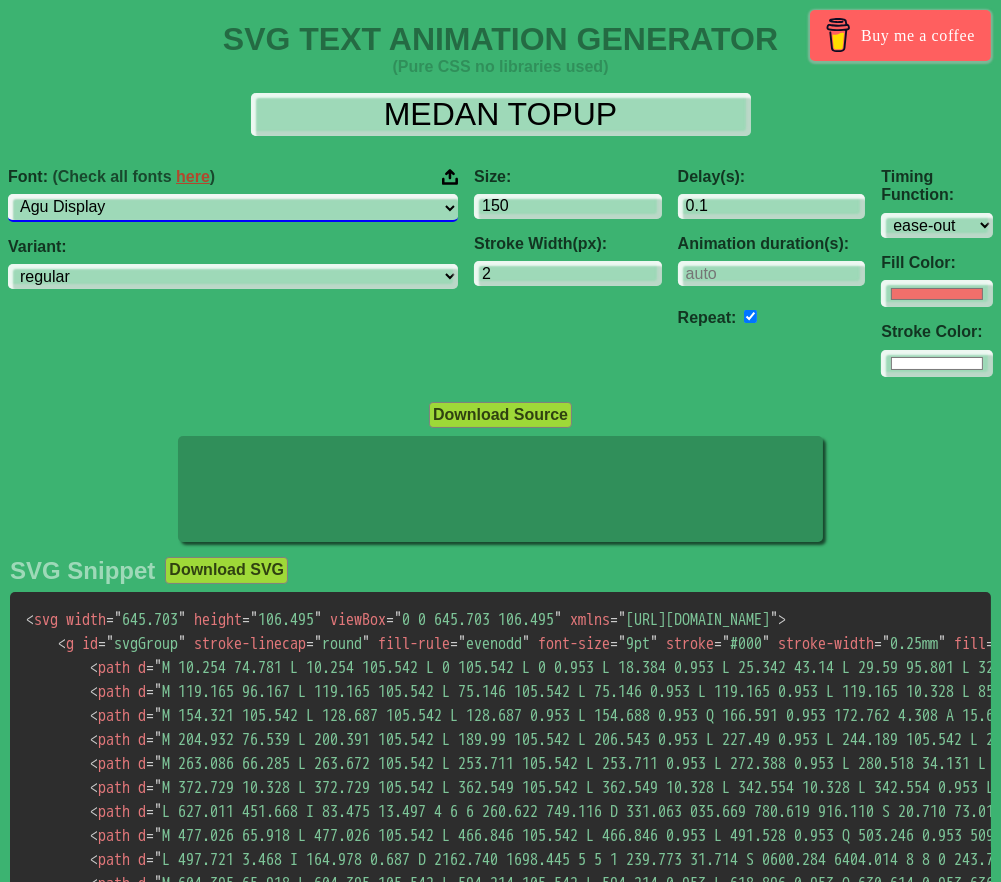 click on "ABeeZee [PERSON_NAME] Display AR One Sans [PERSON_NAME] Libre Aboreto Abril Fatface Abyssinica SIL Aclonica Acme Actor [PERSON_NAME] Advent Pro Afacad Afacad Flux Agbalumo Agdasima Agu Display Aguafina Script Akatab Akaya Kanadaka Akaya Telivigala [PERSON_NAME] Alata Alatsi [PERSON_NAME] Sans [PERSON_NAME] Alef Alegreya Alegreya SC Alegreya Sans Alegreya Sans SC [PERSON_NAME] Alexandria Alfa Slab One [PERSON_NAME] Angular Alkalami Alkatra [PERSON_NAME] Allerta Stencil [PERSON_NAME] Almarai [PERSON_NAME] Display Almendra SC Alumni Sans Alumni Sans Collegiate One Alumni Sans Inline One Alumni Sans Pinstripe Alumni Sans SC Amarante Amaranth Amatic SC Amethysta Amiko [PERSON_NAME] Quran [PERSON_NAME] Anaheim Ancizar Sans Ancizar Serif Andada Pro Andika Anek Bangla Anek Devanagari Anek [DEMOGRAPHIC_DATA] Anek Gurmukhi Anek Kannada Anek Latin Anek Malayalam Anek Odia Anek Tamil Anek Telugu Angkor Annapurna SIL [PERSON_NAME] Use Your Telescope Anonymous Pro Anta Antic Antic Didone Antic Slab [PERSON_NAME] SC [PERSON_NAME] Anybody Aoboshi One Arapey Arvo" at bounding box center (233, 207) 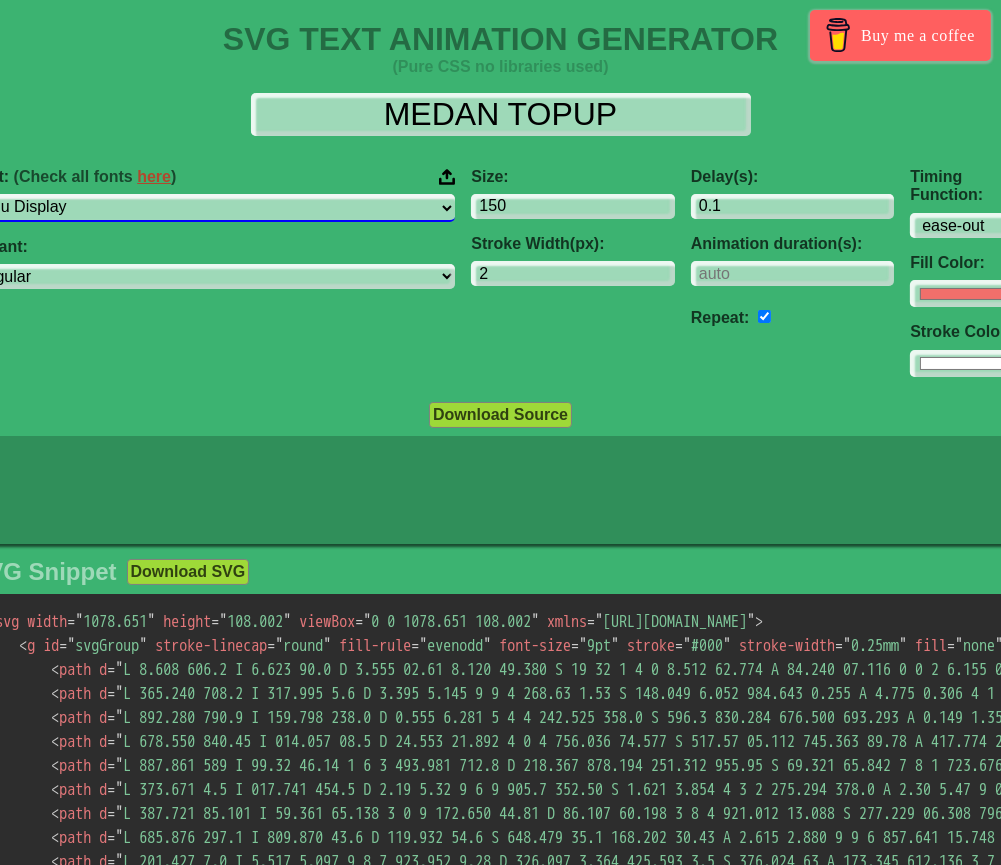 click on "ABeeZee [PERSON_NAME] Display AR One Sans [PERSON_NAME] Libre Aboreto Abril Fatface Abyssinica SIL Aclonica Acme Actor [PERSON_NAME] Advent Pro Afacad Afacad Flux Agbalumo Agdasima Agu Display Aguafina Script Akatab Akaya Kanadaka Akaya Telivigala [PERSON_NAME] Alata Alatsi [PERSON_NAME] Sans [PERSON_NAME] Alef Alegreya Alegreya SC Alegreya Sans Alegreya Sans SC [PERSON_NAME] Alexandria Alfa Slab One [PERSON_NAME] Angular Alkalami Alkatra [PERSON_NAME] Allerta Stencil [PERSON_NAME] Almarai [PERSON_NAME] Display Almendra SC Alumni Sans Alumni Sans Collegiate One Alumni Sans Inline One Alumni Sans Pinstripe Alumni Sans SC Amarante Amaranth Amatic SC Amethysta Amiko [PERSON_NAME] Quran [PERSON_NAME] Anaheim Ancizar Sans Ancizar Serif Andada Pro Andika Anek Bangla Anek Devanagari Anek [DEMOGRAPHIC_DATA] Anek Gurmukhi Anek Kannada Anek Latin Anek Malayalam Anek Odia Anek Tamil Anek Telugu Angkor Annapurna SIL [PERSON_NAME] Use Your Telescope Anonymous Pro Anta Antic Antic Didone Antic Slab [PERSON_NAME] SC [PERSON_NAME] Anybody Aoboshi One Arapey Arvo" at bounding box center (212, 207) 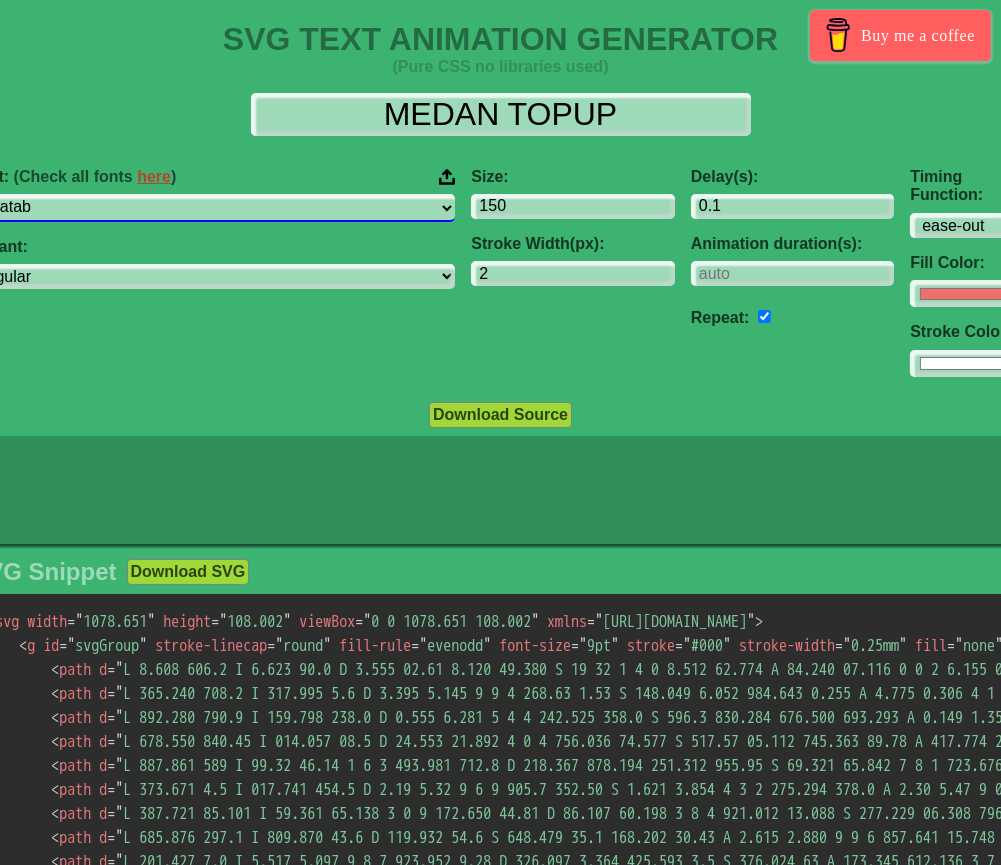 click on "ABeeZee [PERSON_NAME] Display AR One Sans [PERSON_NAME] Libre Aboreto Abril Fatface Abyssinica SIL Aclonica Acme Actor [PERSON_NAME] Advent Pro Afacad Afacad Flux Agbalumo Agdasima Agu Display Aguafina Script Akatab Akaya Kanadaka Akaya Telivigala [PERSON_NAME] Alata Alatsi [PERSON_NAME] Sans [PERSON_NAME] Alef Alegreya Alegreya SC Alegreya Sans Alegreya Sans SC [PERSON_NAME] Alexandria Alfa Slab One [PERSON_NAME] Angular Alkalami Alkatra [PERSON_NAME] Allerta Stencil [PERSON_NAME] Almarai [PERSON_NAME] Display Almendra SC Alumni Sans Alumni Sans Collegiate One Alumni Sans Inline One Alumni Sans Pinstripe Alumni Sans SC Amarante Amaranth Amatic SC Amethysta Amiko [PERSON_NAME] Quran [PERSON_NAME] Anaheim Ancizar Sans Ancizar Serif Andada Pro Andika Anek Bangla Anek Devanagari Anek [DEMOGRAPHIC_DATA] Anek Gurmukhi Anek Kannada Anek Latin Anek Malayalam Anek Odia Anek Tamil Anek Telugu Angkor Annapurna SIL [PERSON_NAME] Use Your Telescope Anonymous Pro Anta Antic Antic Didone Antic Slab [PERSON_NAME] SC [PERSON_NAME] Anybody Aoboshi One Arapey Arvo" at bounding box center [212, 207] 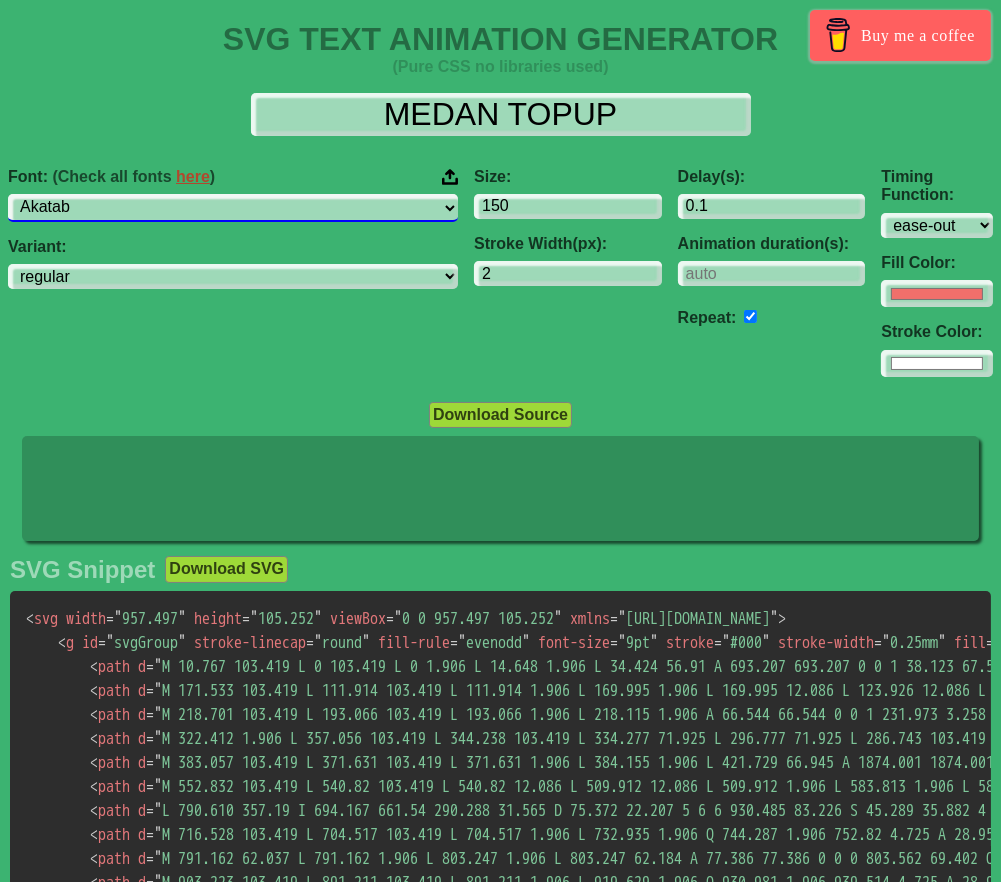 click on "ABeeZee [PERSON_NAME] Display AR One Sans [PERSON_NAME] Libre Aboreto Abril Fatface Abyssinica SIL Aclonica Acme Actor [PERSON_NAME] Advent Pro Afacad Afacad Flux Agbalumo Agdasima Agu Display Aguafina Script Akatab Akaya Kanadaka Akaya Telivigala [PERSON_NAME] Alata Alatsi [PERSON_NAME] Sans [PERSON_NAME] Alef Alegreya Alegreya SC Alegreya Sans Alegreya Sans SC [PERSON_NAME] Alexandria Alfa Slab One [PERSON_NAME] Angular Alkalami Alkatra [PERSON_NAME] Allerta Stencil [PERSON_NAME] Almarai [PERSON_NAME] Display Almendra SC Alumni Sans Alumni Sans Collegiate One Alumni Sans Inline One Alumni Sans Pinstripe Alumni Sans SC Amarante Amaranth Amatic SC Amethysta Amiko [PERSON_NAME] Quran [PERSON_NAME] Anaheim Ancizar Sans Ancizar Serif Andada Pro Andika Anek Bangla Anek Devanagari Anek [DEMOGRAPHIC_DATA] Anek Gurmukhi Anek Kannada Anek Latin Anek Malayalam Anek Odia Anek Tamil Anek Telugu Angkor Annapurna SIL [PERSON_NAME] Use Your Telescope Anonymous Pro Anta Antic Antic Didone Antic Slab [PERSON_NAME] SC [PERSON_NAME] Anybody Aoboshi One Arapey Arvo" at bounding box center [233, 207] 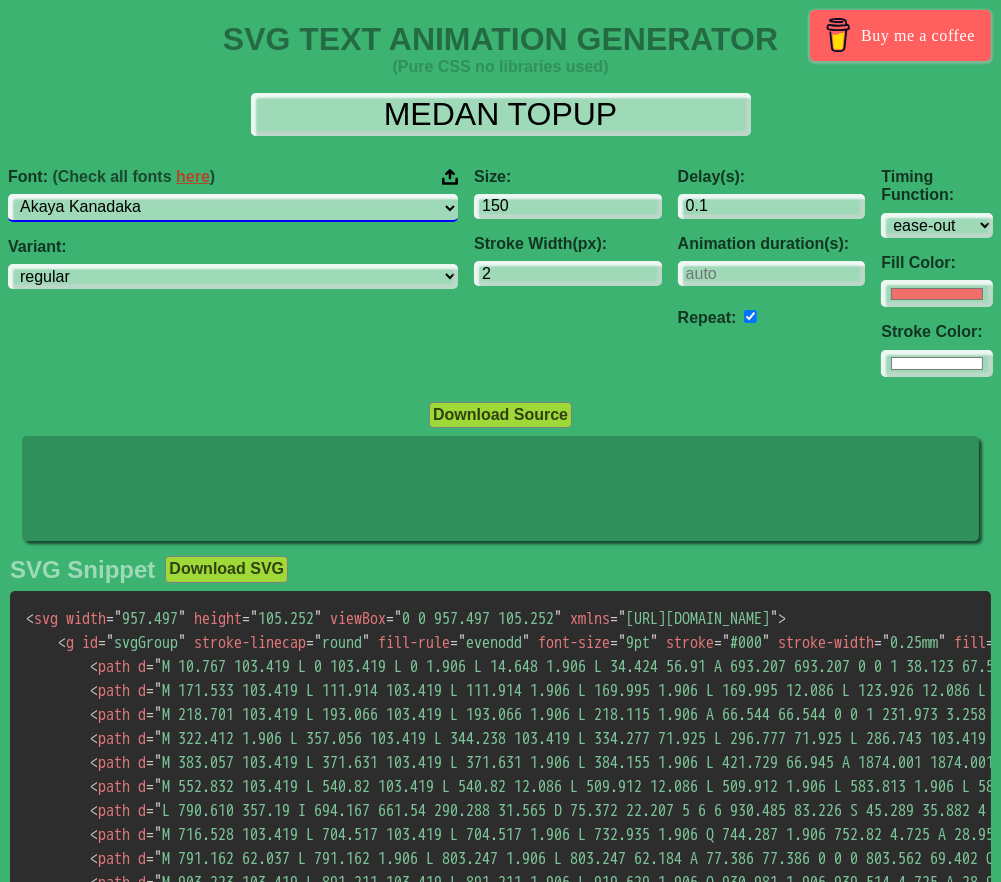 click on "ABeeZee [PERSON_NAME] Display AR One Sans [PERSON_NAME] Libre Aboreto Abril Fatface Abyssinica SIL Aclonica Acme Actor [PERSON_NAME] Advent Pro Afacad Afacad Flux Agbalumo Agdasima Agu Display Aguafina Script Akatab Akaya Kanadaka Akaya Telivigala [PERSON_NAME] Alata Alatsi [PERSON_NAME] Sans [PERSON_NAME] Alef Alegreya Alegreya SC Alegreya Sans Alegreya Sans SC [PERSON_NAME] Alexandria Alfa Slab One [PERSON_NAME] Angular Alkalami Alkatra [PERSON_NAME] Allerta Stencil [PERSON_NAME] Almarai [PERSON_NAME] Display Almendra SC Alumni Sans Alumni Sans Collegiate One Alumni Sans Inline One Alumni Sans Pinstripe Alumni Sans SC Amarante Amaranth Amatic SC Amethysta Amiko [PERSON_NAME] Quran [PERSON_NAME] Anaheim Ancizar Sans Ancizar Serif Andada Pro Andika Anek Bangla Anek Devanagari Anek [DEMOGRAPHIC_DATA] Anek Gurmukhi Anek Kannada Anek Latin Anek Malayalam Anek Odia Anek Tamil Anek Telugu Angkor Annapurna SIL [PERSON_NAME] Use Your Telescope Anonymous Pro Anta Antic Antic Didone Antic Slab [PERSON_NAME] SC [PERSON_NAME] Anybody Aoboshi One Arapey Arvo" at bounding box center (233, 207) 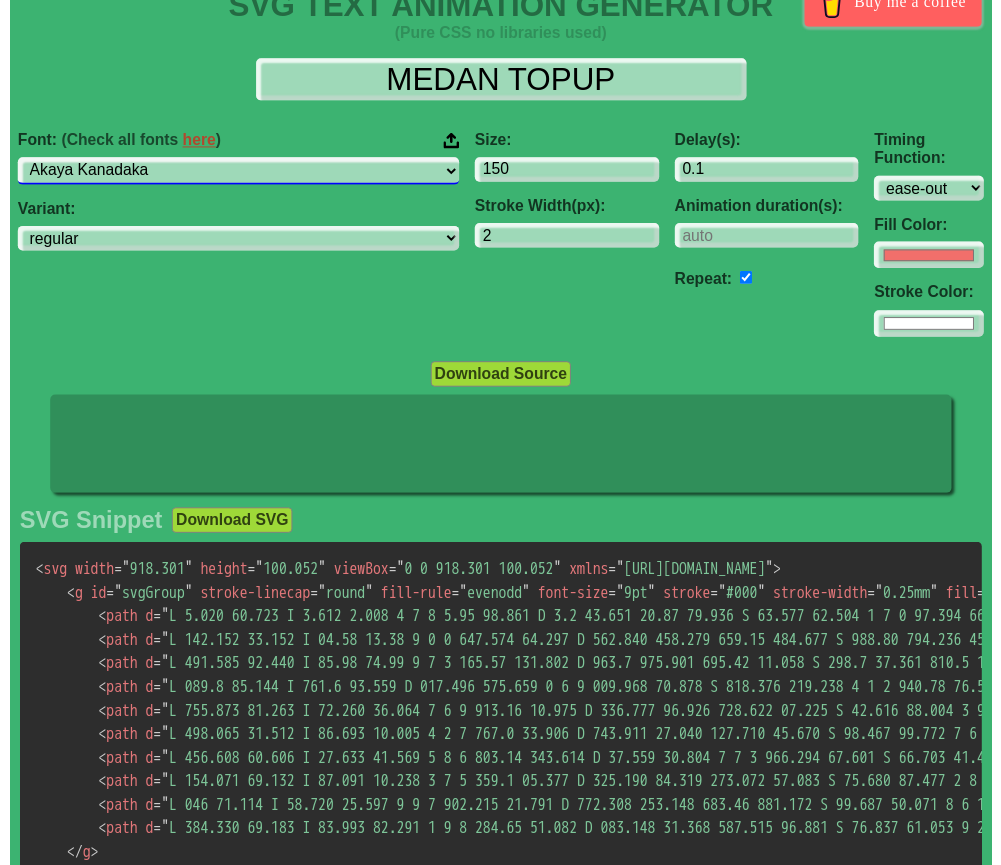 scroll, scrollTop: 0, scrollLeft: 0, axis: both 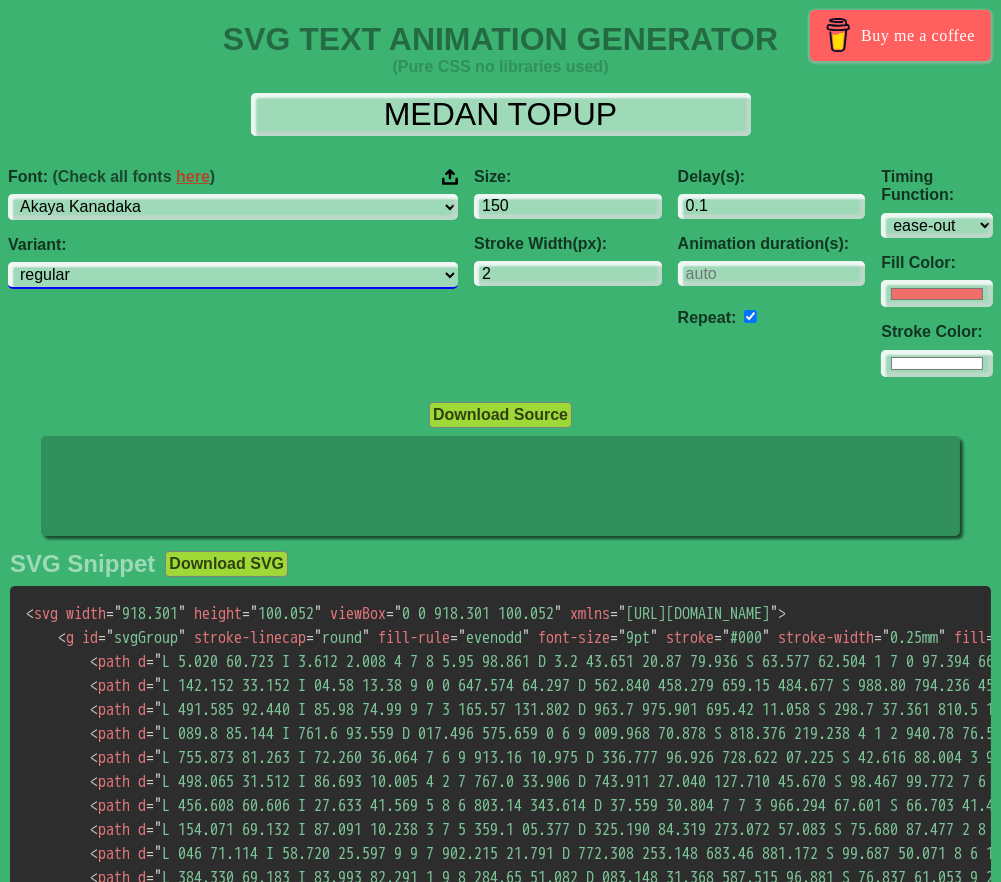 click on "regular" at bounding box center (233, 275) 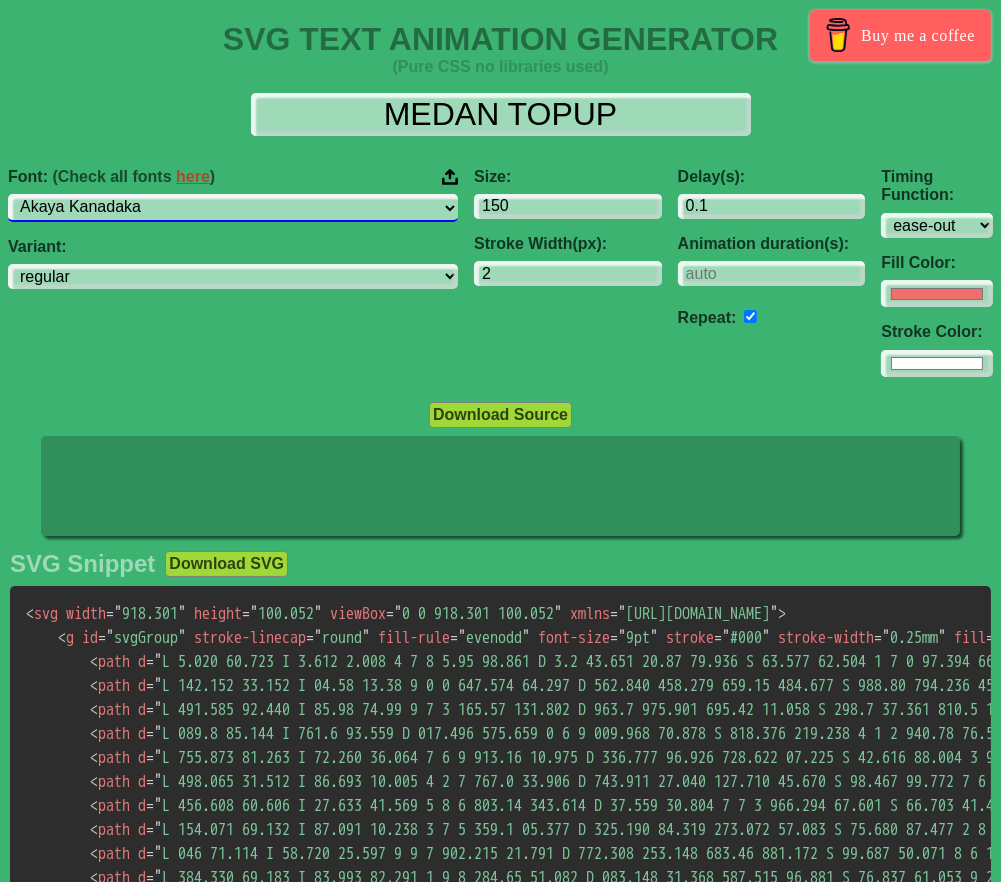 click on "ABeeZee [PERSON_NAME] Display AR One Sans [PERSON_NAME] Libre Aboreto Abril Fatface Abyssinica SIL Aclonica Acme Actor [PERSON_NAME] Advent Pro Afacad Afacad Flux Agbalumo Agdasima Agu Display Aguafina Script Akatab Akaya Kanadaka Akaya Telivigala [PERSON_NAME] Alata Alatsi [PERSON_NAME] Sans [PERSON_NAME] Alef Alegreya Alegreya SC Alegreya Sans Alegreya Sans SC [PERSON_NAME] Alexandria Alfa Slab One [PERSON_NAME] Angular Alkalami Alkatra [PERSON_NAME] Allerta Stencil [PERSON_NAME] Almarai [PERSON_NAME] Display Almendra SC Alumni Sans Alumni Sans Collegiate One Alumni Sans Inline One Alumni Sans Pinstripe Alumni Sans SC Amarante Amaranth Amatic SC Amethysta Amiko [PERSON_NAME] Quran [PERSON_NAME] Anaheim Ancizar Sans Ancizar Serif Andada Pro Andika Anek Bangla Anek Devanagari Anek [DEMOGRAPHIC_DATA] Anek Gurmukhi Anek Kannada Anek Latin Anek Malayalam Anek Odia Anek Tamil Anek Telugu Angkor Annapurna SIL [PERSON_NAME] Use Your Telescope Anonymous Pro Anta Antic Antic Didone Antic Slab [PERSON_NAME] SC [PERSON_NAME] Anybody Aoboshi One Arapey Arvo" at bounding box center [233, 207] 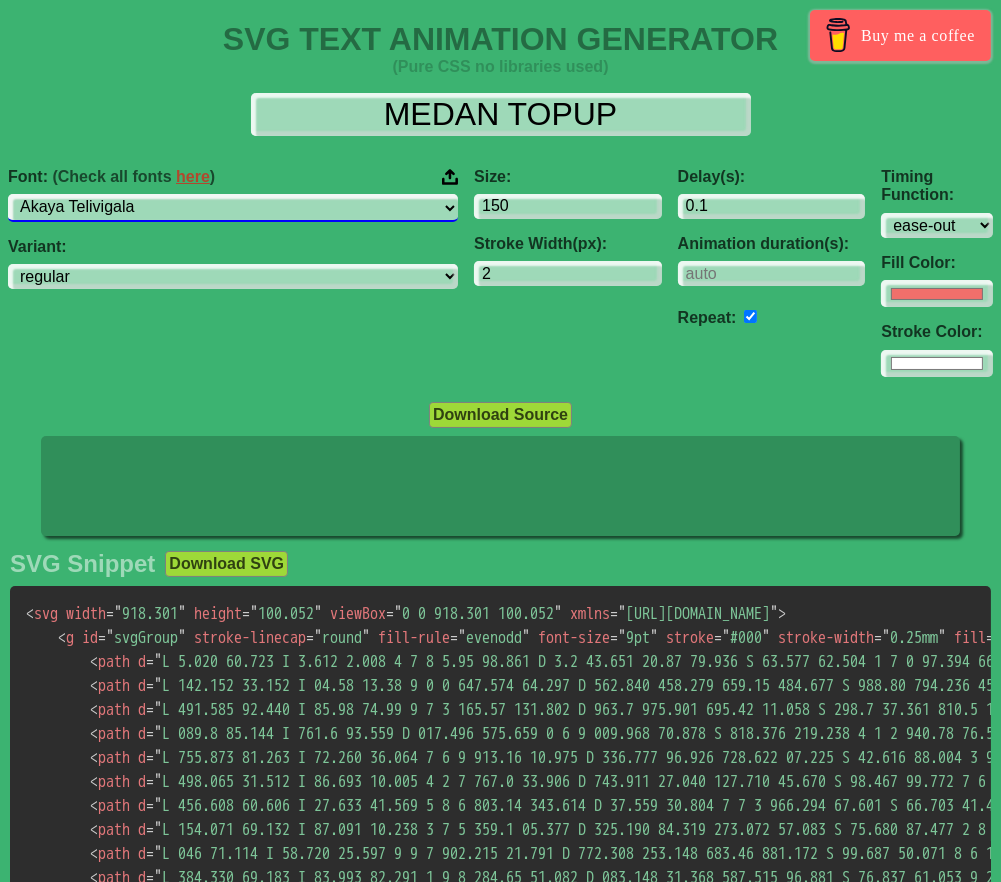 click on "ABeeZee [PERSON_NAME] Display AR One Sans [PERSON_NAME] Libre Aboreto Abril Fatface Abyssinica SIL Aclonica Acme Actor [PERSON_NAME] Advent Pro Afacad Afacad Flux Agbalumo Agdasima Agu Display Aguafina Script Akatab Akaya Kanadaka Akaya Telivigala [PERSON_NAME] Alata Alatsi [PERSON_NAME] Sans [PERSON_NAME] Alef Alegreya Alegreya SC Alegreya Sans Alegreya Sans SC [PERSON_NAME] Alexandria Alfa Slab One [PERSON_NAME] Angular Alkalami Alkatra [PERSON_NAME] Allerta Stencil [PERSON_NAME] Almarai [PERSON_NAME] Display Almendra SC Alumni Sans Alumni Sans Collegiate One Alumni Sans Inline One Alumni Sans Pinstripe Alumni Sans SC Amarante Amaranth Amatic SC Amethysta Amiko [PERSON_NAME] Quran [PERSON_NAME] Anaheim Ancizar Sans Ancizar Serif Andada Pro Andika Anek Bangla Anek Devanagari Anek [DEMOGRAPHIC_DATA] Anek Gurmukhi Anek Kannada Anek Latin Anek Malayalam Anek Odia Anek Tamil Anek Telugu Angkor Annapurna SIL [PERSON_NAME] Use Your Telescope Anonymous Pro Anta Antic Antic Didone Antic Slab [PERSON_NAME] SC [PERSON_NAME] Anybody Aoboshi One Arapey Arvo" at bounding box center [233, 207] 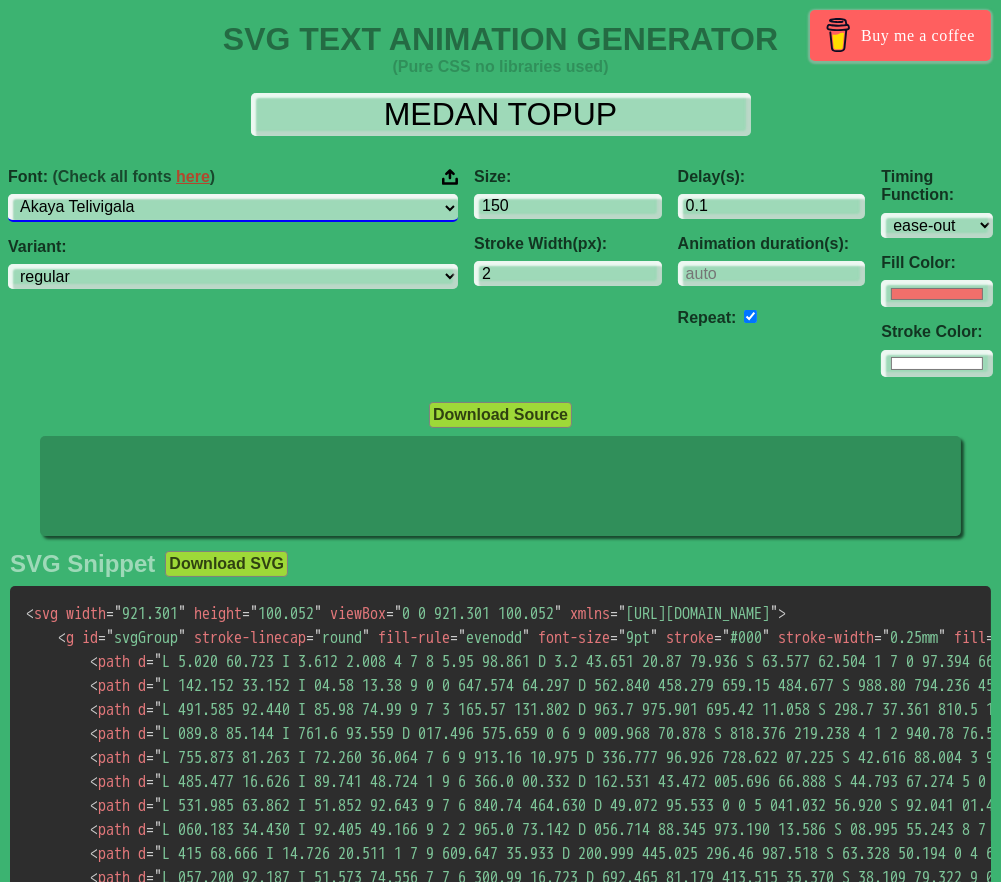 click on "ABeeZee [PERSON_NAME] Display AR One Sans [PERSON_NAME] Libre Aboreto Abril Fatface Abyssinica SIL Aclonica Acme Actor [PERSON_NAME] Advent Pro Afacad Afacad Flux Agbalumo Agdasima Agu Display Aguafina Script Akatab Akaya Kanadaka Akaya Telivigala [PERSON_NAME] Alata Alatsi [PERSON_NAME] Sans [PERSON_NAME] Alef Alegreya Alegreya SC Alegreya Sans Alegreya Sans SC [PERSON_NAME] Alexandria Alfa Slab One [PERSON_NAME] Angular Alkalami Alkatra [PERSON_NAME] Allerta Stencil [PERSON_NAME] Almarai [PERSON_NAME] Display Almendra SC Alumni Sans Alumni Sans Collegiate One Alumni Sans Inline One Alumni Sans Pinstripe Alumni Sans SC Amarante Amaranth Amatic SC Amethysta Amiko [PERSON_NAME] Quran [PERSON_NAME] Anaheim Ancizar Sans Ancizar Serif Andada Pro Andika Anek Bangla Anek Devanagari Anek [DEMOGRAPHIC_DATA] Anek Gurmukhi Anek Kannada Anek Latin Anek Malayalam Anek Odia Anek Tamil Anek Telugu Angkor Annapurna SIL [PERSON_NAME] Use Your Telescope Anonymous Pro Anta Antic Antic Didone Antic Slab [PERSON_NAME] SC [PERSON_NAME] Anybody Aoboshi One Arapey Arvo" at bounding box center (233, 207) 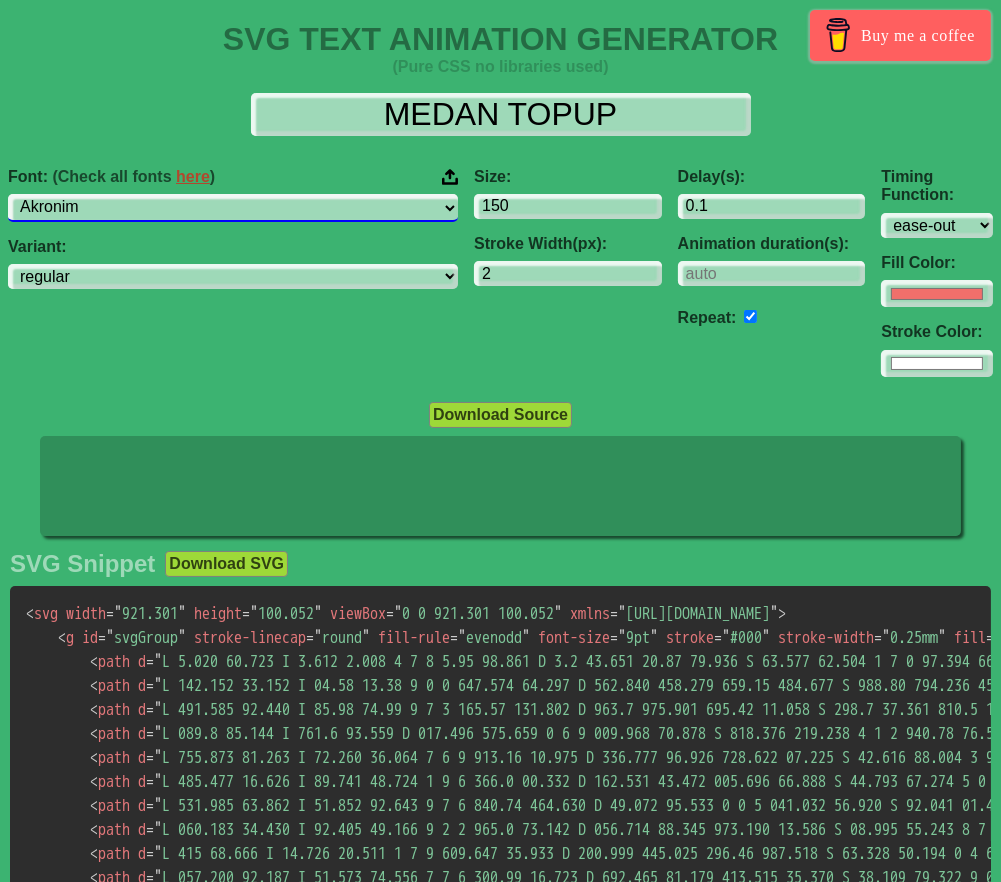 click on "ABeeZee [PERSON_NAME] Display AR One Sans [PERSON_NAME] Libre Aboreto Abril Fatface Abyssinica SIL Aclonica Acme Actor [PERSON_NAME] Advent Pro Afacad Afacad Flux Agbalumo Agdasima Agu Display Aguafina Script Akatab Akaya Kanadaka Akaya Telivigala [PERSON_NAME] Alata Alatsi [PERSON_NAME] Sans [PERSON_NAME] Alef Alegreya Alegreya SC Alegreya Sans Alegreya Sans SC [PERSON_NAME] Alexandria Alfa Slab One [PERSON_NAME] Angular Alkalami Alkatra [PERSON_NAME] Allerta Stencil [PERSON_NAME] Almarai [PERSON_NAME] Display Almendra SC Alumni Sans Alumni Sans Collegiate One Alumni Sans Inline One Alumni Sans Pinstripe Alumni Sans SC Amarante Amaranth Amatic SC Amethysta Amiko [PERSON_NAME] Quran [PERSON_NAME] Anaheim Ancizar Sans Ancizar Serif Andada Pro Andika Anek Bangla Anek Devanagari Anek [DEMOGRAPHIC_DATA] Anek Gurmukhi Anek Kannada Anek Latin Anek Malayalam Anek Odia Anek Tamil Anek Telugu Angkor Annapurna SIL [PERSON_NAME] Use Your Telescope Anonymous Pro Anta Antic Antic Didone Antic Slab [PERSON_NAME] SC [PERSON_NAME] Anybody Aoboshi One Arapey Arvo" at bounding box center [233, 207] 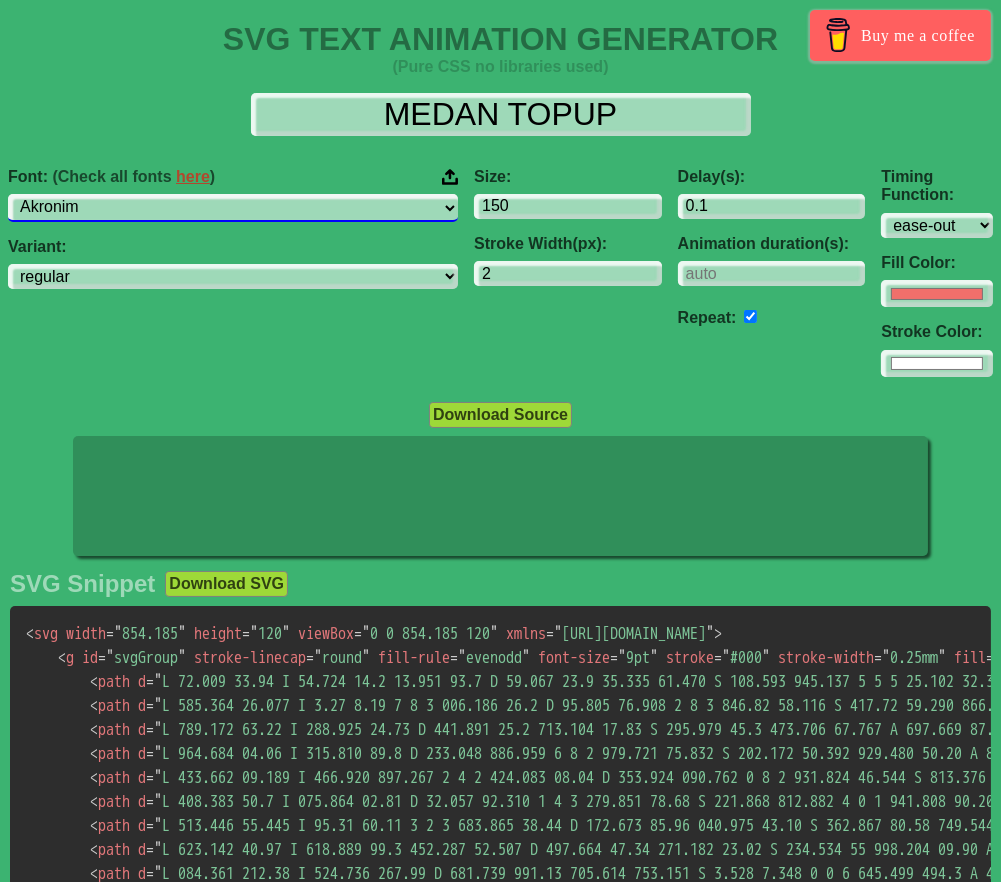 click on "ABeeZee [PERSON_NAME] Display AR One Sans [PERSON_NAME] Libre Aboreto Abril Fatface Abyssinica SIL Aclonica Acme Actor [PERSON_NAME] Advent Pro Afacad Afacad Flux Agbalumo Agdasima Agu Display Aguafina Script Akatab Akaya Kanadaka Akaya Telivigala [PERSON_NAME] Alata Alatsi [PERSON_NAME] Sans [PERSON_NAME] Alef Alegreya Alegreya SC Alegreya Sans Alegreya Sans SC [PERSON_NAME] Alexandria Alfa Slab One [PERSON_NAME] Angular Alkalami Alkatra [PERSON_NAME] Allerta Stencil [PERSON_NAME] Almarai [PERSON_NAME] Display Almendra SC Alumni Sans Alumni Sans Collegiate One Alumni Sans Inline One Alumni Sans Pinstripe Alumni Sans SC Amarante Amaranth Amatic SC Amethysta Amiko [PERSON_NAME] Quran [PERSON_NAME] Anaheim Ancizar Sans Ancizar Serif Andada Pro Andika Anek Bangla Anek Devanagari Anek [DEMOGRAPHIC_DATA] Anek Gurmukhi Anek Kannada Anek Latin Anek Malayalam Anek Odia Anek Tamil Anek Telugu Angkor Annapurna SIL [PERSON_NAME] Use Your Telescope Anonymous Pro Anta Antic Antic Didone Antic Slab [PERSON_NAME] SC [PERSON_NAME] Anybody Aoboshi One Arapey Arvo" at bounding box center [233, 207] 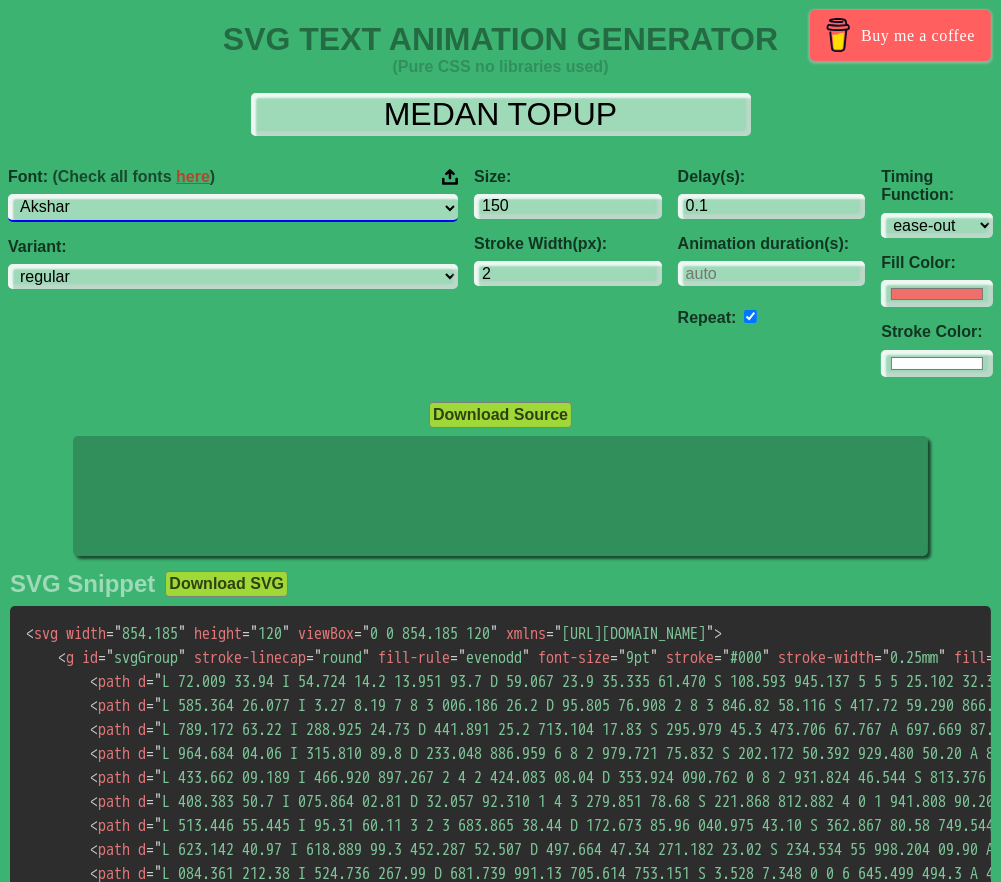 click on "ABeeZee [PERSON_NAME] Display AR One Sans [PERSON_NAME] Libre Aboreto Abril Fatface Abyssinica SIL Aclonica Acme Actor [PERSON_NAME] Advent Pro Afacad Afacad Flux Agbalumo Agdasima Agu Display Aguafina Script Akatab Akaya Kanadaka Akaya Telivigala [PERSON_NAME] Alata Alatsi [PERSON_NAME] Sans [PERSON_NAME] Alef Alegreya Alegreya SC Alegreya Sans Alegreya Sans SC [PERSON_NAME] Alexandria Alfa Slab One [PERSON_NAME] Angular Alkalami Alkatra [PERSON_NAME] Allerta Stencil [PERSON_NAME] Almarai [PERSON_NAME] Display Almendra SC Alumni Sans Alumni Sans Collegiate One Alumni Sans Inline One Alumni Sans Pinstripe Alumni Sans SC Amarante Amaranth Amatic SC Amethysta Amiko [PERSON_NAME] Quran [PERSON_NAME] Anaheim Ancizar Sans Ancizar Serif Andada Pro Andika Anek Bangla Anek Devanagari Anek [DEMOGRAPHIC_DATA] Anek Gurmukhi Anek Kannada Anek Latin Anek Malayalam Anek Odia Anek Tamil Anek Telugu Angkor Annapurna SIL [PERSON_NAME] Use Your Telescope Anonymous Pro Anta Antic Antic Didone Antic Slab [PERSON_NAME] SC [PERSON_NAME] Anybody Aoboshi One Arapey Arvo" at bounding box center [233, 207] 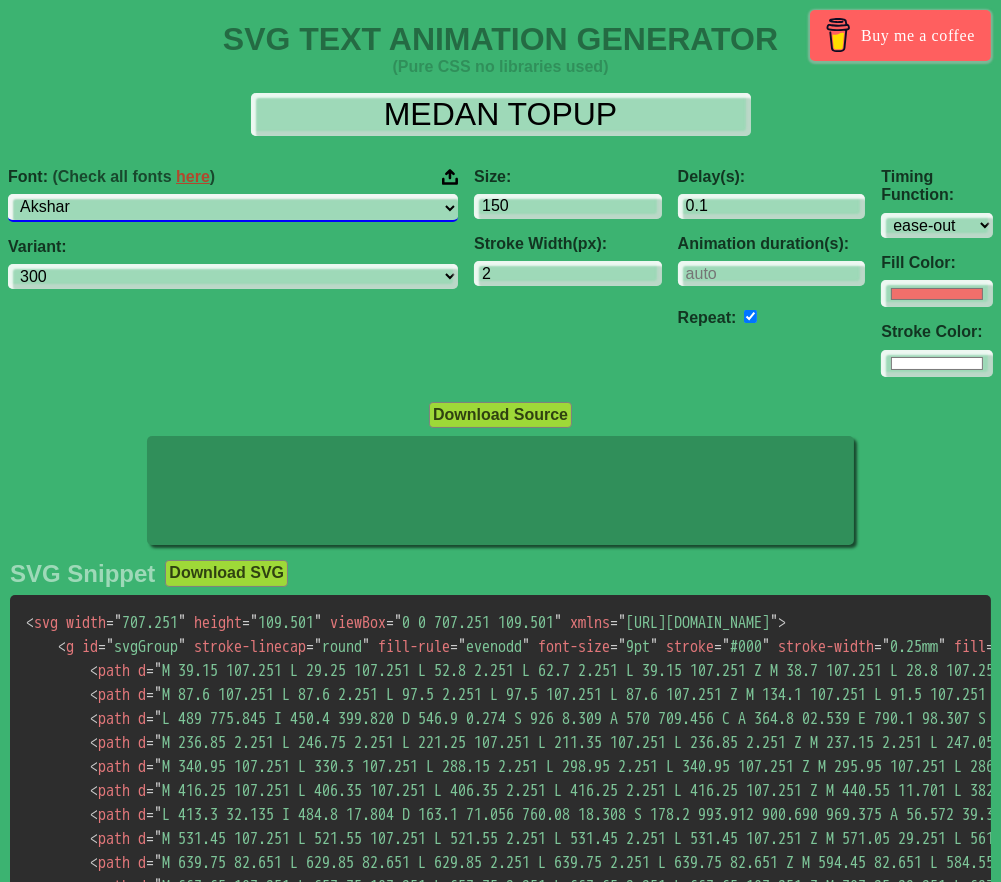click on "ABeeZee [PERSON_NAME] Display AR One Sans [PERSON_NAME] Libre Aboreto Abril Fatface Abyssinica SIL Aclonica Acme Actor [PERSON_NAME] Advent Pro Afacad Afacad Flux Agbalumo Agdasima Agu Display Aguafina Script Akatab Akaya Kanadaka Akaya Telivigala [PERSON_NAME] Alata Alatsi [PERSON_NAME] Sans [PERSON_NAME] Alef Alegreya Alegreya SC Alegreya Sans Alegreya Sans SC [PERSON_NAME] Alexandria Alfa Slab One [PERSON_NAME] Angular Alkalami Alkatra [PERSON_NAME] Allerta Stencil [PERSON_NAME] Almarai [PERSON_NAME] Display Almendra SC Alumni Sans Alumni Sans Collegiate One Alumni Sans Inline One Alumni Sans Pinstripe Alumni Sans SC Amarante Amaranth Amatic SC Amethysta Amiko [PERSON_NAME] Quran [PERSON_NAME] Anaheim Ancizar Sans Ancizar Serif Andada Pro Andika Anek Bangla Anek Devanagari Anek [DEMOGRAPHIC_DATA] Anek Gurmukhi Anek Kannada Anek Latin Anek Malayalam Anek Odia Anek Tamil Anek Telugu Angkor Annapurna SIL [PERSON_NAME] Use Your Telescope Anonymous Pro Anta Antic Antic Didone Antic Slab [PERSON_NAME] SC [PERSON_NAME] Anybody Aoboshi One Arapey Arvo" at bounding box center (233, 207) 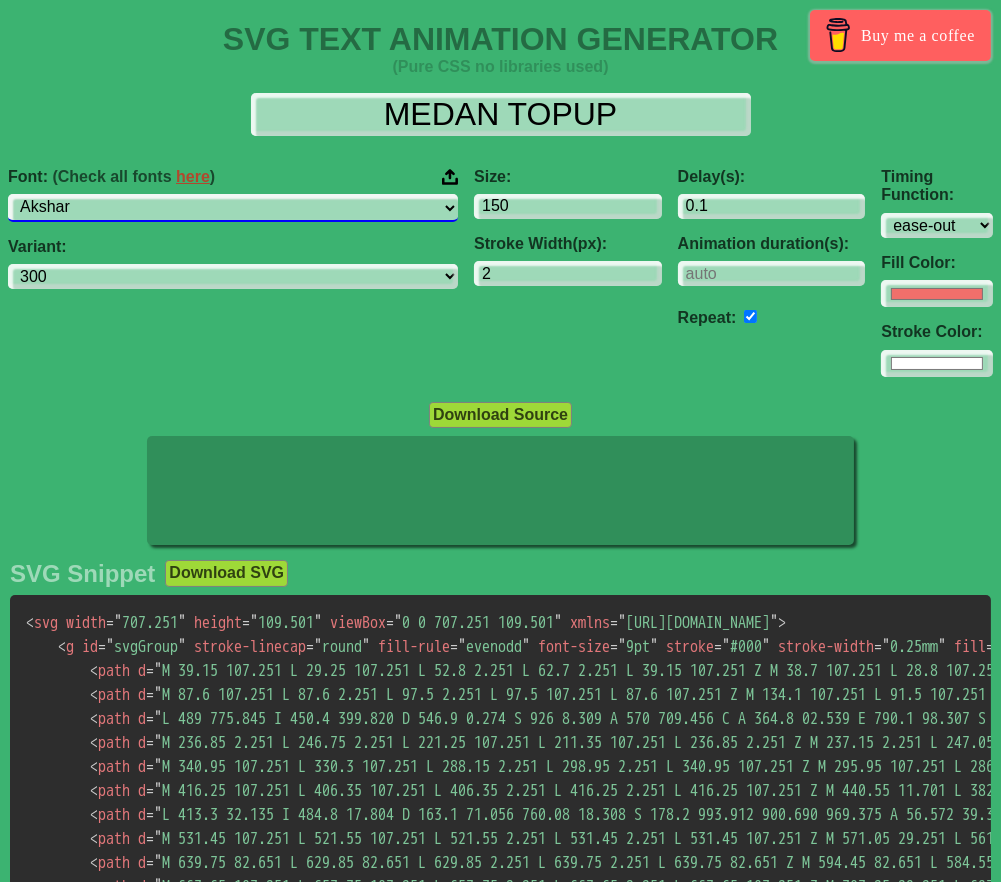 select on "Aladin" 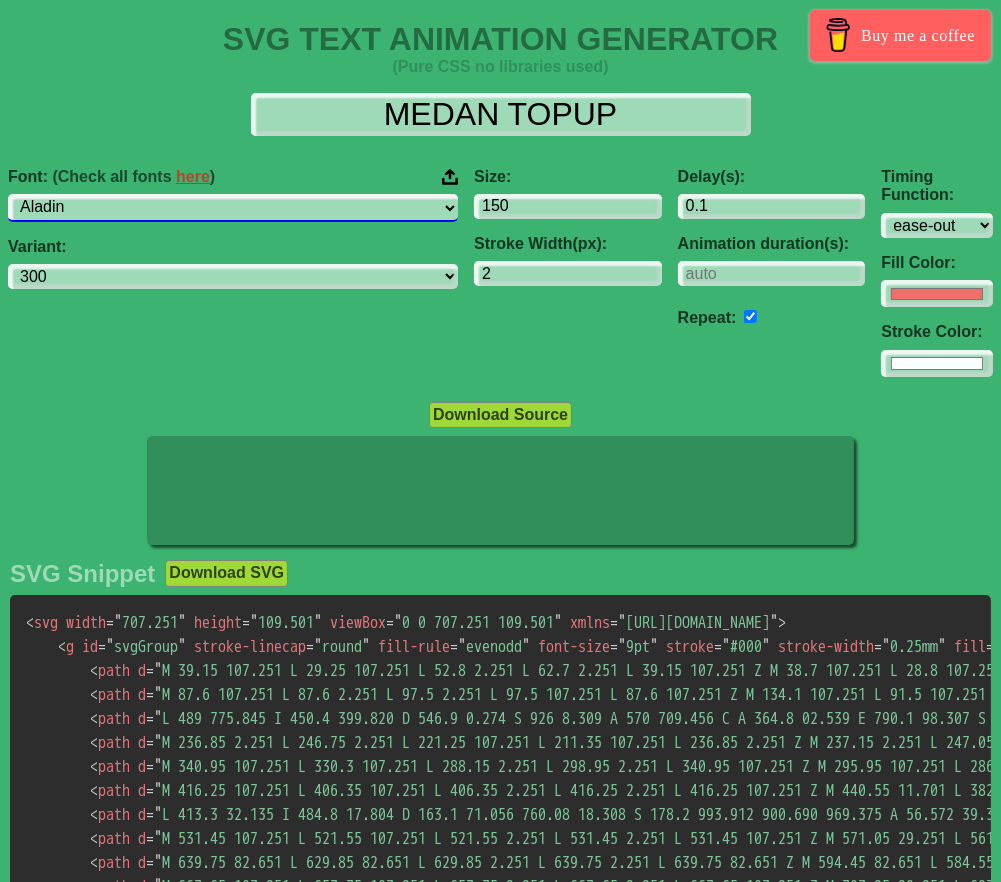 click on "ABeeZee [PERSON_NAME] Display AR One Sans [PERSON_NAME] Libre Aboreto Abril Fatface Abyssinica SIL Aclonica Acme Actor [PERSON_NAME] Advent Pro Afacad Afacad Flux Agbalumo Agdasima Agu Display Aguafina Script Akatab Akaya Kanadaka Akaya Telivigala [PERSON_NAME] Alata Alatsi [PERSON_NAME] Sans [PERSON_NAME] Alef Alegreya Alegreya SC Alegreya Sans Alegreya Sans SC [PERSON_NAME] Alexandria Alfa Slab One [PERSON_NAME] Angular Alkalami Alkatra [PERSON_NAME] Allerta Stencil [PERSON_NAME] Almarai [PERSON_NAME] Display Almendra SC Alumni Sans Alumni Sans Collegiate One Alumni Sans Inline One Alumni Sans Pinstripe Alumni Sans SC Amarante Amaranth Amatic SC Amethysta Amiko [PERSON_NAME] Quran [PERSON_NAME] Anaheim Ancizar Sans Ancizar Serif Andada Pro Andika Anek Bangla Anek Devanagari Anek [DEMOGRAPHIC_DATA] Anek Gurmukhi Anek Kannada Anek Latin Anek Malayalam Anek Odia Anek Tamil Anek Telugu Angkor Annapurna SIL [PERSON_NAME] Use Your Telescope Anonymous Pro Anta Antic Antic Didone Antic Slab [PERSON_NAME] SC [PERSON_NAME] Anybody Aoboshi One Arapey Arvo" at bounding box center (233, 207) 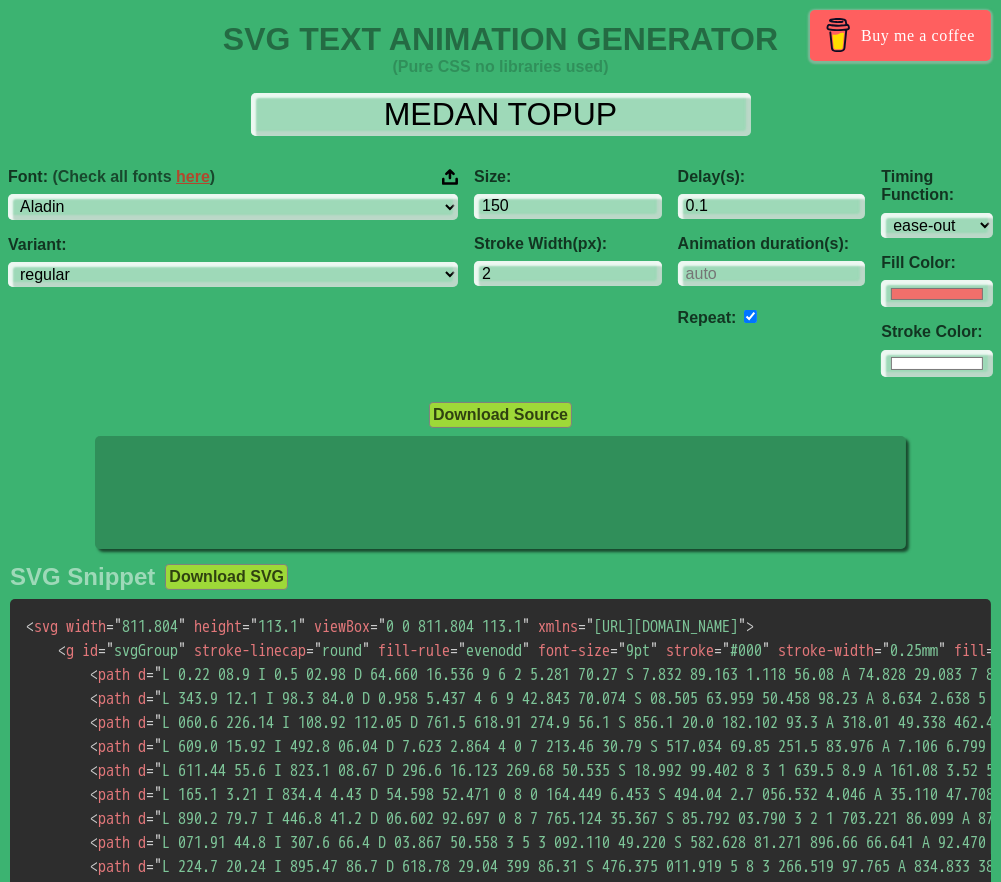 click on "Font:   (Check all fonts   here ) ABeeZee [PERSON_NAME] Display AR One Sans [PERSON_NAME] Libre Aboreto Abril Fatface Abyssinica SIL Aclonica Acme Actor Adamina Advent Pro Afacad Afacad Flux Agbalumo Agdasima Agu Display Aguafina Script Akatab Akaya Kanadaka Akaya Telivigala Akronim Akshar Aladin Alata Alatsi [PERSON_NAME] Sans [PERSON_NAME] Alef Alegreya Alegreya SC Alegreya Sans Alegreya Sans SC [PERSON_NAME] Alexandria Alfa Slab One [PERSON_NAME] Angular Alkalami Alkatra [PERSON_NAME] Allerta Allerta Stencil [PERSON_NAME] Almarai [PERSON_NAME] Display Almendra SC Alumni Sans Alumni Sans Collegiate One Alumni Sans Inline One Alumni Sans Pinstripe Alumni Sans SC Amarante Amaranth Amatic SC Amethysta Amiko [PERSON_NAME] Quran [PERSON_NAME] Anaheim Ancizar Sans Ancizar Serif Andada Pro Andika Anek Bangla Anek Devanagari Anek Gujarati Anek Gurmukhi Anek Kannada Anek Latin Anek Malayalam Anek Odia Anek Tamil Anek Telugu Angkor Annapurna SIL [PERSON_NAME] Use Your Telescope Anonymous Pro Anta Antic Antic Didone Antic Slab [PERSON_NAME] SC [PERSON_NAME]" at bounding box center (233, 194) 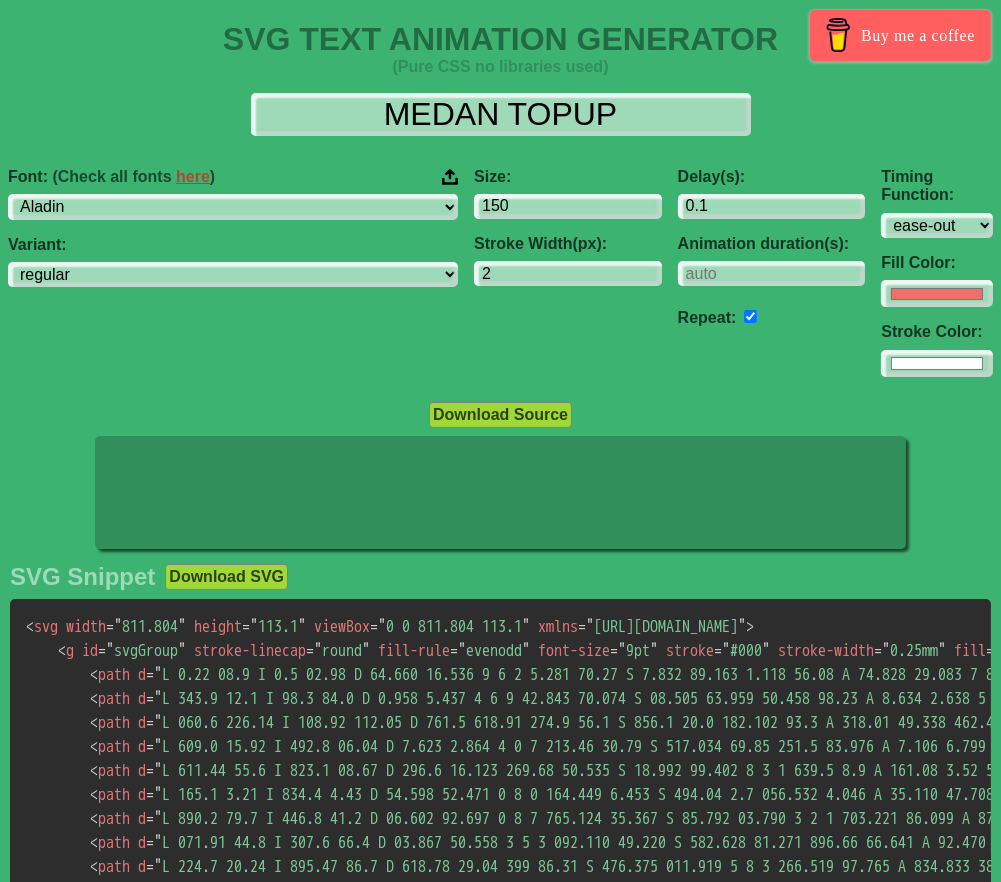 click on "Font:   (Check all fonts   here ) ABeeZee [PERSON_NAME] Display AR One Sans [PERSON_NAME] Libre Aboreto Abril Fatface Abyssinica SIL Aclonica Acme Actor Adamina Advent Pro Afacad Afacad Flux Agbalumo Agdasima Agu Display Aguafina Script Akatab Akaya Kanadaka Akaya Telivigala Akronim Akshar Aladin Alata Alatsi [PERSON_NAME] Sans [PERSON_NAME] Alef Alegreya Alegreya SC Alegreya Sans Alegreya Sans SC [PERSON_NAME] Alexandria Alfa Slab One [PERSON_NAME] Angular Alkalami Alkatra [PERSON_NAME] Allerta Allerta Stencil [PERSON_NAME] Almarai [PERSON_NAME] Display Almendra SC Alumni Sans Alumni Sans Collegiate One Alumni Sans Inline One Alumni Sans Pinstripe Alumni Sans SC Amarante Amaranth Amatic SC Amethysta Amiko [PERSON_NAME] Quran [PERSON_NAME] Anaheim Ancizar Sans Ancizar Serif Andada Pro Andika Anek Bangla Anek Devanagari Anek Gujarati Anek Gurmukhi Anek Kannada Anek Latin Anek Malayalam Anek Odia Anek Tamil Anek Telugu Angkor Annapurna SIL [PERSON_NAME] Use Your Telescope Anonymous Pro Anta Antic Antic Didone Antic Slab [PERSON_NAME] SC [PERSON_NAME]" at bounding box center [233, 272] 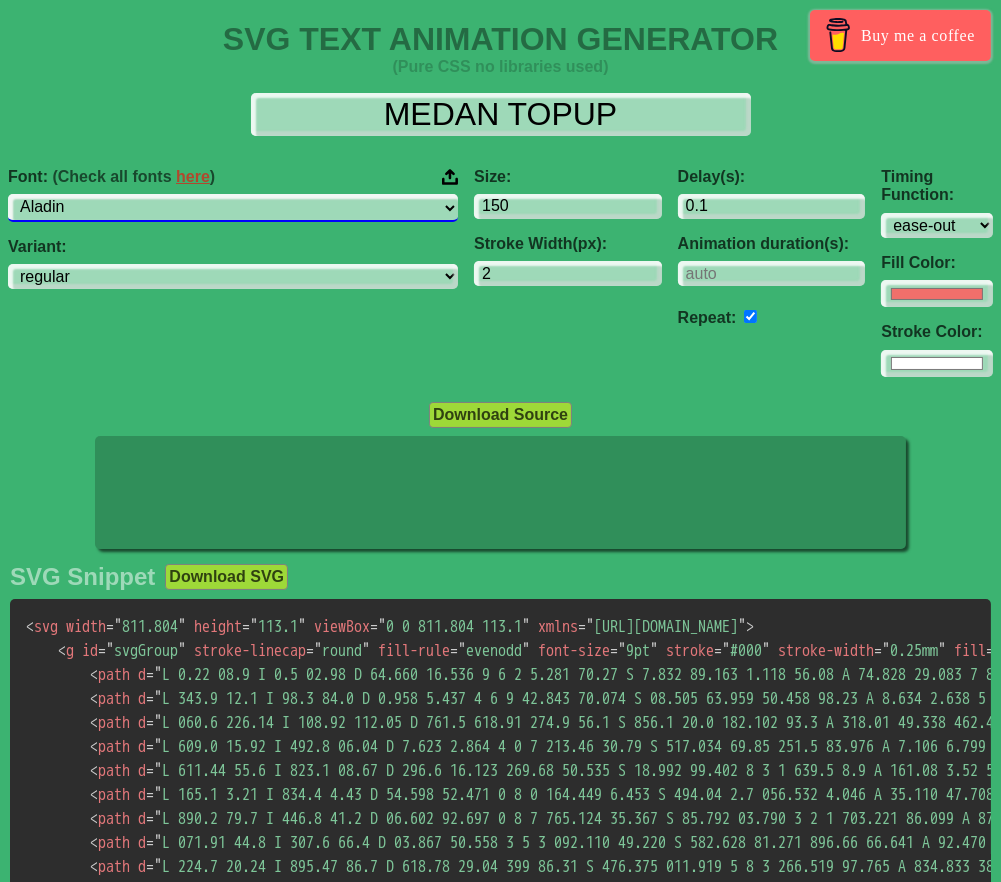 click on "ABeeZee [PERSON_NAME] Display AR One Sans [PERSON_NAME] Libre Aboreto Abril Fatface Abyssinica SIL Aclonica Acme Actor [PERSON_NAME] Advent Pro Afacad Afacad Flux Agbalumo Agdasima Agu Display Aguafina Script Akatab Akaya Kanadaka Akaya Telivigala [PERSON_NAME] Alata Alatsi [PERSON_NAME] Sans [PERSON_NAME] Alef Alegreya Alegreya SC Alegreya Sans Alegreya Sans SC [PERSON_NAME] Alexandria Alfa Slab One [PERSON_NAME] Angular Alkalami Alkatra [PERSON_NAME] Allerta Stencil [PERSON_NAME] Almarai [PERSON_NAME] Display Almendra SC Alumni Sans Alumni Sans Collegiate One Alumni Sans Inline One Alumni Sans Pinstripe Alumni Sans SC Amarante Amaranth Amatic SC Amethysta Amiko [PERSON_NAME] Quran [PERSON_NAME] Anaheim Ancizar Sans Ancizar Serif Andada Pro Andika Anek Bangla Anek Devanagari Anek [DEMOGRAPHIC_DATA] Anek Gurmukhi Anek Kannada Anek Latin Anek Malayalam Anek Odia Anek Tamil Anek Telugu Angkor Annapurna SIL [PERSON_NAME] Use Your Telescope Anonymous Pro Anta Antic Antic Didone Antic Slab [PERSON_NAME] SC [PERSON_NAME] Anybody Aoboshi One Arapey Arvo" at bounding box center [233, 207] 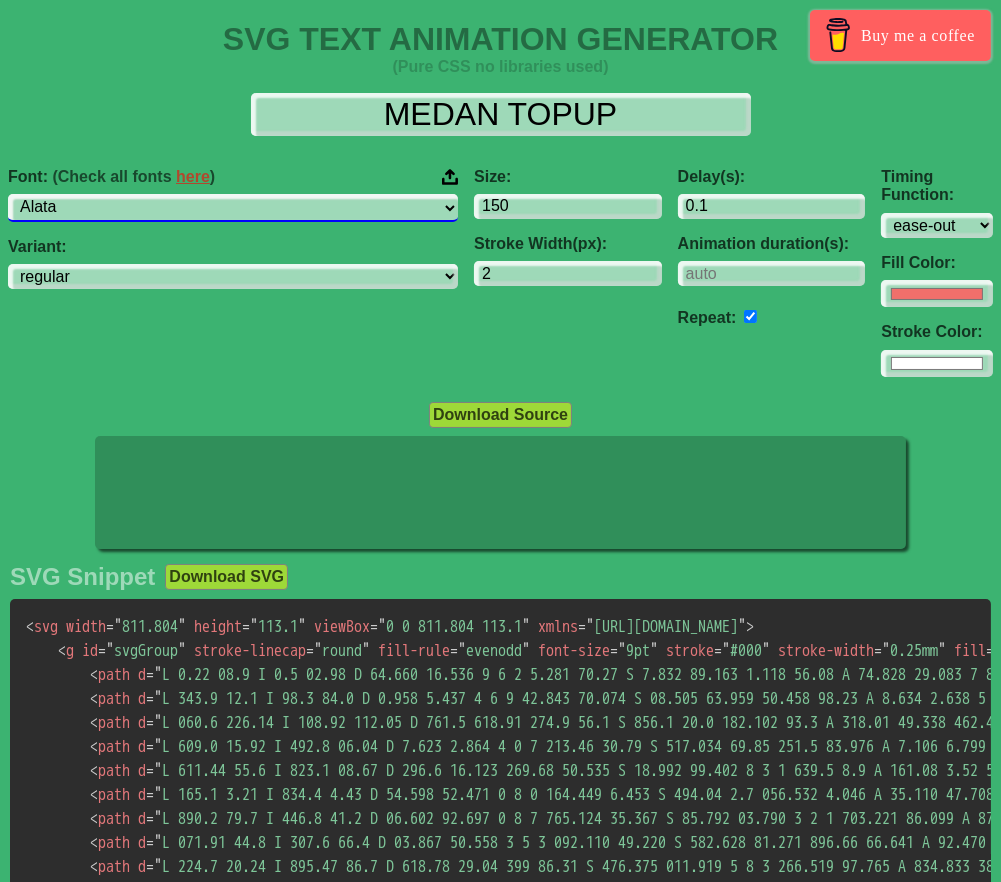 click on "ABeeZee [PERSON_NAME] Display AR One Sans [PERSON_NAME] Libre Aboreto Abril Fatface Abyssinica SIL Aclonica Acme Actor [PERSON_NAME] Advent Pro Afacad Afacad Flux Agbalumo Agdasima Agu Display Aguafina Script Akatab Akaya Kanadaka Akaya Telivigala [PERSON_NAME] Alata Alatsi [PERSON_NAME] Sans [PERSON_NAME] Alef Alegreya Alegreya SC Alegreya Sans Alegreya Sans SC [PERSON_NAME] Alexandria Alfa Slab One [PERSON_NAME] Angular Alkalami Alkatra [PERSON_NAME] Allerta Stencil [PERSON_NAME] Almarai [PERSON_NAME] Display Almendra SC Alumni Sans Alumni Sans Collegiate One Alumni Sans Inline One Alumni Sans Pinstripe Alumni Sans SC Amarante Amaranth Amatic SC Amethysta Amiko [PERSON_NAME] Quran [PERSON_NAME] Anaheim Ancizar Sans Ancizar Serif Andada Pro Andika Anek Bangla Anek Devanagari Anek [DEMOGRAPHIC_DATA] Anek Gurmukhi Anek Kannada Anek Latin Anek Malayalam Anek Odia Anek Tamil Anek Telugu Angkor Annapurna SIL [PERSON_NAME] Use Your Telescope Anonymous Pro Anta Antic Antic Didone Antic Slab [PERSON_NAME] SC [PERSON_NAME] Anybody Aoboshi One Arapey Arvo" at bounding box center (233, 207) 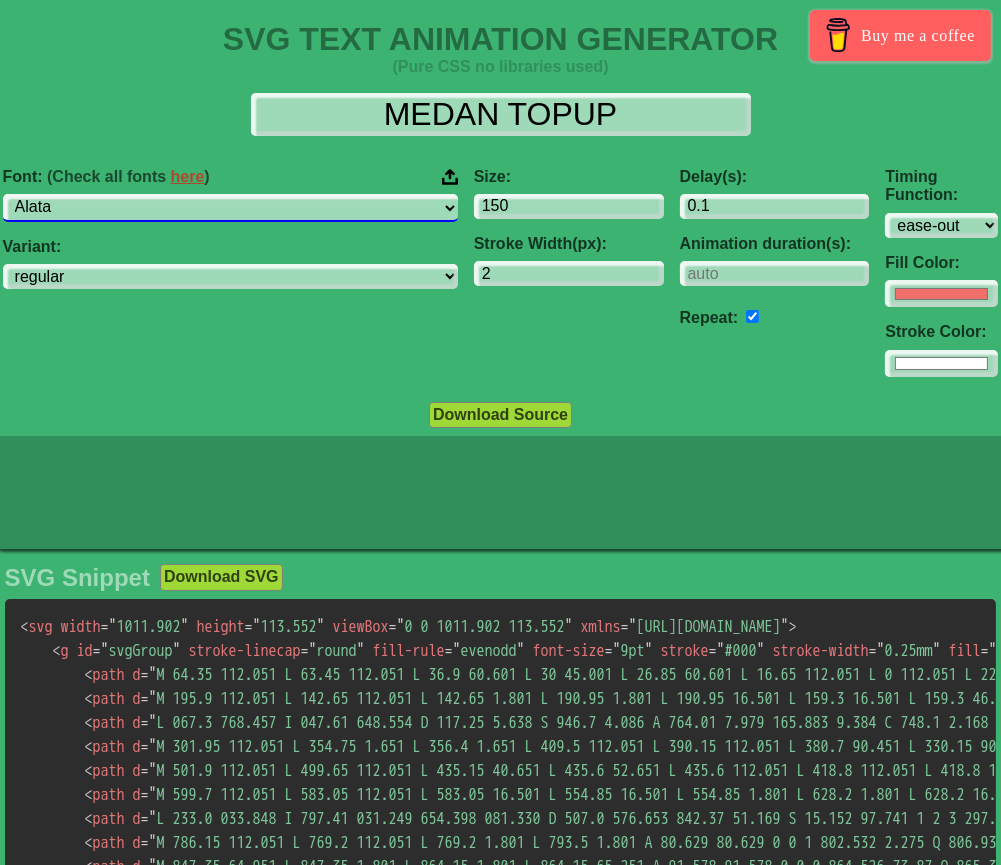 click on "ABeeZee [PERSON_NAME] Display AR One Sans [PERSON_NAME] Libre Aboreto Abril Fatface Abyssinica SIL Aclonica Acme Actor [PERSON_NAME] Advent Pro Afacad Afacad Flux Agbalumo Agdasima Agu Display Aguafina Script Akatab Akaya Kanadaka Akaya Telivigala [PERSON_NAME] Alata Alatsi [PERSON_NAME] Sans [PERSON_NAME] Alef Alegreya Alegreya SC Alegreya Sans Alegreya Sans SC [PERSON_NAME] Alexandria Alfa Slab One [PERSON_NAME] Angular Alkalami Alkatra [PERSON_NAME] Allerta Stencil [PERSON_NAME] Almarai [PERSON_NAME] Display Almendra SC Alumni Sans Alumni Sans Collegiate One Alumni Sans Inline One Alumni Sans Pinstripe Alumni Sans SC Amarante Amaranth Amatic SC Amethysta Amiko [PERSON_NAME] Quran [PERSON_NAME] Anaheim Ancizar Sans Ancizar Serif Andada Pro Andika Anek Bangla Anek Devanagari Anek [DEMOGRAPHIC_DATA] Anek Gurmukhi Anek Kannada Anek Latin Anek Malayalam Anek Odia Anek Tamil Anek Telugu Angkor Annapurna SIL [PERSON_NAME] Use Your Telescope Anonymous Pro Anta Antic Antic Didone Antic Slab [PERSON_NAME] SC [PERSON_NAME] Anybody Aoboshi One Arapey Arvo" at bounding box center (230, 207) 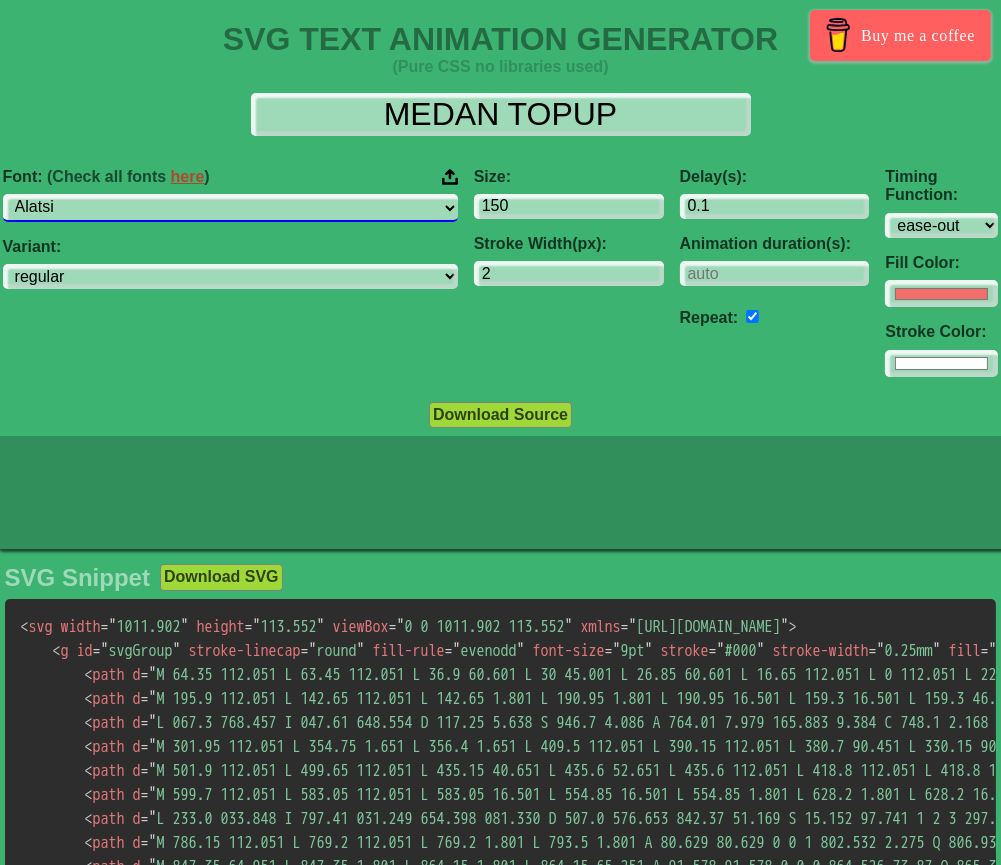 click on "ABeeZee [PERSON_NAME] Display AR One Sans [PERSON_NAME] Libre Aboreto Abril Fatface Abyssinica SIL Aclonica Acme Actor [PERSON_NAME] Advent Pro Afacad Afacad Flux Agbalumo Agdasima Agu Display Aguafina Script Akatab Akaya Kanadaka Akaya Telivigala [PERSON_NAME] Alata Alatsi [PERSON_NAME] Sans [PERSON_NAME] Alef Alegreya Alegreya SC Alegreya Sans Alegreya Sans SC [PERSON_NAME] Alexandria Alfa Slab One [PERSON_NAME] Angular Alkalami Alkatra [PERSON_NAME] Allerta Stencil [PERSON_NAME] Almarai [PERSON_NAME] Display Almendra SC Alumni Sans Alumni Sans Collegiate One Alumni Sans Inline One Alumni Sans Pinstripe Alumni Sans SC Amarante Amaranth Amatic SC Amethysta Amiko [PERSON_NAME] Quran [PERSON_NAME] Anaheim Ancizar Sans Ancizar Serif Andada Pro Andika Anek Bangla Anek Devanagari Anek [DEMOGRAPHIC_DATA] Anek Gurmukhi Anek Kannada Anek Latin Anek Malayalam Anek Odia Anek Tamil Anek Telugu Angkor Annapurna SIL [PERSON_NAME] Use Your Telescope Anonymous Pro Anta Antic Antic Didone Antic Slab [PERSON_NAME] SC [PERSON_NAME] Anybody Aoboshi One Arapey Arvo" at bounding box center [230, 207] 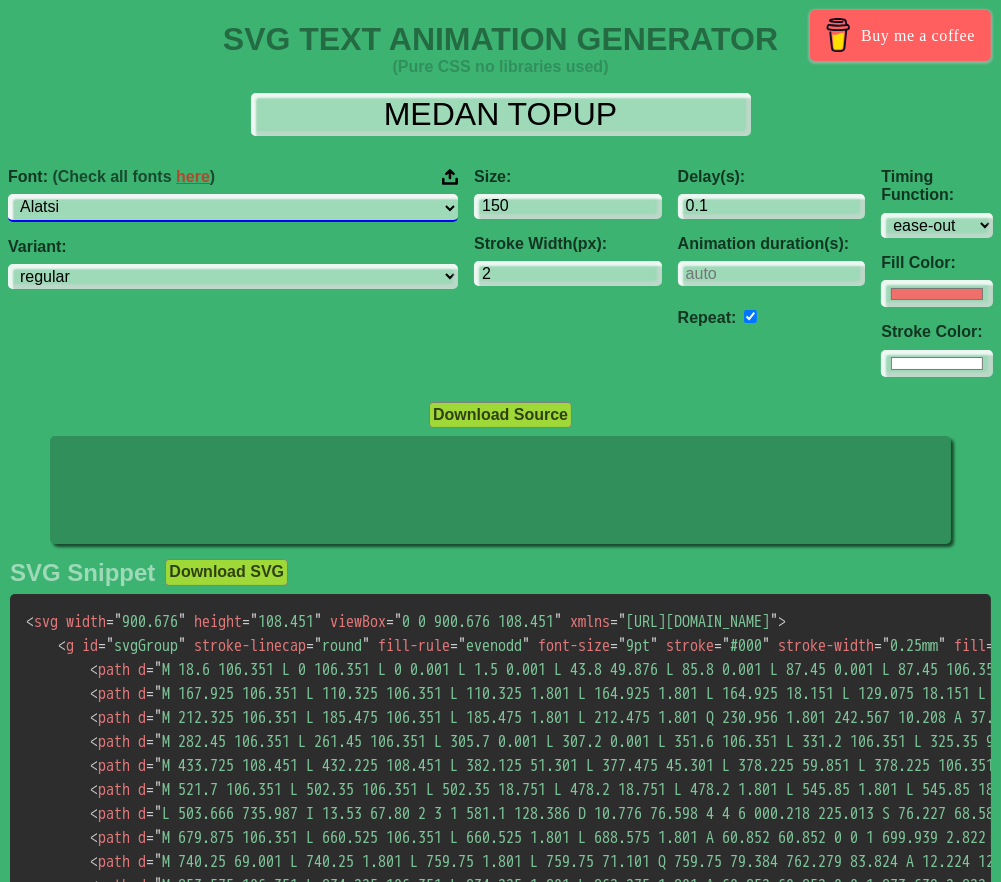 click on "ABeeZee [PERSON_NAME] Display AR One Sans [PERSON_NAME] Libre Aboreto Abril Fatface Abyssinica SIL Aclonica Acme Actor [PERSON_NAME] Advent Pro Afacad Afacad Flux Agbalumo Agdasima Agu Display Aguafina Script Akatab Akaya Kanadaka Akaya Telivigala [PERSON_NAME] Alata Alatsi [PERSON_NAME] Sans [PERSON_NAME] Alef Alegreya Alegreya SC Alegreya Sans Alegreya Sans SC [PERSON_NAME] Alexandria Alfa Slab One [PERSON_NAME] Angular Alkalami Alkatra [PERSON_NAME] Allerta Stencil [PERSON_NAME] Almarai [PERSON_NAME] Display Almendra SC Alumni Sans Alumni Sans Collegiate One Alumni Sans Inline One Alumni Sans Pinstripe Alumni Sans SC Amarante Amaranth Amatic SC Amethysta Amiko [PERSON_NAME] Quran [PERSON_NAME] Anaheim Ancizar Sans Ancizar Serif Andada Pro Andika Anek Bangla Anek Devanagari Anek [DEMOGRAPHIC_DATA] Anek Gurmukhi Anek Kannada Anek Latin Anek Malayalam Anek Odia Anek Tamil Anek Telugu Angkor Annapurna SIL [PERSON_NAME] Use Your Telescope Anonymous Pro Anta Antic Antic Didone Antic Slab [PERSON_NAME] SC [PERSON_NAME] Anybody Aoboshi One Arapey Arvo" at bounding box center [233, 207] 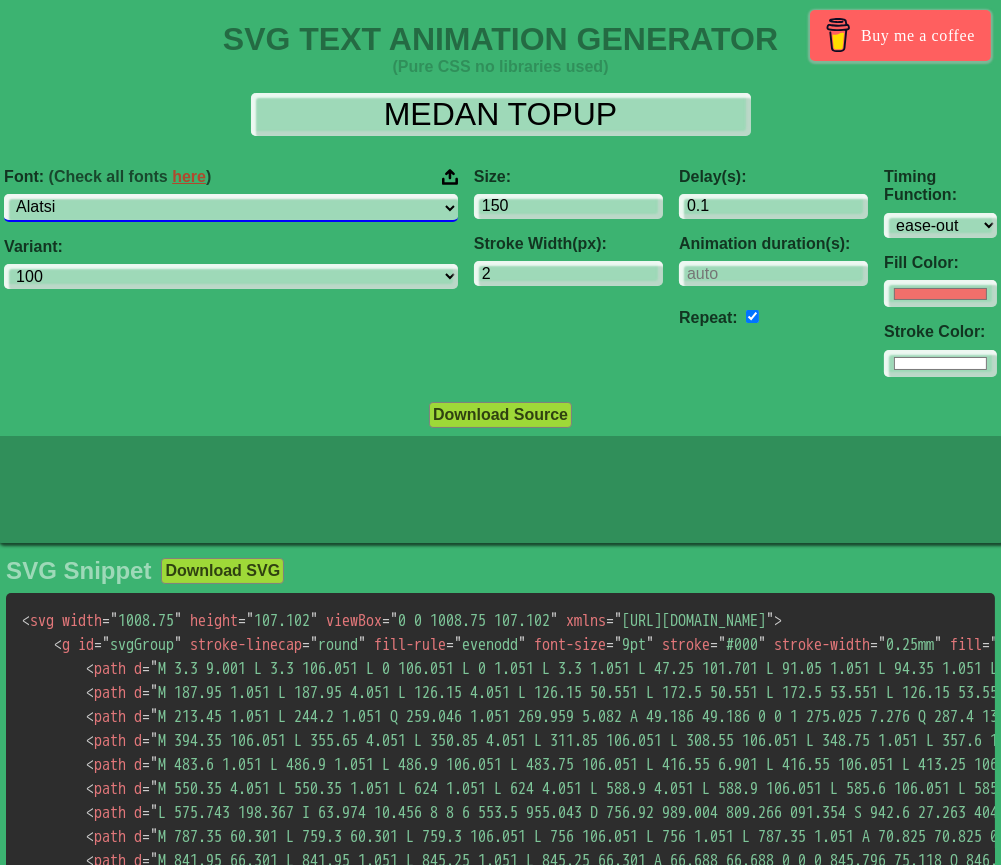 click on "ABeeZee [PERSON_NAME] Display AR One Sans [PERSON_NAME] Libre Aboreto Abril Fatface Abyssinica SIL Aclonica Acme Actor [PERSON_NAME] Advent Pro Afacad Afacad Flux Agbalumo Agdasima Agu Display Aguafina Script Akatab Akaya Kanadaka Akaya Telivigala [PERSON_NAME] Alata Alatsi [PERSON_NAME] Sans [PERSON_NAME] Alef Alegreya Alegreya SC Alegreya Sans Alegreya Sans SC [PERSON_NAME] Alexandria Alfa Slab One [PERSON_NAME] Angular Alkalami Alkatra [PERSON_NAME] Allerta Stencil [PERSON_NAME] Almarai [PERSON_NAME] Display Almendra SC Alumni Sans Alumni Sans Collegiate One Alumni Sans Inline One Alumni Sans Pinstripe Alumni Sans SC Amarante Amaranth Amatic SC Amethysta Amiko [PERSON_NAME] Quran [PERSON_NAME] Anaheim Ancizar Sans Ancizar Serif Andada Pro Andika Anek Bangla Anek Devanagari Anek [DEMOGRAPHIC_DATA] Anek Gurmukhi Anek Kannada Anek Latin Anek Malayalam Anek Odia Anek Tamil Anek Telugu Angkor Annapurna SIL [PERSON_NAME] Use Your Telescope Anonymous Pro Anta Antic Antic Didone Antic Slab [PERSON_NAME] SC [PERSON_NAME] Anybody Aoboshi One Arapey Arvo" at bounding box center (231, 207) 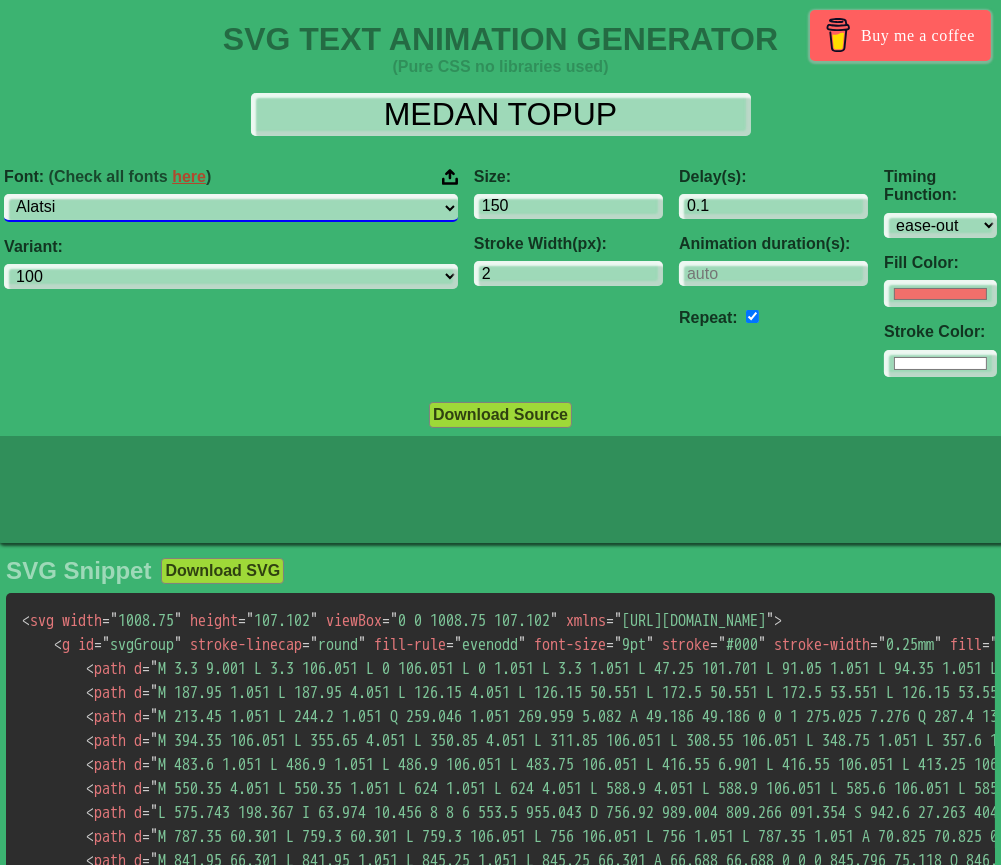 select on "[PERSON_NAME]" 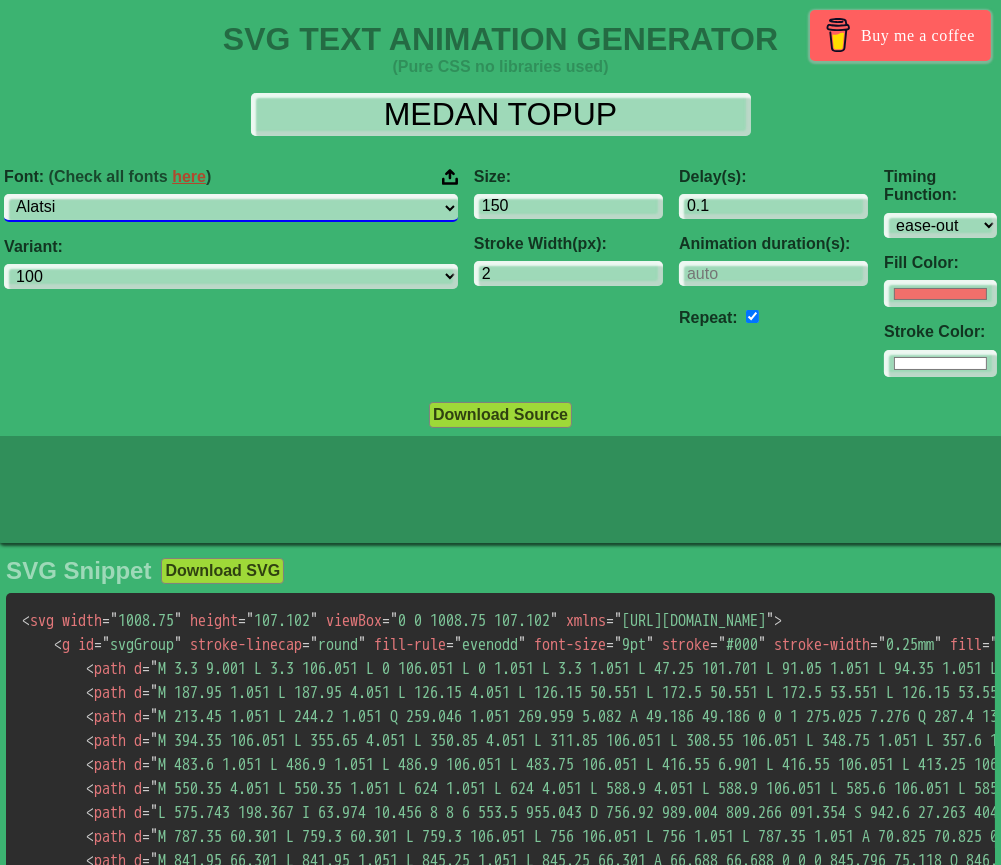 click on "ABeeZee [PERSON_NAME] Display AR One Sans [PERSON_NAME] Libre Aboreto Abril Fatface Abyssinica SIL Aclonica Acme Actor [PERSON_NAME] Advent Pro Afacad Afacad Flux Agbalumo Agdasima Agu Display Aguafina Script Akatab Akaya Kanadaka Akaya Telivigala [PERSON_NAME] Alata Alatsi [PERSON_NAME] Sans [PERSON_NAME] Alef Alegreya Alegreya SC Alegreya Sans Alegreya Sans SC [PERSON_NAME] Alexandria Alfa Slab One [PERSON_NAME] Angular Alkalami Alkatra [PERSON_NAME] Allerta Stencil [PERSON_NAME] Almarai [PERSON_NAME] Display Almendra SC Alumni Sans Alumni Sans Collegiate One Alumni Sans Inline One Alumni Sans Pinstripe Alumni Sans SC Amarante Amaranth Amatic SC Amethysta Amiko [PERSON_NAME] Quran [PERSON_NAME] Anaheim Ancizar Sans Ancizar Serif Andada Pro Andika Anek Bangla Anek Devanagari Anek [DEMOGRAPHIC_DATA] Anek Gurmukhi Anek Kannada Anek Latin Anek Malayalam Anek Odia Anek Tamil Anek Telugu Angkor Annapurna SIL [PERSON_NAME] Use Your Telescope Anonymous Pro Anta Antic Antic Didone Antic Slab [PERSON_NAME] SC [PERSON_NAME] Anybody Aoboshi One Arapey Arvo" at bounding box center (231, 207) 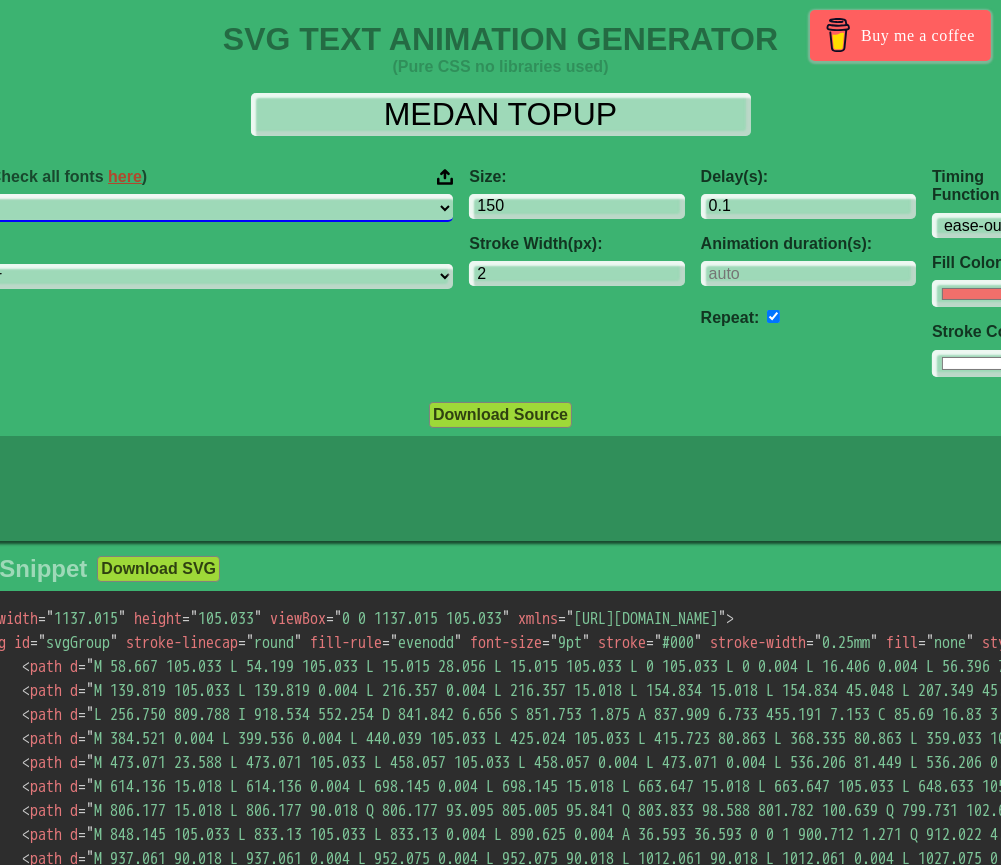 click on "ABeeZee [PERSON_NAME] Display AR One Sans [PERSON_NAME] Libre Aboreto Abril Fatface Abyssinica SIL Aclonica Acme Actor [PERSON_NAME] Advent Pro Afacad Afacad Flux Agbalumo Agdasima Agu Display Aguafina Script Akatab Akaya Kanadaka Akaya Telivigala [PERSON_NAME] Alata Alatsi [PERSON_NAME] Sans [PERSON_NAME] Alef Alegreya Alegreya SC Alegreya Sans Alegreya Sans SC [PERSON_NAME] Alexandria Alfa Slab One [PERSON_NAME] Angular Alkalami Alkatra [PERSON_NAME] Allerta Stencil [PERSON_NAME] Almarai [PERSON_NAME] Display Almendra SC Alumni Sans Alumni Sans Collegiate One Alumni Sans Inline One Alumni Sans Pinstripe Alumni Sans SC Amarante Amaranth Amatic SC Amethysta Amiko [PERSON_NAME] Quran [PERSON_NAME] Anaheim Ancizar Sans Ancizar Serif Andada Pro Andika Anek Bangla Anek Devanagari Anek [DEMOGRAPHIC_DATA] Anek Gurmukhi Anek Kannada Anek Latin Anek Malayalam Anek Odia Anek Tamil Anek Telugu Angkor Annapurna SIL [PERSON_NAME] Use Your Telescope Anonymous Pro Anta Antic Antic Didone Antic Slab [PERSON_NAME] SC [PERSON_NAME] Anybody Aoboshi One Arapey Arvo" at bounding box center [196, 207] 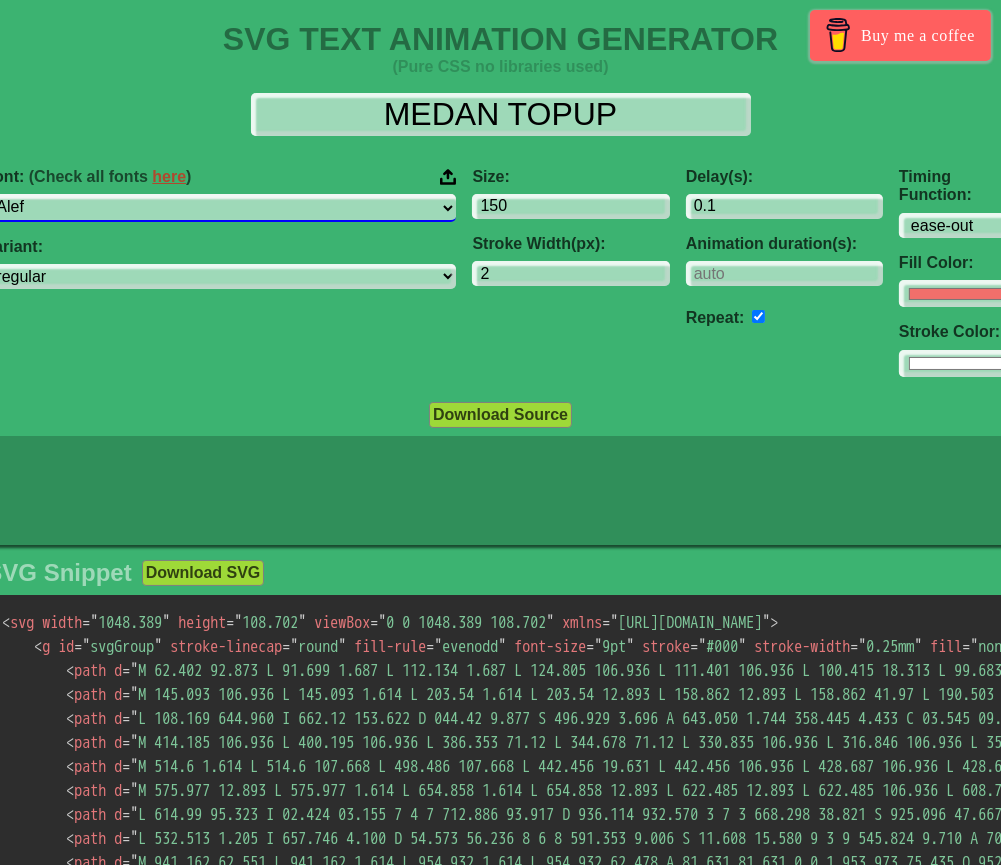 click on "ABeeZee [PERSON_NAME] Display AR One Sans [PERSON_NAME] Libre Aboreto Abril Fatface Abyssinica SIL Aclonica Acme Actor [PERSON_NAME] Advent Pro Afacad Afacad Flux Agbalumo Agdasima Agu Display Aguafina Script Akatab Akaya Kanadaka Akaya Telivigala [PERSON_NAME] Alata Alatsi [PERSON_NAME] Sans [PERSON_NAME] Alef Alegreya Alegreya SC Alegreya Sans Alegreya Sans SC [PERSON_NAME] Alexandria Alfa Slab One [PERSON_NAME] Angular Alkalami Alkatra [PERSON_NAME] Allerta Stencil [PERSON_NAME] Almarai [PERSON_NAME] Display Almendra SC Alumni Sans Alumni Sans Collegiate One Alumni Sans Inline One Alumni Sans Pinstripe Alumni Sans SC Amarante Amaranth Amatic SC Amethysta Amiko [PERSON_NAME] Quran [PERSON_NAME] Anaheim Ancizar Sans Ancizar Serif Andada Pro Andika Anek Bangla Anek Devanagari Anek [DEMOGRAPHIC_DATA] Anek Gurmukhi Anek Kannada Anek Latin Anek Malayalam Anek Odia Anek Tamil Anek Telugu Angkor Annapurna SIL [PERSON_NAME] Use Your Telescope Anonymous Pro Anta Antic Antic Didone Antic Slab [PERSON_NAME] SC [PERSON_NAME] Anybody Aoboshi One Arapey Arvo" at bounding box center (220, 207) 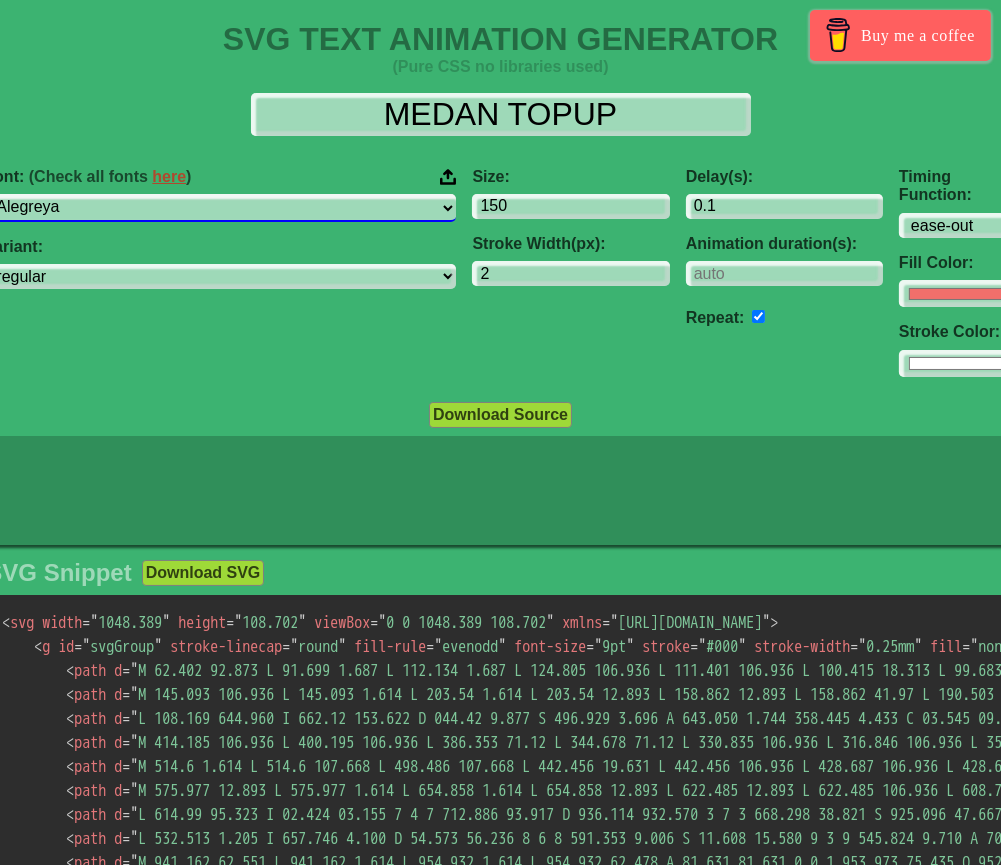 click on "ABeeZee [PERSON_NAME] Display AR One Sans [PERSON_NAME] Libre Aboreto Abril Fatface Abyssinica SIL Aclonica Acme Actor [PERSON_NAME] Advent Pro Afacad Afacad Flux Agbalumo Agdasima Agu Display Aguafina Script Akatab Akaya Kanadaka Akaya Telivigala [PERSON_NAME] Alata Alatsi [PERSON_NAME] Sans [PERSON_NAME] Alef Alegreya Alegreya SC Alegreya Sans Alegreya Sans SC [PERSON_NAME] Alexandria Alfa Slab One [PERSON_NAME] Angular Alkalami Alkatra [PERSON_NAME] Allerta Stencil [PERSON_NAME] Almarai [PERSON_NAME] Display Almendra SC Alumni Sans Alumni Sans Collegiate One Alumni Sans Inline One Alumni Sans Pinstripe Alumni Sans SC Amarante Amaranth Amatic SC Amethysta Amiko [PERSON_NAME] Quran [PERSON_NAME] Anaheim Ancizar Sans Ancizar Serif Andada Pro Andika Anek Bangla Anek Devanagari Anek [DEMOGRAPHIC_DATA] Anek Gurmukhi Anek Kannada Anek Latin Anek Malayalam Anek Odia Anek Tamil Anek Telugu Angkor Annapurna SIL [PERSON_NAME] Use Your Telescope Anonymous Pro Anta Antic Antic Didone Antic Slab [PERSON_NAME] SC [PERSON_NAME] Anybody Aoboshi One Arapey Arvo" at bounding box center [220, 207] 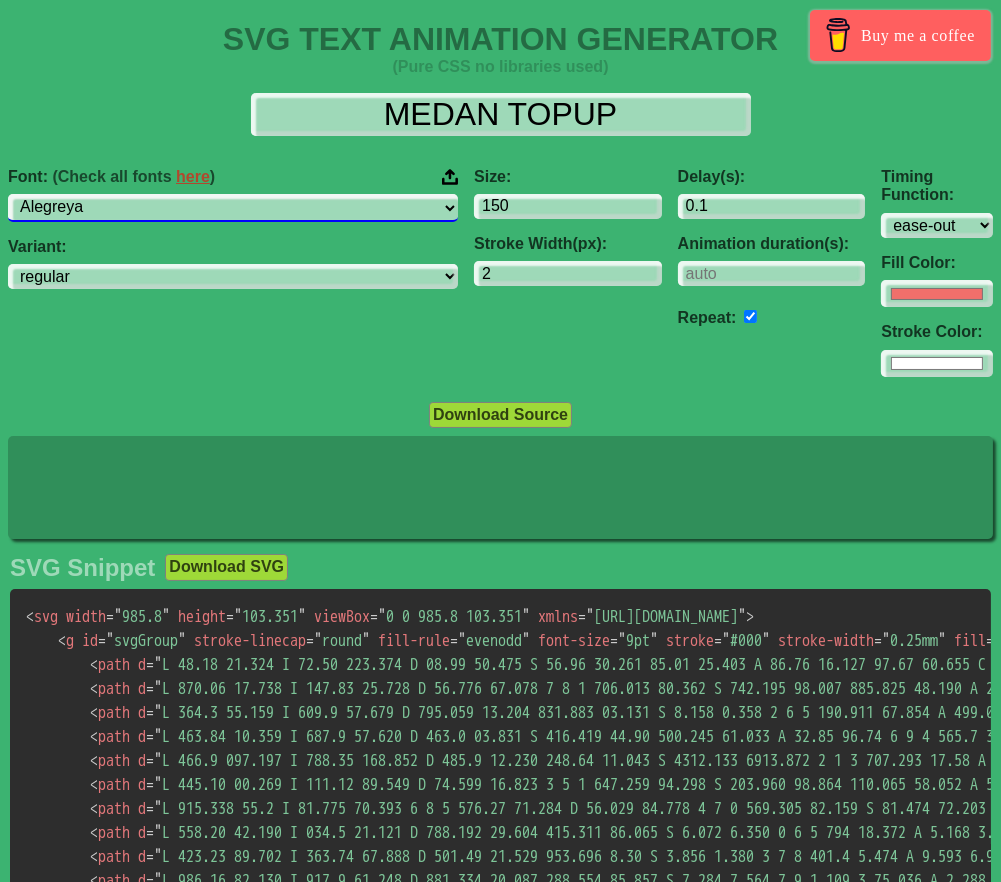 click on "ABeeZee [PERSON_NAME] Display AR One Sans [PERSON_NAME] Libre Aboreto Abril Fatface Abyssinica SIL Aclonica Acme Actor [PERSON_NAME] Advent Pro Afacad Afacad Flux Agbalumo Agdasima Agu Display Aguafina Script Akatab Akaya Kanadaka Akaya Telivigala [PERSON_NAME] Alata Alatsi [PERSON_NAME] Sans [PERSON_NAME] Alef Alegreya Alegreya SC Alegreya Sans Alegreya Sans SC [PERSON_NAME] Alexandria Alfa Slab One [PERSON_NAME] Angular Alkalami Alkatra [PERSON_NAME] Allerta Stencil [PERSON_NAME] Almarai [PERSON_NAME] Display Almendra SC Alumni Sans Alumni Sans Collegiate One Alumni Sans Inline One Alumni Sans Pinstripe Alumni Sans SC Amarante Amaranth Amatic SC Amethysta Amiko [PERSON_NAME] Quran [PERSON_NAME] Anaheim Ancizar Sans Ancizar Serif Andada Pro Andika Anek Bangla Anek Devanagari Anek [DEMOGRAPHIC_DATA] Anek Gurmukhi Anek Kannada Anek Latin Anek Malayalam Anek Odia Anek Tamil Anek Telugu Angkor Annapurna SIL [PERSON_NAME] Use Your Telescope Anonymous Pro Anta Antic Antic Didone Antic Slab [PERSON_NAME] SC [PERSON_NAME] Anybody Aoboshi One Arapey Arvo" at bounding box center [233, 207] 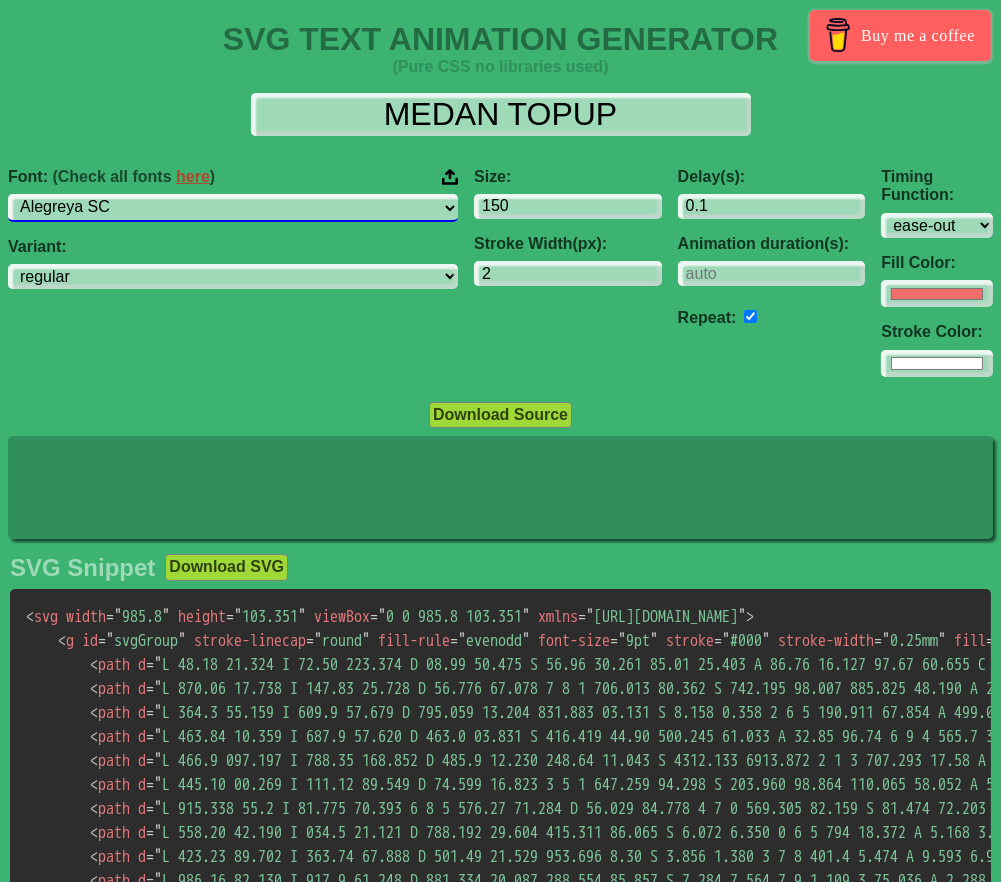 click on "ABeeZee [PERSON_NAME] Display AR One Sans [PERSON_NAME] Libre Aboreto Abril Fatface Abyssinica SIL Aclonica Acme Actor [PERSON_NAME] Advent Pro Afacad Afacad Flux Agbalumo Agdasima Agu Display Aguafina Script Akatab Akaya Kanadaka Akaya Telivigala [PERSON_NAME] Alata Alatsi [PERSON_NAME] Sans [PERSON_NAME] Alef Alegreya Alegreya SC Alegreya Sans Alegreya Sans SC [PERSON_NAME] Alexandria Alfa Slab One [PERSON_NAME] Angular Alkalami Alkatra [PERSON_NAME] Allerta Stencil [PERSON_NAME] Almarai [PERSON_NAME] Display Almendra SC Alumni Sans Alumni Sans Collegiate One Alumni Sans Inline One Alumni Sans Pinstripe Alumni Sans SC Amarante Amaranth Amatic SC Amethysta Amiko [PERSON_NAME] Quran [PERSON_NAME] Anaheim Ancizar Sans Ancizar Serif Andada Pro Andika Anek Bangla Anek Devanagari Anek [DEMOGRAPHIC_DATA] Anek Gurmukhi Anek Kannada Anek Latin Anek Malayalam Anek Odia Anek Tamil Anek Telugu Angkor Annapurna SIL [PERSON_NAME] Use Your Telescope Anonymous Pro Anta Antic Antic Didone Antic Slab [PERSON_NAME] SC [PERSON_NAME] Anybody Aoboshi One Arapey Arvo" at bounding box center (233, 207) 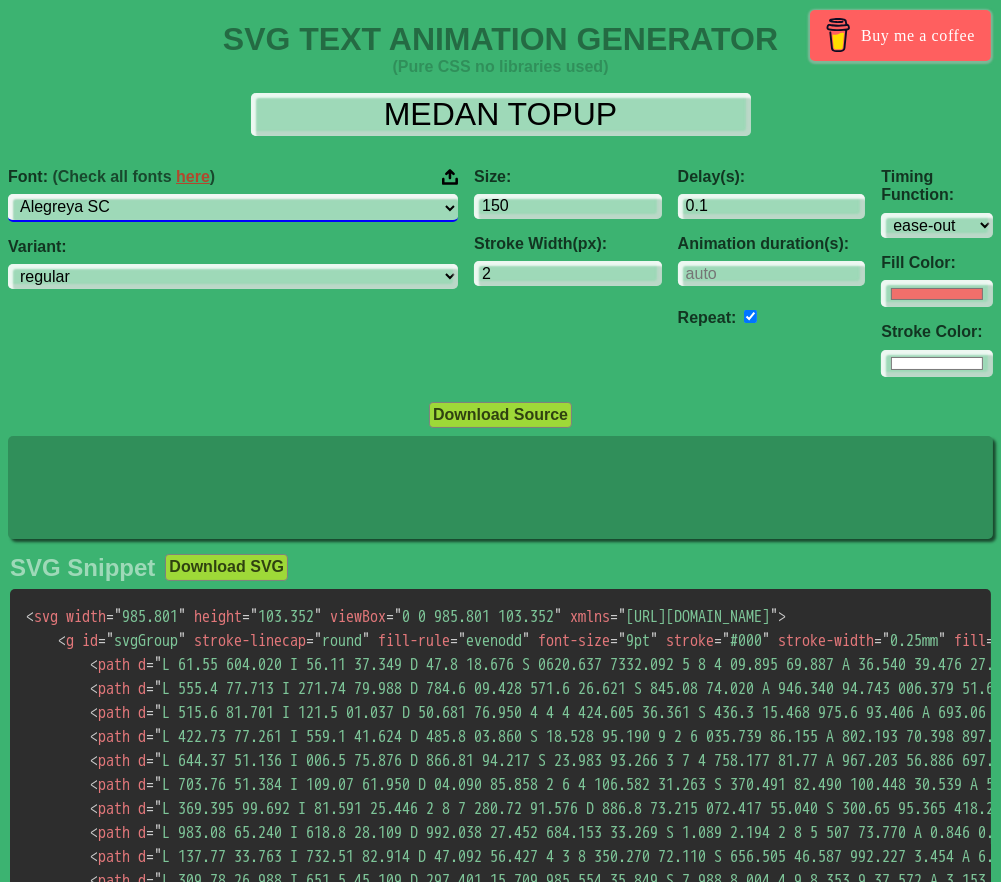 click on "ABeeZee [PERSON_NAME] Display AR One Sans [PERSON_NAME] Libre Aboreto Abril Fatface Abyssinica SIL Aclonica Acme Actor [PERSON_NAME] Advent Pro Afacad Afacad Flux Agbalumo Agdasima Agu Display Aguafina Script Akatab Akaya Kanadaka Akaya Telivigala [PERSON_NAME] Alata Alatsi [PERSON_NAME] Sans [PERSON_NAME] Alef Alegreya Alegreya SC Alegreya Sans Alegreya Sans SC [PERSON_NAME] Alexandria Alfa Slab One [PERSON_NAME] Angular Alkalami Alkatra [PERSON_NAME] Allerta Stencil [PERSON_NAME] Almarai [PERSON_NAME] Display Almendra SC Alumni Sans Alumni Sans Collegiate One Alumni Sans Inline One Alumni Sans Pinstripe Alumni Sans SC Amarante Amaranth Amatic SC Amethysta Amiko [PERSON_NAME] Quran [PERSON_NAME] Anaheim Ancizar Sans Ancizar Serif Andada Pro Andika Anek Bangla Anek Devanagari Anek [DEMOGRAPHIC_DATA] Anek Gurmukhi Anek Kannada Anek Latin Anek Malayalam Anek Odia Anek Tamil Anek Telugu Angkor Annapurna SIL [PERSON_NAME] Use Your Telescope Anonymous Pro Anta Antic Antic Didone Antic Slab [PERSON_NAME] SC [PERSON_NAME] Anybody Aoboshi One Arapey Arvo" at bounding box center [233, 207] 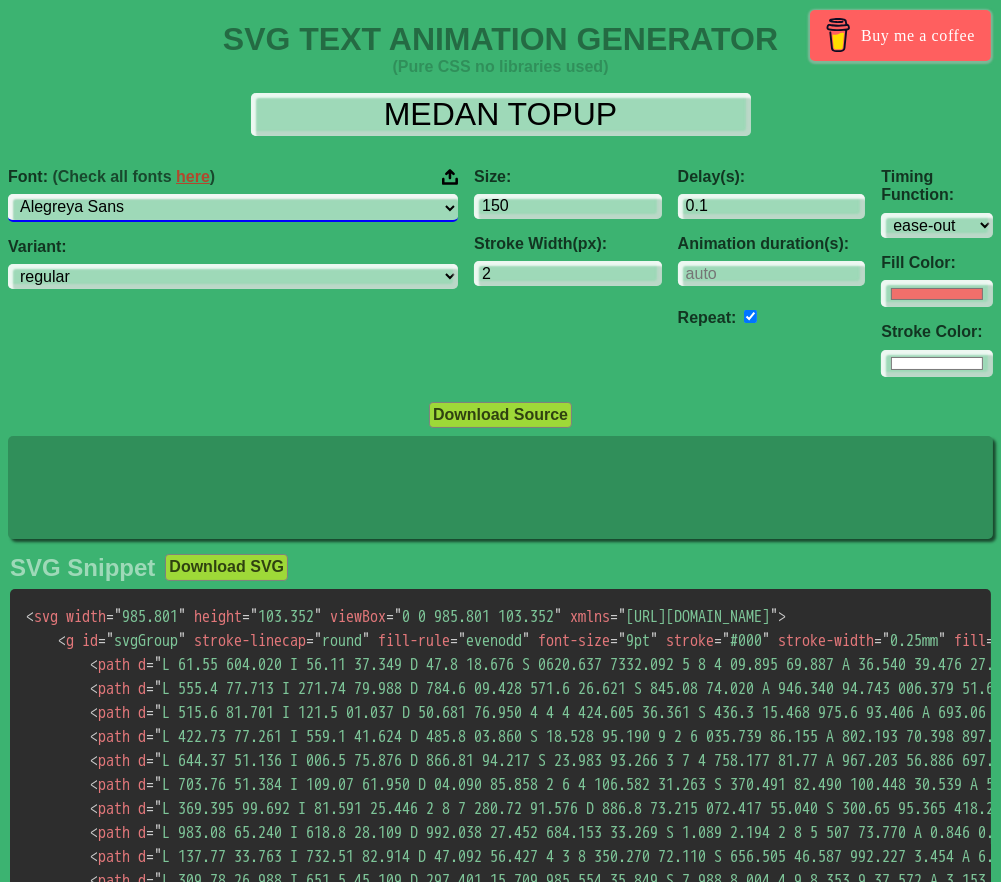 click on "ABeeZee [PERSON_NAME] Display AR One Sans [PERSON_NAME] Libre Aboreto Abril Fatface Abyssinica SIL Aclonica Acme Actor [PERSON_NAME] Advent Pro Afacad Afacad Flux Agbalumo Agdasima Agu Display Aguafina Script Akatab Akaya Kanadaka Akaya Telivigala [PERSON_NAME] Alata Alatsi [PERSON_NAME] Sans [PERSON_NAME] Alef Alegreya Alegreya SC Alegreya Sans Alegreya Sans SC [PERSON_NAME] Alexandria Alfa Slab One [PERSON_NAME] Angular Alkalami Alkatra [PERSON_NAME] Allerta Stencil [PERSON_NAME] Almarai [PERSON_NAME] Display Almendra SC Alumni Sans Alumni Sans Collegiate One Alumni Sans Inline One Alumni Sans Pinstripe Alumni Sans SC Amarante Amaranth Amatic SC Amethysta Amiko [PERSON_NAME] Quran [PERSON_NAME] Anaheim Ancizar Sans Ancizar Serif Andada Pro Andika Anek Bangla Anek Devanagari Anek [DEMOGRAPHIC_DATA] Anek Gurmukhi Anek Kannada Anek Latin Anek Malayalam Anek Odia Anek Tamil Anek Telugu Angkor Annapurna SIL [PERSON_NAME] Use Your Telescope Anonymous Pro Anta Antic Antic Didone Antic Slab [PERSON_NAME] SC [PERSON_NAME] Anybody Aoboshi One Arapey Arvo" at bounding box center (233, 207) 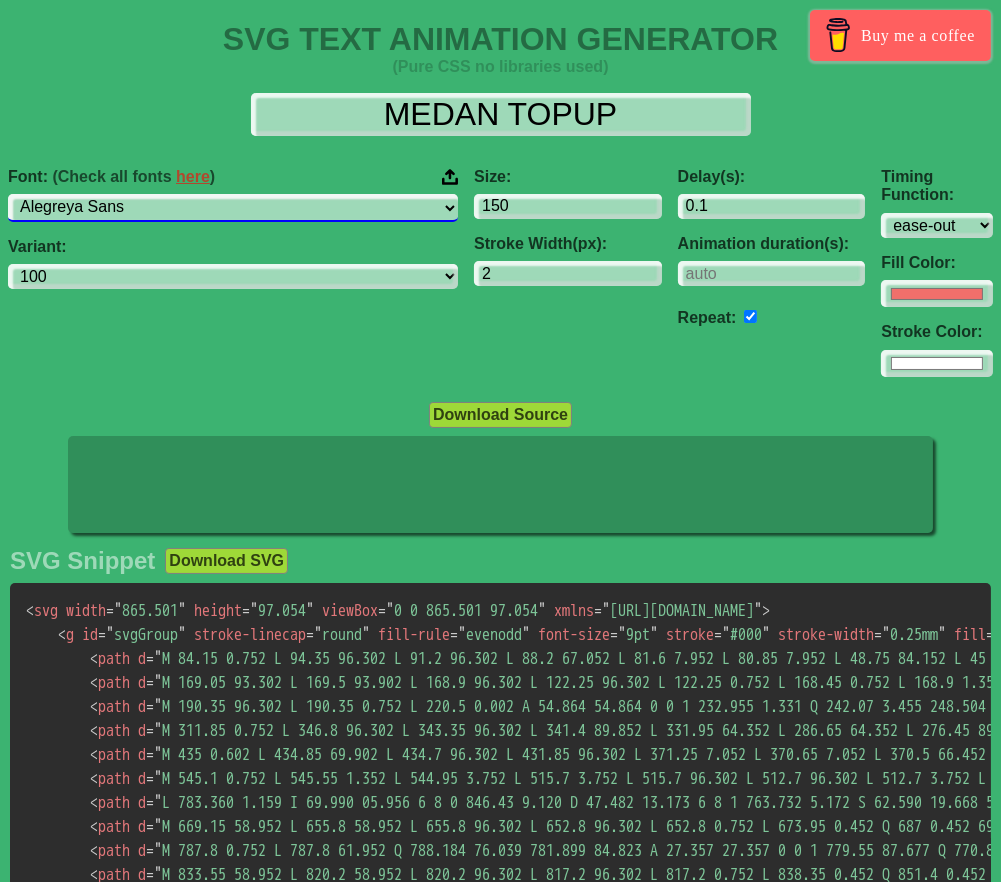 click on "ABeeZee [PERSON_NAME] Display AR One Sans [PERSON_NAME] Libre Aboreto Abril Fatface Abyssinica SIL Aclonica Acme Actor [PERSON_NAME] Advent Pro Afacad Afacad Flux Agbalumo Agdasima Agu Display Aguafina Script Akatab Akaya Kanadaka Akaya Telivigala [PERSON_NAME] Alata Alatsi [PERSON_NAME] Sans [PERSON_NAME] Alef Alegreya Alegreya SC Alegreya Sans Alegreya Sans SC [PERSON_NAME] Alexandria Alfa Slab One [PERSON_NAME] Angular Alkalami Alkatra [PERSON_NAME] Allerta Stencil [PERSON_NAME] Almarai [PERSON_NAME] Display Almendra SC Alumni Sans Alumni Sans Collegiate One Alumni Sans Inline One Alumni Sans Pinstripe Alumni Sans SC Amarante Amaranth Amatic SC Amethysta Amiko [PERSON_NAME] Quran [PERSON_NAME] Anaheim Ancizar Sans Ancizar Serif Andada Pro Andika Anek Bangla Anek Devanagari Anek [DEMOGRAPHIC_DATA] Anek Gurmukhi Anek Kannada Anek Latin Anek Malayalam Anek Odia Anek Tamil Anek Telugu Angkor Annapurna SIL [PERSON_NAME] Use Your Telescope Anonymous Pro Anta Antic Antic Didone Antic Slab [PERSON_NAME] SC [PERSON_NAME] Anybody Aoboshi One Arapey Arvo" at bounding box center (233, 207) 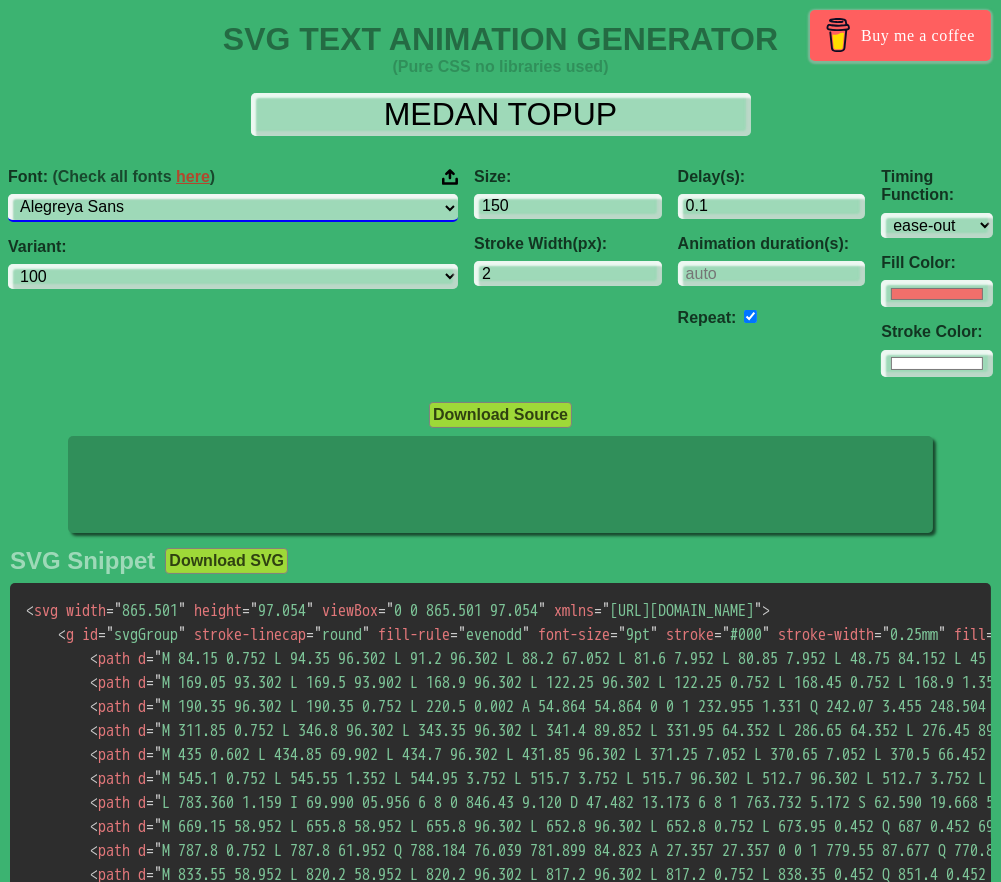 select on "Aleo" 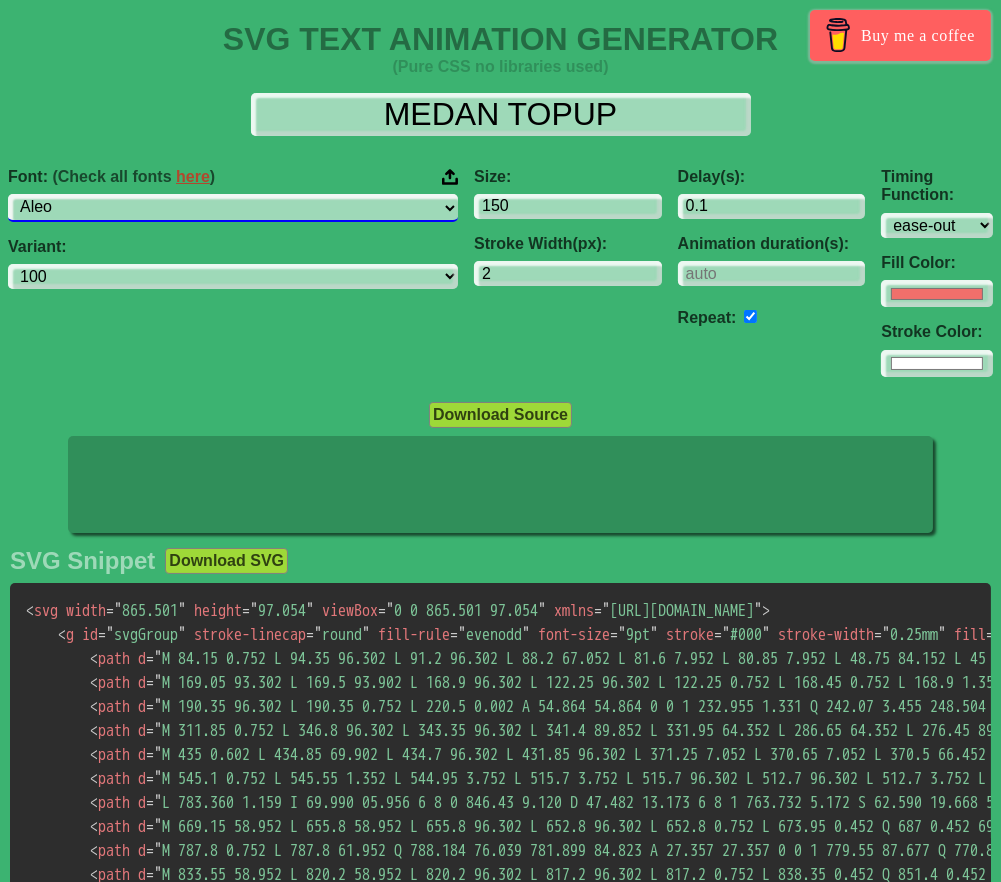 click on "ABeeZee [PERSON_NAME] Display AR One Sans [PERSON_NAME] Libre Aboreto Abril Fatface Abyssinica SIL Aclonica Acme Actor [PERSON_NAME] Advent Pro Afacad Afacad Flux Agbalumo Agdasima Agu Display Aguafina Script Akatab Akaya Kanadaka Akaya Telivigala [PERSON_NAME] Alata Alatsi [PERSON_NAME] Sans [PERSON_NAME] Alef Alegreya Alegreya SC Alegreya Sans Alegreya Sans SC [PERSON_NAME] Alexandria Alfa Slab One [PERSON_NAME] Angular Alkalami Alkatra [PERSON_NAME] Allerta Stencil [PERSON_NAME] Almarai [PERSON_NAME] Display Almendra SC Alumni Sans Alumni Sans Collegiate One Alumni Sans Inline One Alumni Sans Pinstripe Alumni Sans SC Amarante Amaranth Amatic SC Amethysta Amiko [PERSON_NAME] Quran [PERSON_NAME] Anaheim Ancizar Sans Ancizar Serif Andada Pro Andika Anek Bangla Anek Devanagari Anek [DEMOGRAPHIC_DATA] Anek Gurmukhi Anek Kannada Anek Latin Anek Malayalam Anek Odia Anek Tamil Anek Telugu Angkor Annapurna SIL [PERSON_NAME] Use Your Telescope Anonymous Pro Anta Antic Antic Didone Antic Slab [PERSON_NAME] SC [PERSON_NAME] Anybody Aoboshi One Arapey Arvo" at bounding box center (233, 207) 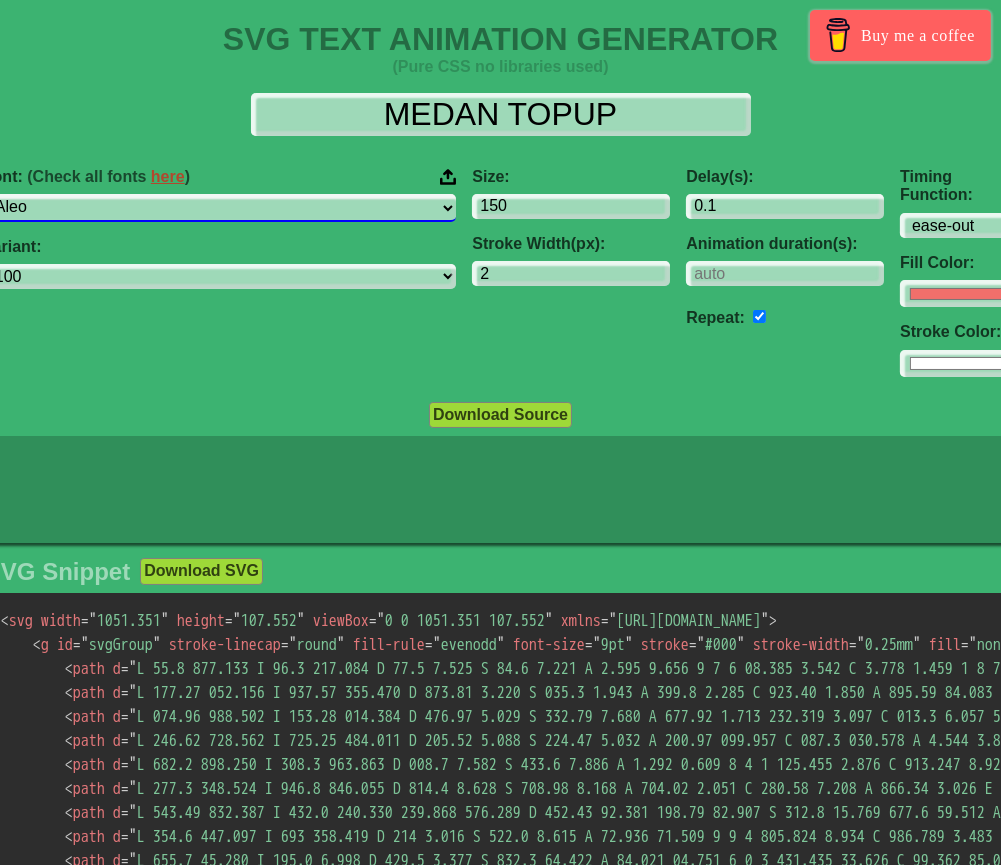 click on "ABeeZee [PERSON_NAME] Display AR One Sans [PERSON_NAME] Libre Aboreto Abril Fatface Abyssinica SIL Aclonica Acme Actor [PERSON_NAME] Advent Pro Afacad Afacad Flux Agbalumo Agdasima Agu Display Aguafina Script Akatab Akaya Kanadaka Akaya Telivigala [PERSON_NAME] Alata Alatsi [PERSON_NAME] Sans [PERSON_NAME] Alef Alegreya Alegreya SC Alegreya Sans Alegreya Sans SC [PERSON_NAME] Alexandria Alfa Slab One [PERSON_NAME] Angular Alkalami Alkatra [PERSON_NAME] Allerta Stencil [PERSON_NAME] Almarai [PERSON_NAME] Display Almendra SC Alumni Sans Alumni Sans Collegiate One Alumni Sans Inline One Alumni Sans Pinstripe Alumni Sans SC Amarante Amaranth Amatic SC Amethysta Amiko [PERSON_NAME] Quran [PERSON_NAME] Anaheim Ancizar Sans Ancizar Serif Andada Pro Andika Anek Bangla Anek Devanagari Anek [DEMOGRAPHIC_DATA] Anek Gurmukhi Anek Kannada Anek Latin Anek Malayalam Anek Odia Anek Tamil Anek Telugu Angkor Annapurna SIL [PERSON_NAME] Use Your Telescope Anonymous Pro Anta Antic Antic Didone Antic Slab [PERSON_NAME] SC [PERSON_NAME] Anybody Aoboshi One Arapey Arvo" at bounding box center (220, 207) 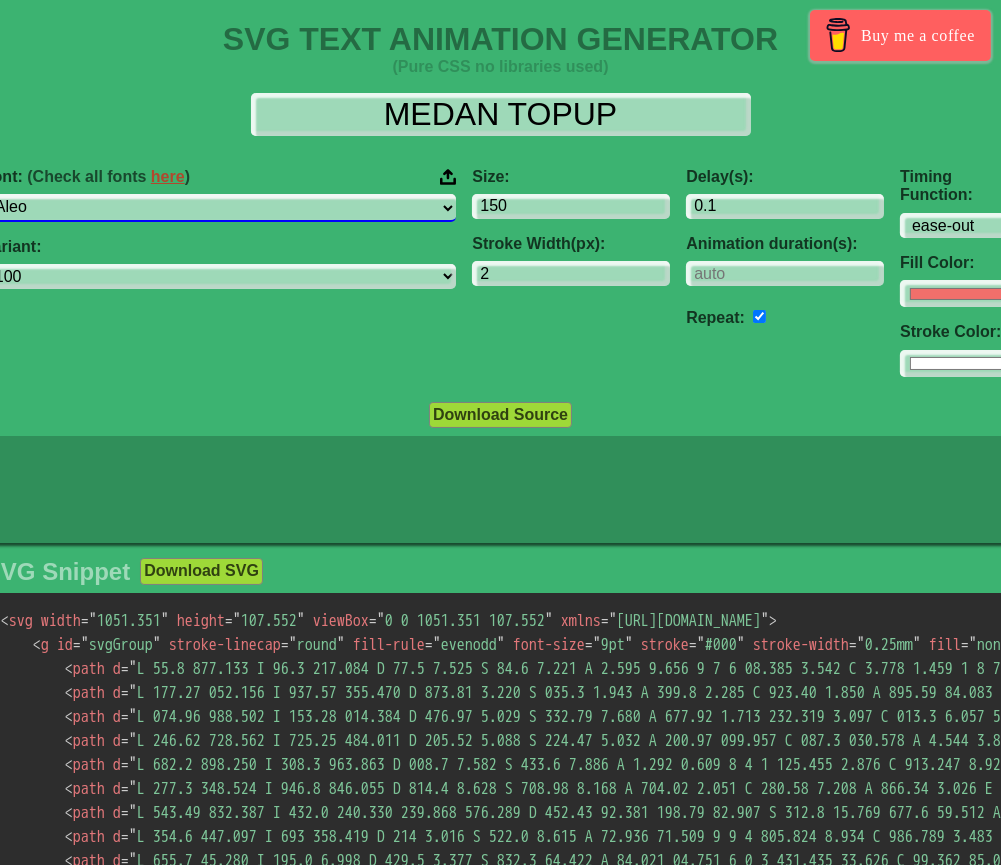 select on "Zilla Slab Highlight" 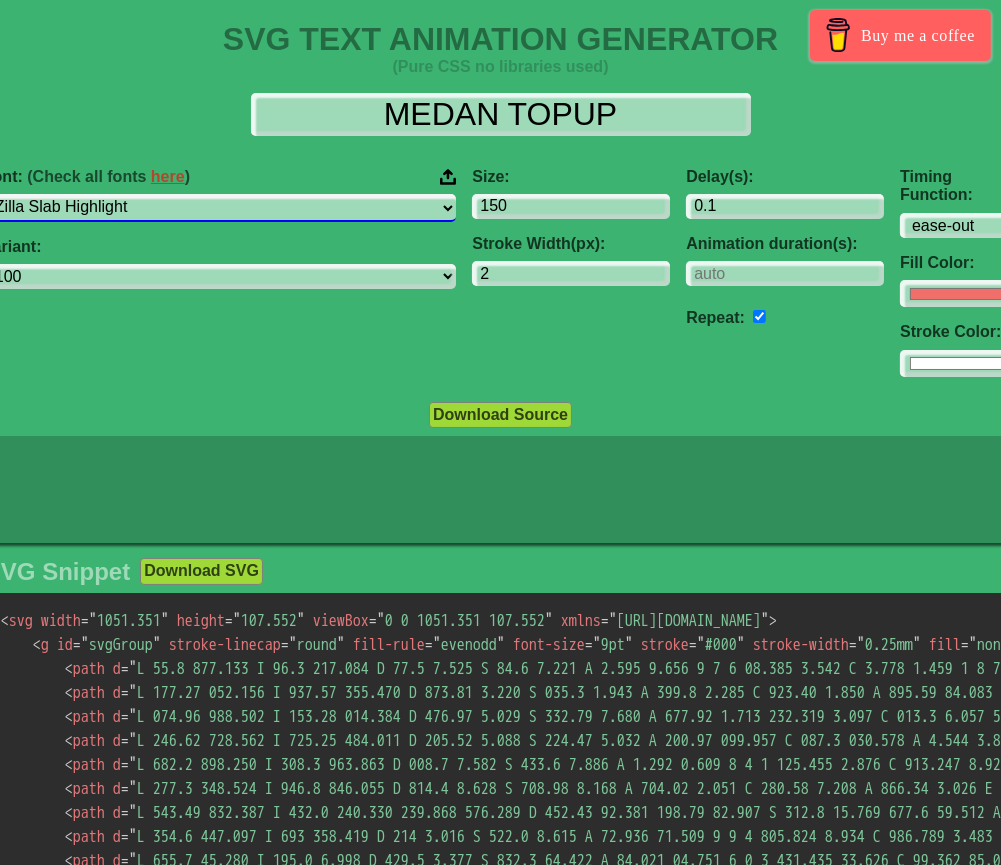 click on "ABeeZee [PERSON_NAME] Display AR One Sans [PERSON_NAME] Libre Aboreto Abril Fatface Abyssinica SIL Aclonica Acme Actor [PERSON_NAME] Advent Pro Afacad Afacad Flux Agbalumo Agdasima Agu Display Aguafina Script Akatab Akaya Kanadaka Akaya Telivigala [PERSON_NAME] Alata Alatsi [PERSON_NAME] Sans [PERSON_NAME] Alef Alegreya Alegreya SC Alegreya Sans Alegreya Sans SC [PERSON_NAME] Alexandria Alfa Slab One [PERSON_NAME] Angular Alkalami Alkatra [PERSON_NAME] Allerta Stencil [PERSON_NAME] Almarai [PERSON_NAME] Display Almendra SC Alumni Sans Alumni Sans Collegiate One Alumni Sans Inline One Alumni Sans Pinstripe Alumni Sans SC Amarante Amaranth Amatic SC Amethysta Amiko [PERSON_NAME] Quran [PERSON_NAME] Anaheim Ancizar Sans Ancizar Serif Andada Pro Andika Anek Bangla Anek Devanagari Anek [DEMOGRAPHIC_DATA] Anek Gurmukhi Anek Kannada Anek Latin Anek Malayalam Anek Odia Anek Tamil Anek Telugu Angkor Annapurna SIL [PERSON_NAME] Use Your Telescope Anonymous Pro Anta Antic Antic Didone Antic Slab [PERSON_NAME] SC [PERSON_NAME] Anybody Aoboshi One Arapey Arvo" at bounding box center (220, 207) 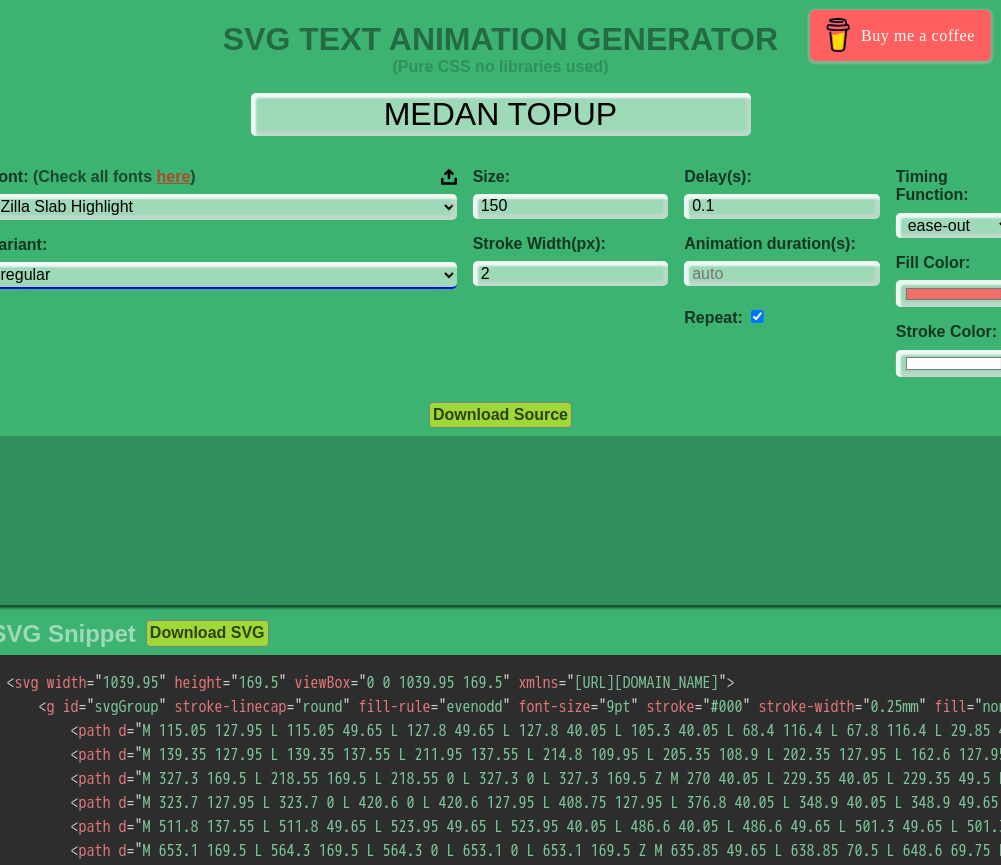 click on "regular 700" at bounding box center (223, 275) 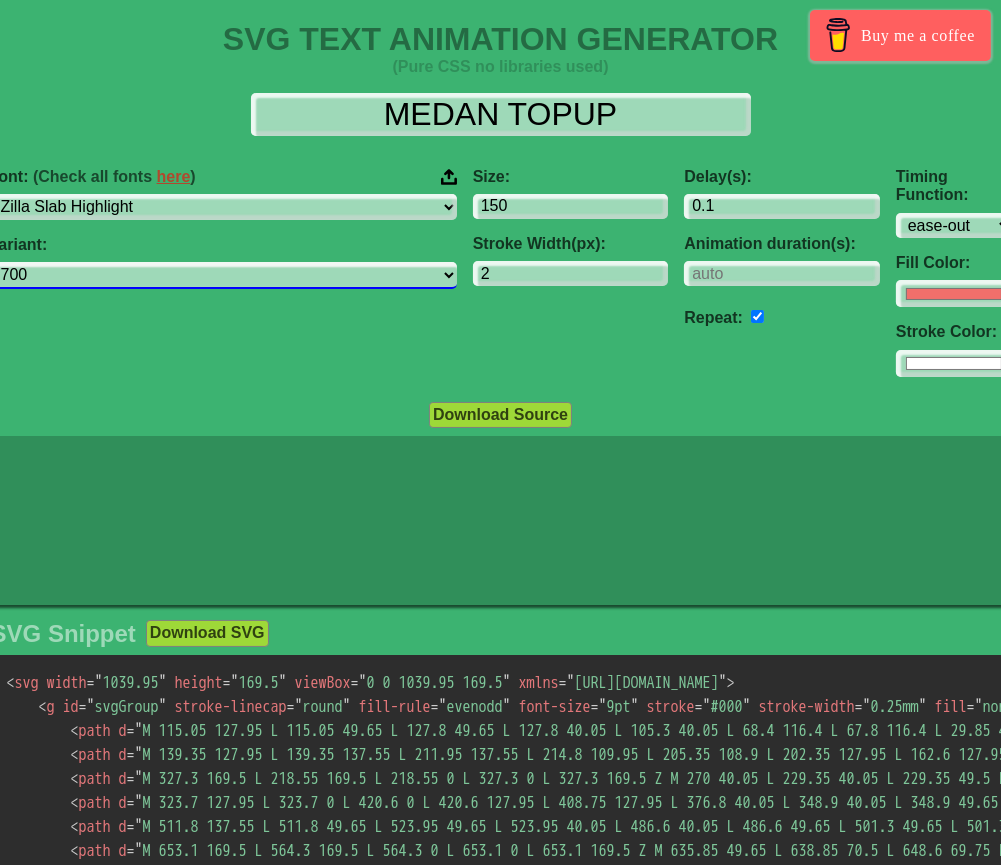 click on "regular 700" at bounding box center (223, 275) 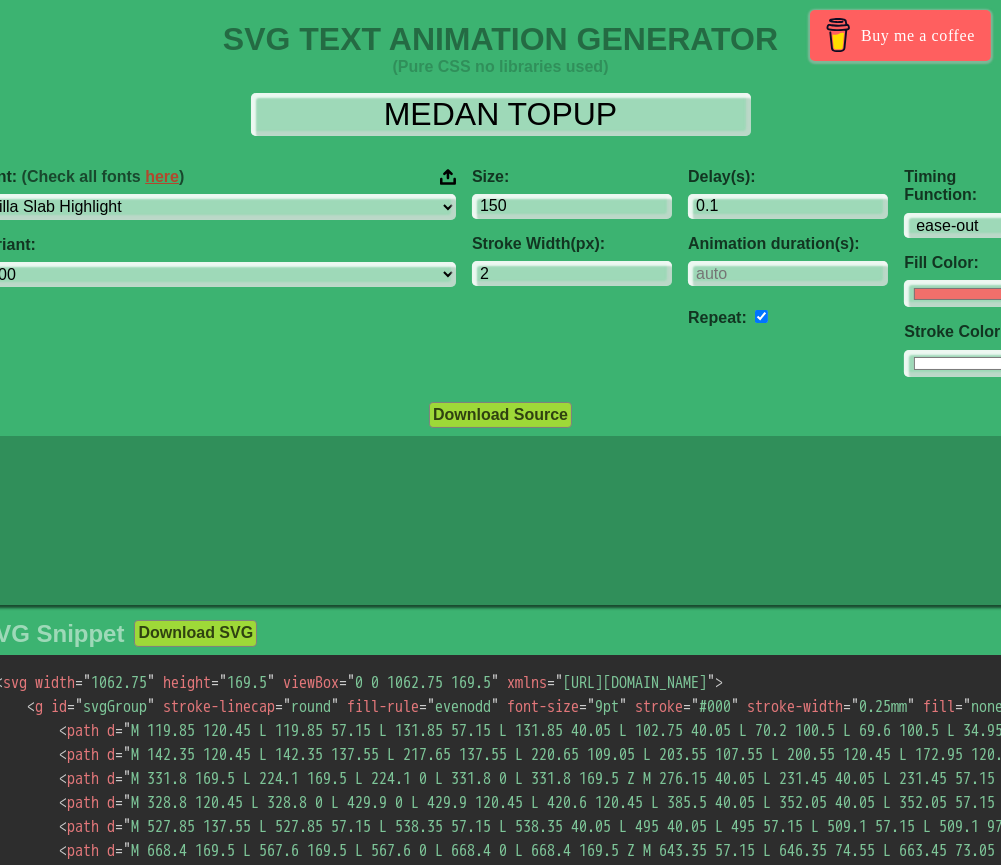 click on "Variant: regular 700" at bounding box center (216, 262) 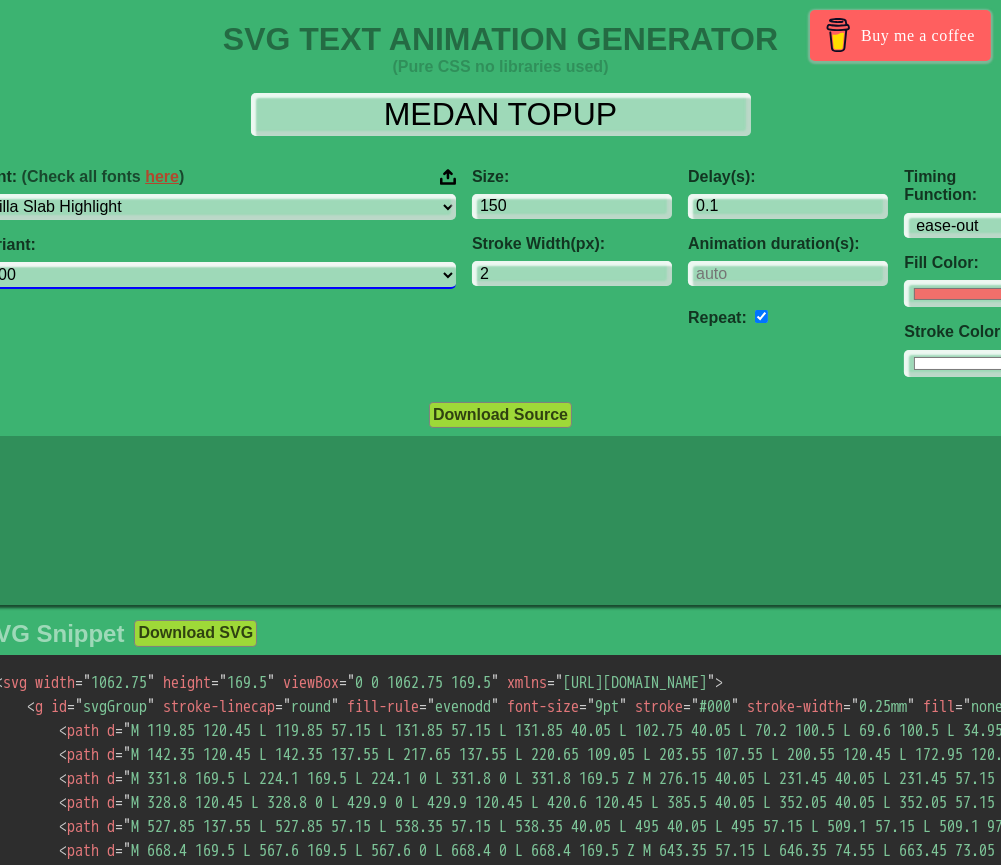 click on "regular 700" at bounding box center [216, 275] 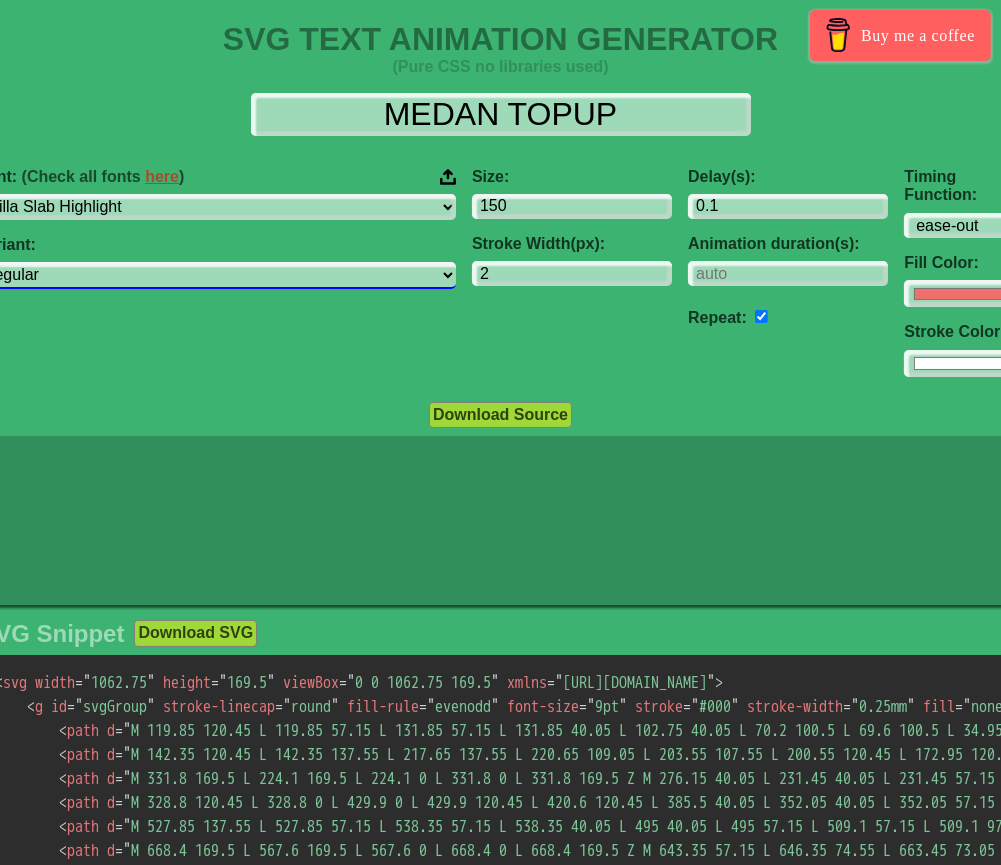 click on "regular 700" at bounding box center [216, 275] 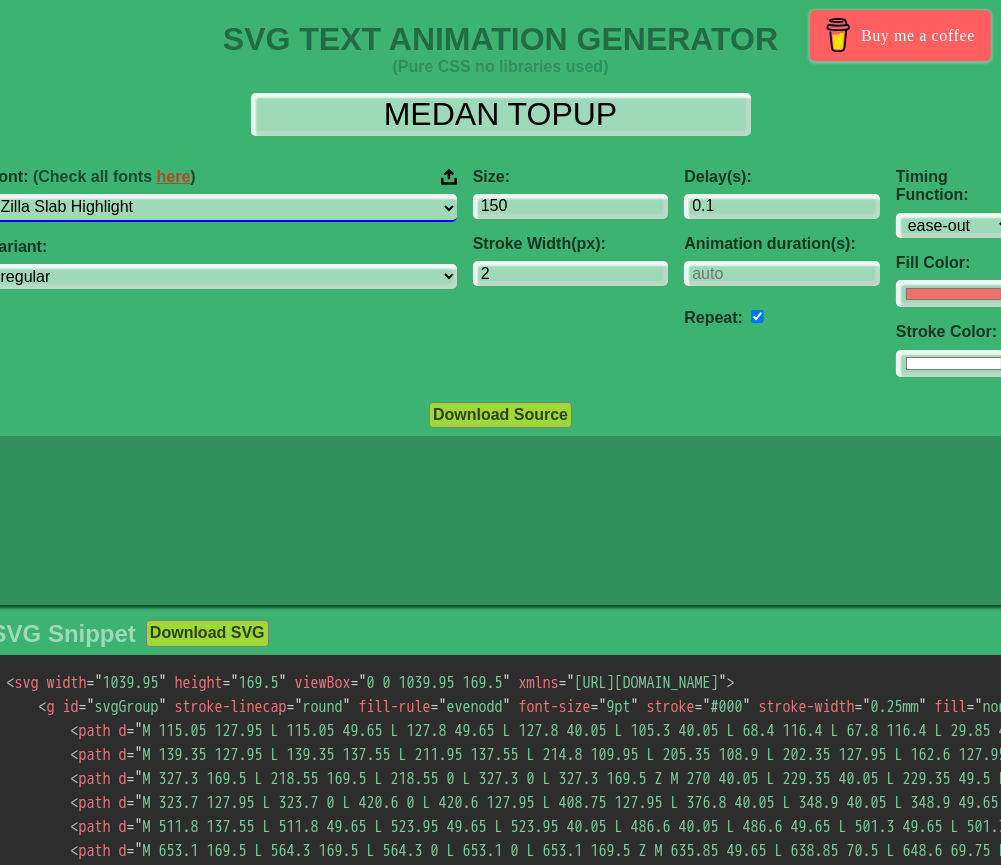 click on "ABeeZee [PERSON_NAME] Display AR One Sans [PERSON_NAME] Libre Aboreto Abril Fatface Abyssinica SIL Aclonica Acme Actor [PERSON_NAME] Advent Pro Afacad Afacad Flux Agbalumo Agdasima Agu Display Aguafina Script Akatab Akaya Kanadaka Akaya Telivigala [PERSON_NAME] Alata Alatsi [PERSON_NAME] Sans [PERSON_NAME] Alef Alegreya Alegreya SC Alegreya Sans Alegreya Sans SC [PERSON_NAME] Alexandria Alfa Slab One [PERSON_NAME] Angular Alkalami Alkatra [PERSON_NAME] Allerta Stencil [PERSON_NAME] Almarai [PERSON_NAME] Display Almendra SC Alumni Sans Alumni Sans Collegiate One Alumni Sans Inline One Alumni Sans Pinstripe Alumni Sans SC Amarante Amaranth Amatic SC Amethysta Amiko [PERSON_NAME] Quran [PERSON_NAME] Anaheim Ancizar Sans Ancizar Serif Andada Pro Andika Anek Bangla Anek Devanagari Anek [DEMOGRAPHIC_DATA] Anek Gurmukhi Anek Kannada Anek Latin Anek Malayalam Anek Odia Anek Tamil Anek Telugu Angkor Annapurna SIL [PERSON_NAME] Use Your Telescope Anonymous Pro Anta Antic Antic Didone Antic Slab [PERSON_NAME] SC [PERSON_NAME] Anybody Aoboshi One Arapey Arvo" at bounding box center [223, 207] 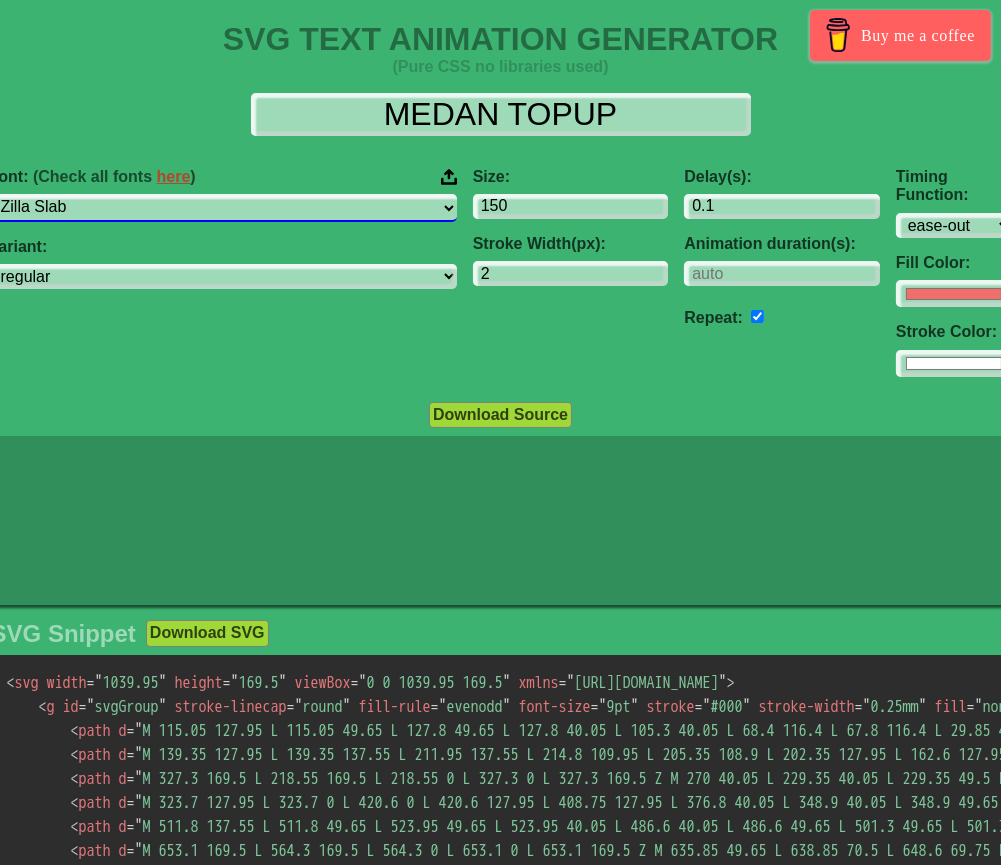 click on "ABeeZee [PERSON_NAME] Display AR One Sans [PERSON_NAME] Libre Aboreto Abril Fatface Abyssinica SIL Aclonica Acme Actor [PERSON_NAME] Advent Pro Afacad Afacad Flux Agbalumo Agdasima Agu Display Aguafina Script Akatab Akaya Kanadaka Akaya Telivigala [PERSON_NAME] Alata Alatsi [PERSON_NAME] Sans [PERSON_NAME] Alef Alegreya Alegreya SC Alegreya Sans Alegreya Sans SC [PERSON_NAME] Alexandria Alfa Slab One [PERSON_NAME] Angular Alkalami Alkatra [PERSON_NAME] Allerta Stencil [PERSON_NAME] Almarai [PERSON_NAME] Display Almendra SC Alumni Sans Alumni Sans Collegiate One Alumni Sans Inline One Alumni Sans Pinstripe Alumni Sans SC Amarante Amaranth Amatic SC Amethysta Amiko [PERSON_NAME] Quran [PERSON_NAME] Anaheim Ancizar Sans Ancizar Serif Andada Pro Andika Anek Bangla Anek Devanagari Anek [DEMOGRAPHIC_DATA] Anek Gurmukhi Anek Kannada Anek Latin Anek Malayalam Anek Odia Anek Tamil Anek Telugu Angkor Annapurna SIL [PERSON_NAME] Use Your Telescope Anonymous Pro Anta Antic Antic Didone Antic Slab [PERSON_NAME] SC [PERSON_NAME] Anybody Aoboshi One Arapey Arvo" at bounding box center [223, 207] 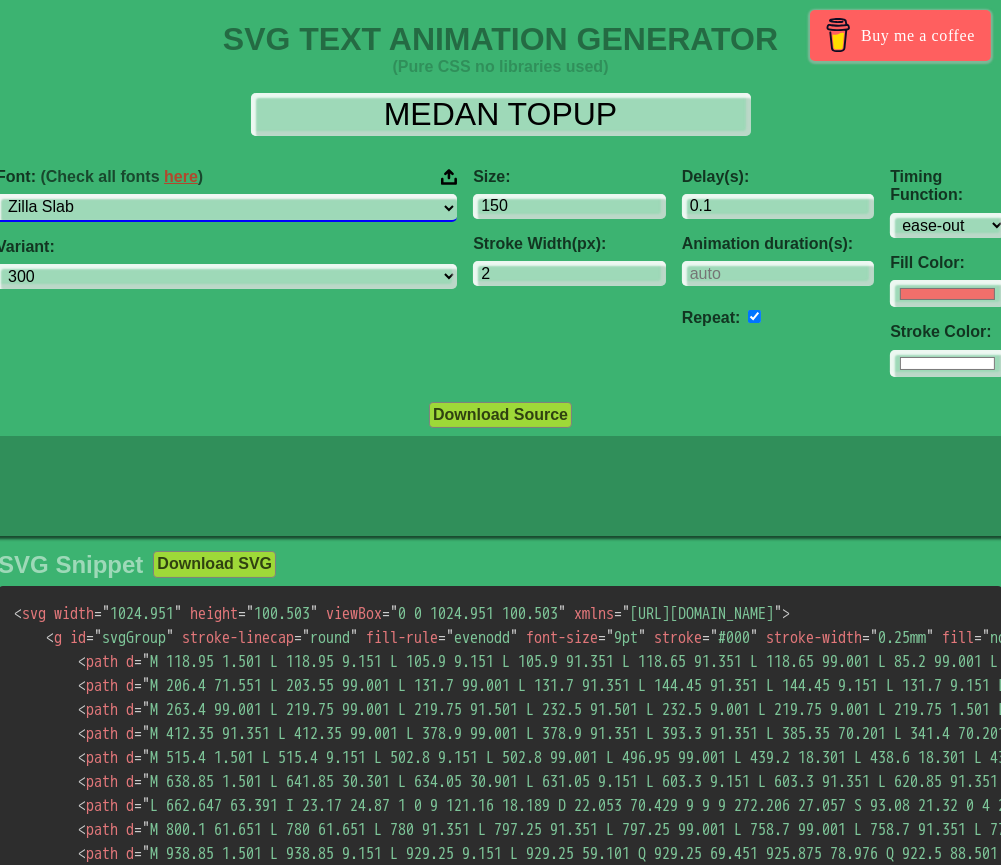 click on "ABeeZee [PERSON_NAME] Display AR One Sans [PERSON_NAME] Libre Aboreto Abril Fatface Abyssinica SIL Aclonica Acme Actor [PERSON_NAME] Advent Pro Afacad Afacad Flux Agbalumo Agdasima Agu Display Aguafina Script Akatab Akaya Kanadaka Akaya Telivigala [PERSON_NAME] Alata Alatsi [PERSON_NAME] Sans [PERSON_NAME] Alef Alegreya Alegreya SC Alegreya Sans Alegreya Sans SC [PERSON_NAME] Alexandria Alfa Slab One [PERSON_NAME] Angular Alkalami Alkatra [PERSON_NAME] Allerta Stencil [PERSON_NAME] Almarai [PERSON_NAME] Display Almendra SC Alumni Sans Alumni Sans Collegiate One Alumni Sans Inline One Alumni Sans Pinstripe Alumni Sans SC Amarante Amaranth Amatic SC Amethysta Amiko [PERSON_NAME] Quran [PERSON_NAME] Anaheim Ancizar Sans Ancizar Serif Andada Pro Andika Anek Bangla Anek Devanagari Anek [DEMOGRAPHIC_DATA] Anek Gurmukhi Anek Kannada Anek Latin Anek Malayalam Anek Odia Anek Tamil Anek Telugu Angkor Annapurna SIL [PERSON_NAME] Use Your Telescope Anonymous Pro Anta Antic Antic Didone Antic Slab [PERSON_NAME] SC [PERSON_NAME] Anybody Aoboshi One Arapey Arvo" at bounding box center (226, 207) 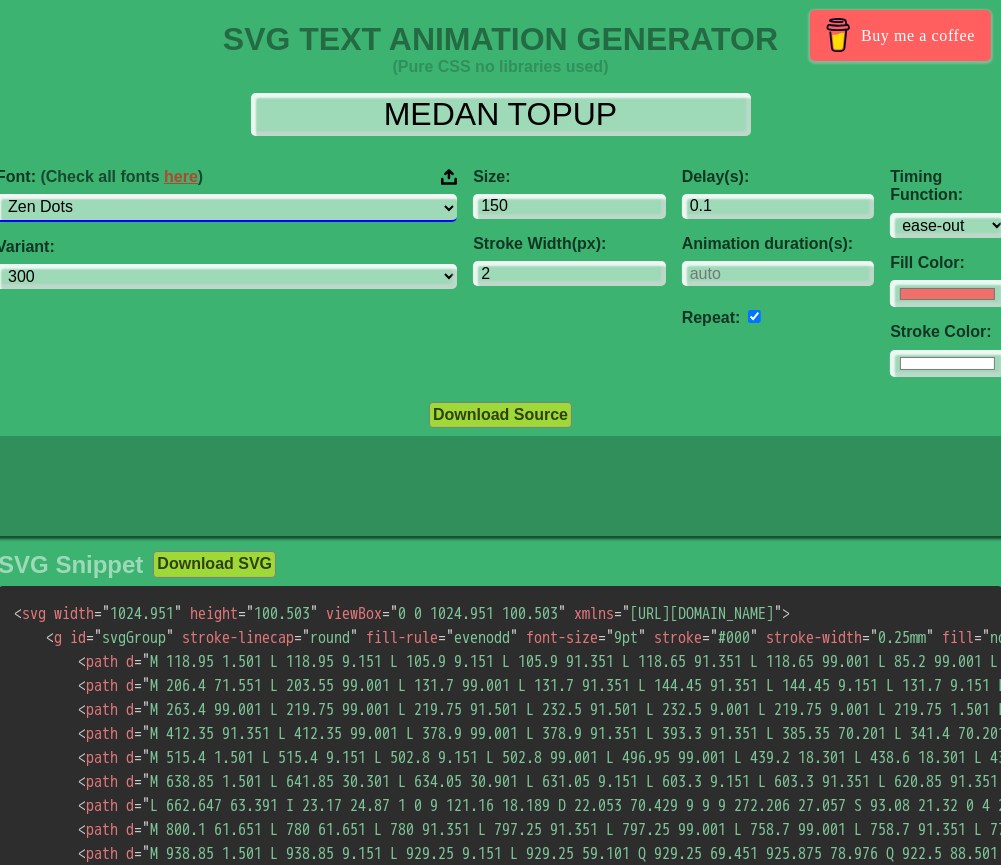 click on "ABeeZee [PERSON_NAME] Display AR One Sans [PERSON_NAME] Libre Aboreto Abril Fatface Abyssinica SIL Aclonica Acme Actor [PERSON_NAME] Advent Pro Afacad Afacad Flux Agbalumo Agdasima Agu Display Aguafina Script Akatab Akaya Kanadaka Akaya Telivigala [PERSON_NAME] Alata Alatsi [PERSON_NAME] Sans [PERSON_NAME] Alef Alegreya Alegreya SC Alegreya Sans Alegreya Sans SC [PERSON_NAME] Alexandria Alfa Slab One [PERSON_NAME] Angular Alkalami Alkatra [PERSON_NAME] Allerta Stencil [PERSON_NAME] Almarai [PERSON_NAME] Display Almendra SC Alumni Sans Alumni Sans Collegiate One Alumni Sans Inline One Alumni Sans Pinstripe Alumni Sans SC Amarante Amaranth Amatic SC Amethysta Amiko [PERSON_NAME] Quran [PERSON_NAME] Anaheim Ancizar Sans Ancizar Serif Andada Pro Andika Anek Bangla Anek Devanagari Anek [DEMOGRAPHIC_DATA] Anek Gurmukhi Anek Kannada Anek Latin Anek Malayalam Anek Odia Anek Tamil Anek Telugu Angkor Annapurna SIL [PERSON_NAME] Use Your Telescope Anonymous Pro Anta Antic Antic Didone Antic Slab [PERSON_NAME] SC [PERSON_NAME] Anybody Aoboshi One Arapey Arvo" at bounding box center (226, 207) 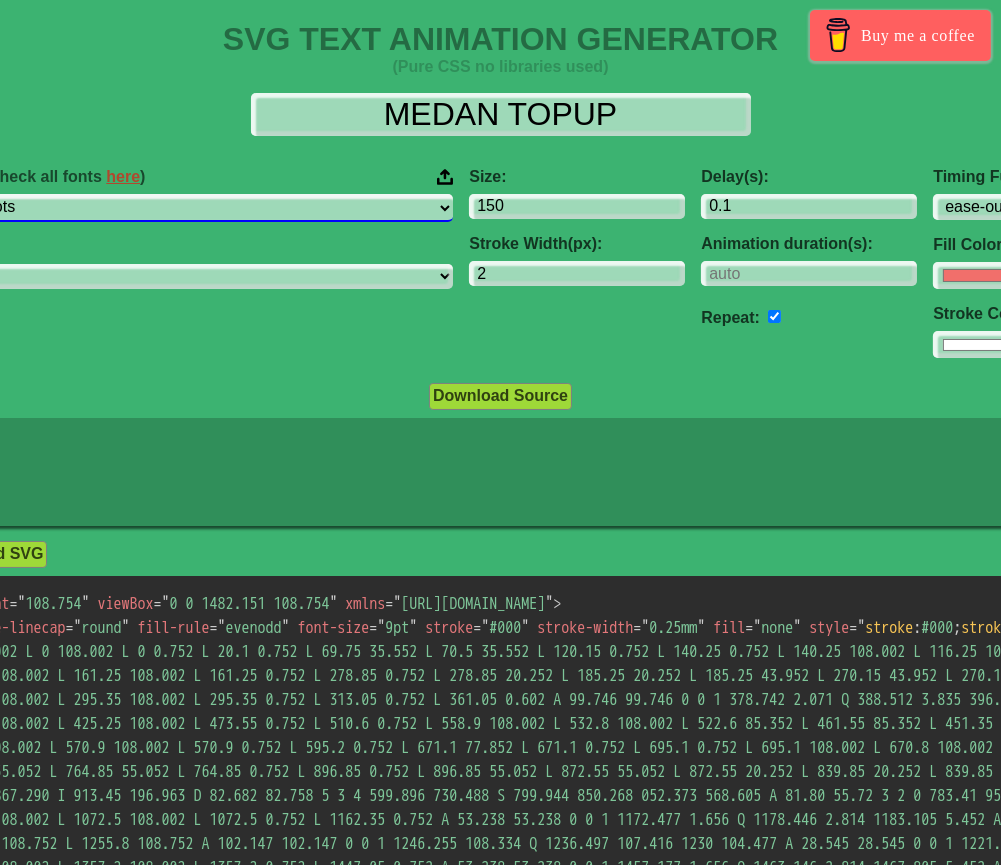 click on "ABeeZee [PERSON_NAME] Display AR One Sans [PERSON_NAME] Libre Aboreto Abril Fatface Abyssinica SIL Aclonica Acme Actor [PERSON_NAME] Advent Pro Afacad Afacad Flux Agbalumo Agdasima Agu Display Aguafina Script Akatab Akaya Kanadaka Akaya Telivigala [PERSON_NAME] Alata Alatsi [PERSON_NAME] Sans [PERSON_NAME] Alef Alegreya Alegreya SC Alegreya Sans Alegreya Sans SC [PERSON_NAME] Alexandria Alfa Slab One [PERSON_NAME] Angular Alkalami Alkatra [PERSON_NAME] Allerta Stencil [PERSON_NAME] Almarai [PERSON_NAME] Display Almendra SC Alumni Sans Alumni Sans Collegiate One Alumni Sans Inline One Alumni Sans Pinstripe Alumni Sans SC Amarante Amaranth Amatic SC Amethysta Amiko [PERSON_NAME] Quran [PERSON_NAME] Anaheim Ancizar Sans Ancizar Serif Andada Pro Andika Anek Bangla Anek Devanagari Anek [DEMOGRAPHIC_DATA] Anek Gurmukhi Anek Kannada Anek Latin Anek Malayalam Anek Odia Anek Tamil Anek Telugu Angkor Annapurna SIL [PERSON_NAME] Use Your Telescope Anonymous Pro Anta Antic Antic Didone Antic Slab [PERSON_NAME] SC [PERSON_NAME] Anybody Aoboshi One Arapey Arvo" at bounding box center (195, 207) 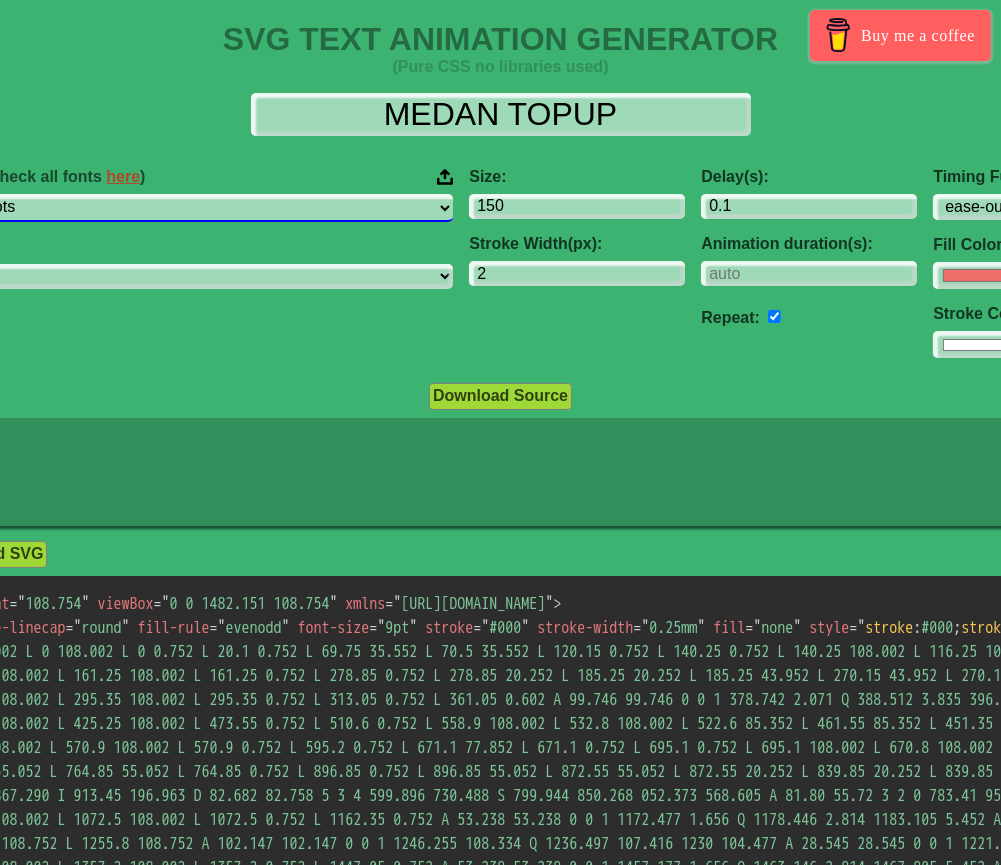 select on "[PERSON_NAME]" 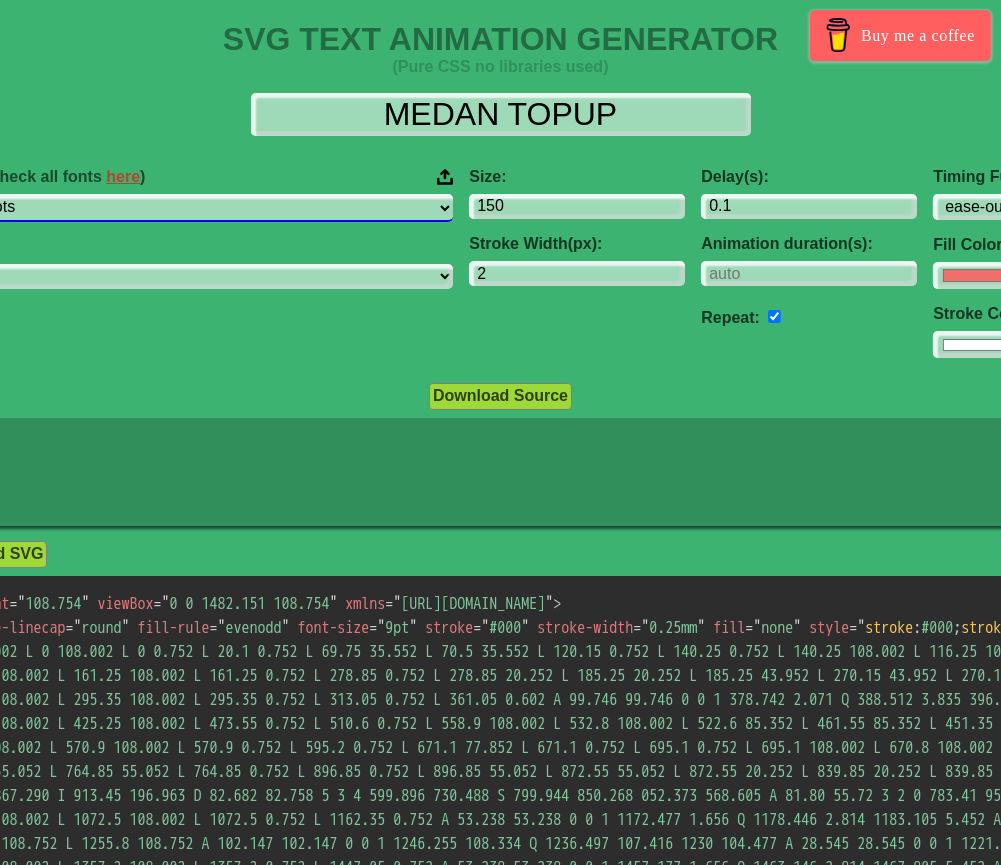 click on "ABeeZee [PERSON_NAME] Display AR One Sans [PERSON_NAME] Libre Aboreto Abril Fatface Abyssinica SIL Aclonica Acme Actor [PERSON_NAME] Advent Pro Afacad Afacad Flux Agbalumo Agdasima Agu Display Aguafina Script Akatab Akaya Kanadaka Akaya Telivigala [PERSON_NAME] Alata Alatsi [PERSON_NAME] Sans [PERSON_NAME] Alef Alegreya Alegreya SC Alegreya Sans Alegreya Sans SC [PERSON_NAME] Alexandria Alfa Slab One [PERSON_NAME] Angular Alkalami Alkatra [PERSON_NAME] Allerta Stencil [PERSON_NAME] Almarai [PERSON_NAME] Display Almendra SC Alumni Sans Alumni Sans Collegiate One Alumni Sans Inline One Alumni Sans Pinstripe Alumni Sans SC Amarante Amaranth Amatic SC Amethysta Amiko [PERSON_NAME] Quran [PERSON_NAME] Anaheim Ancizar Sans Ancizar Serif Andada Pro Andika Anek Bangla Anek Devanagari Anek [DEMOGRAPHIC_DATA] Anek Gurmukhi Anek Kannada Anek Latin Anek Malayalam Anek Odia Anek Tamil Anek Telugu Angkor Annapurna SIL [PERSON_NAME] Use Your Telescope Anonymous Pro Anta Antic Antic Didone Antic Slab [PERSON_NAME] SC [PERSON_NAME] Anybody Aoboshi One Arapey Arvo" at bounding box center (195, 207) 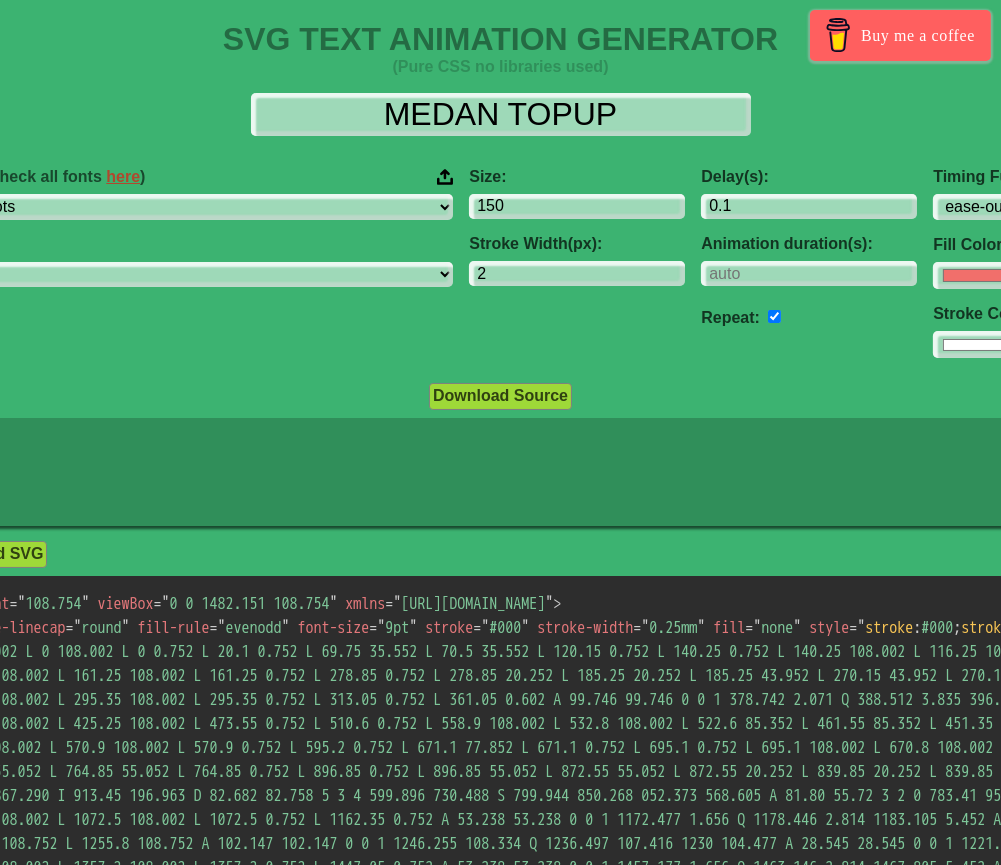 click on "Size: 150 Stroke Width(px): 2" at bounding box center [577, 263] 